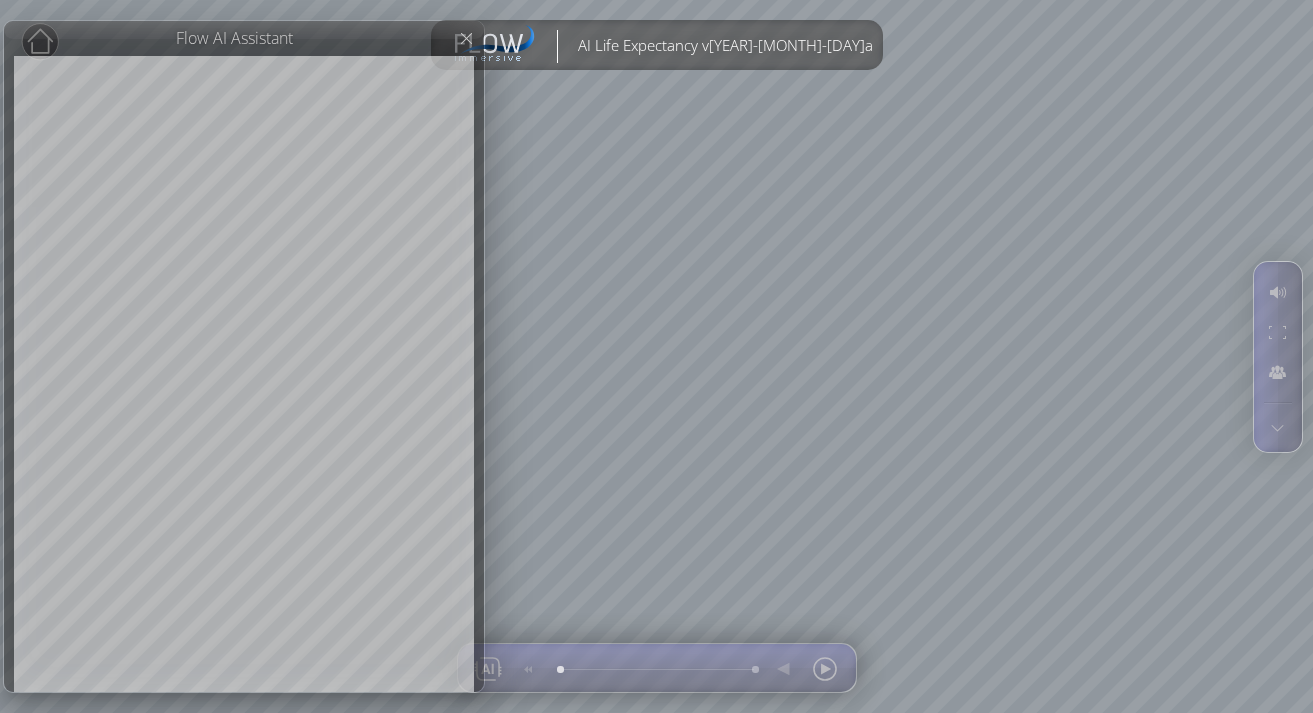 scroll, scrollTop: 0, scrollLeft: 0, axis: both 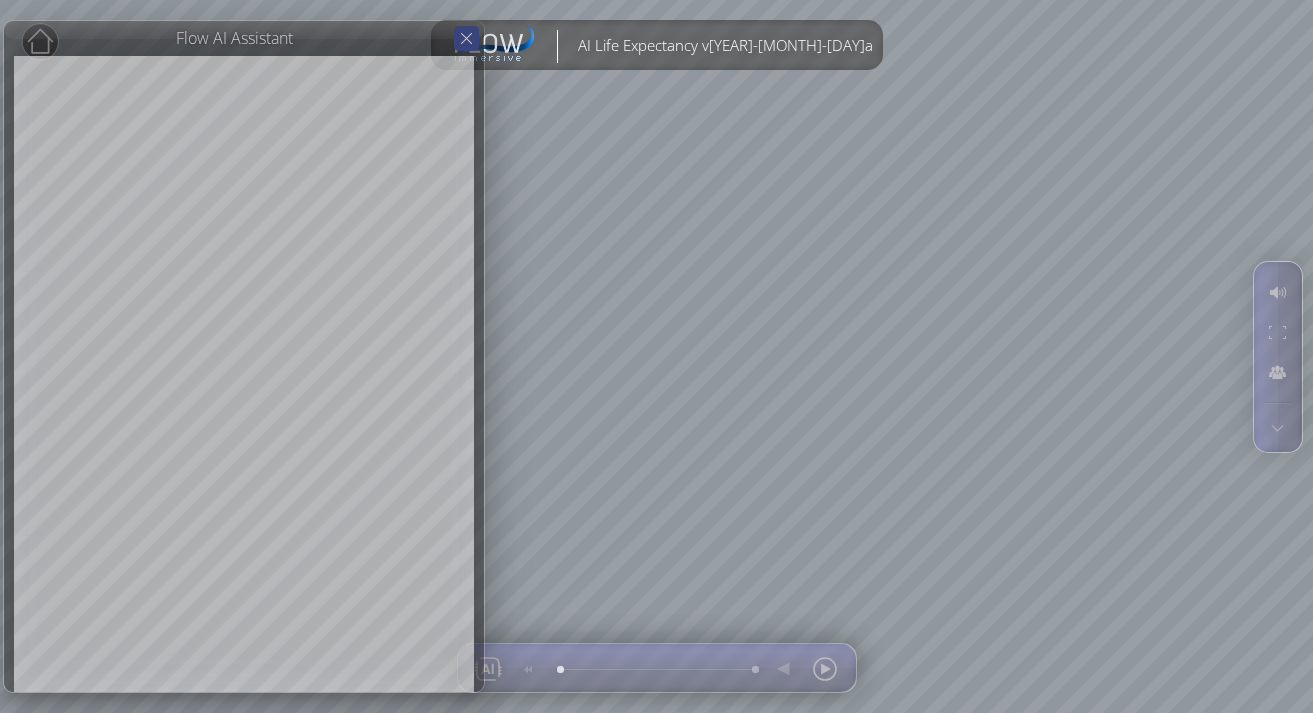 click at bounding box center [466, 38] 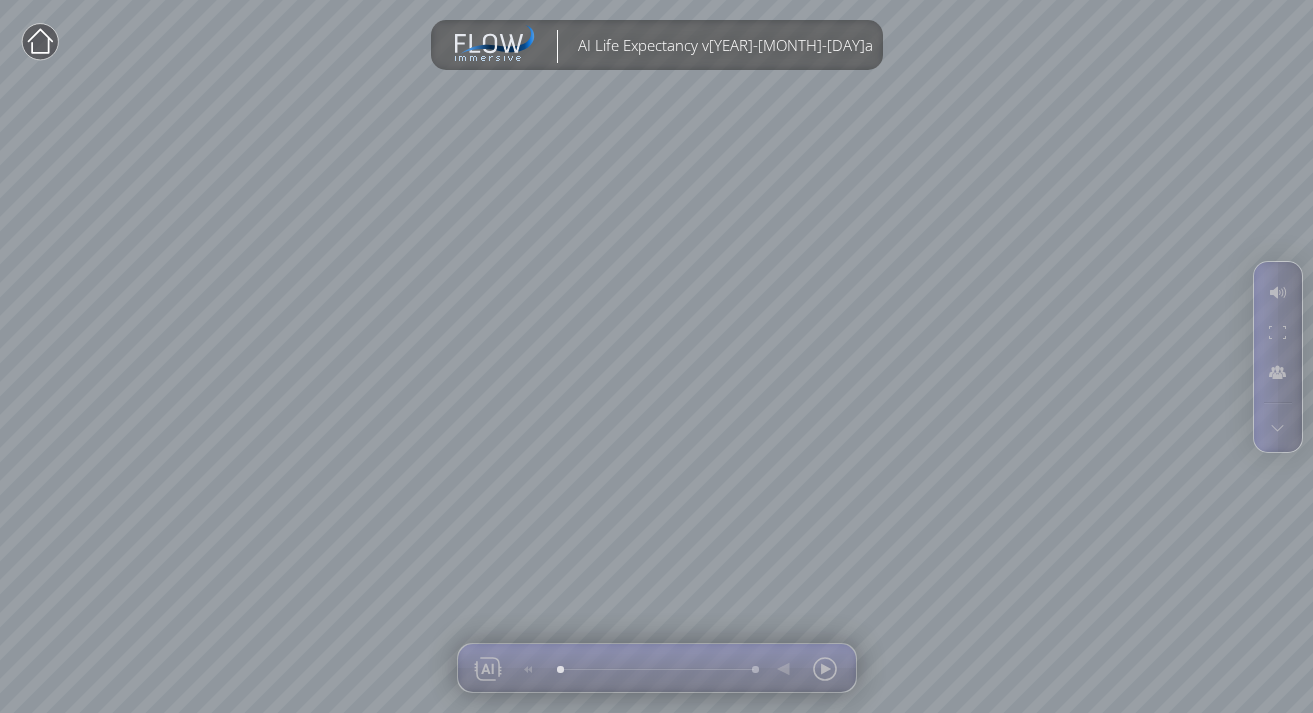 click at bounding box center [40, 42] 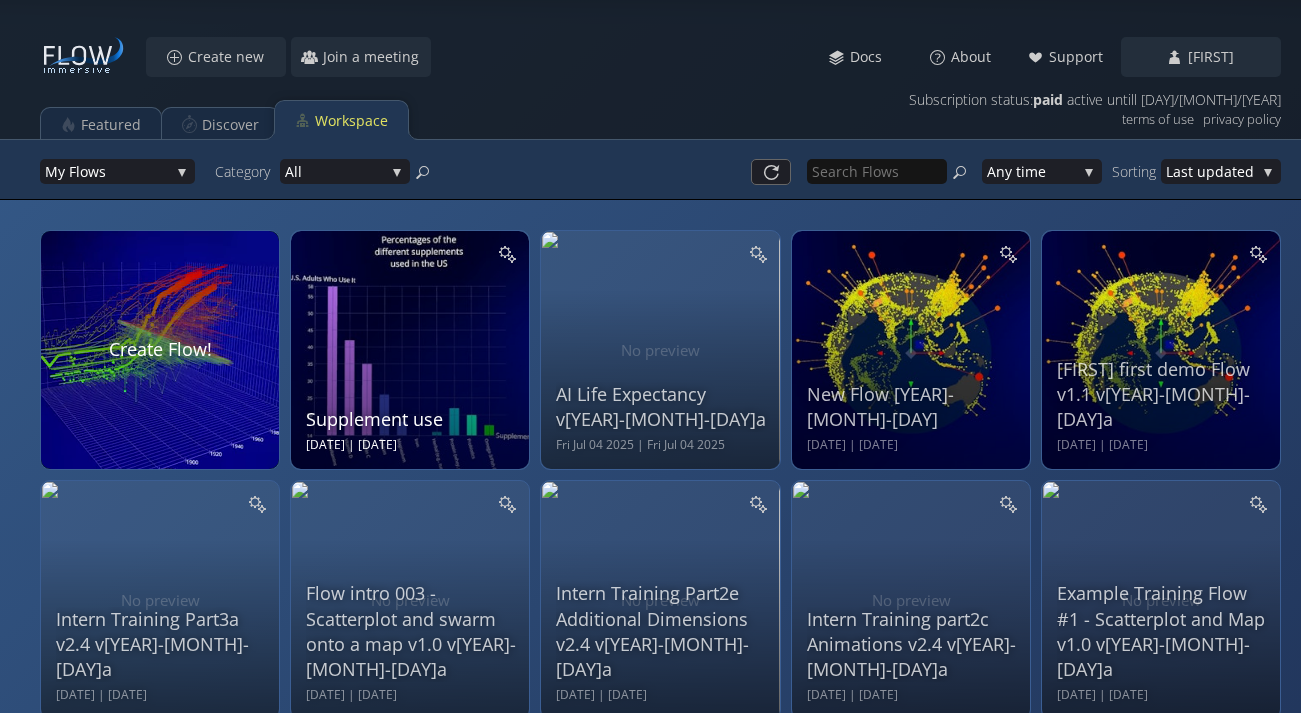 click on "Supplement use
[DATE] | [DATE]" at bounding box center [410, 350] 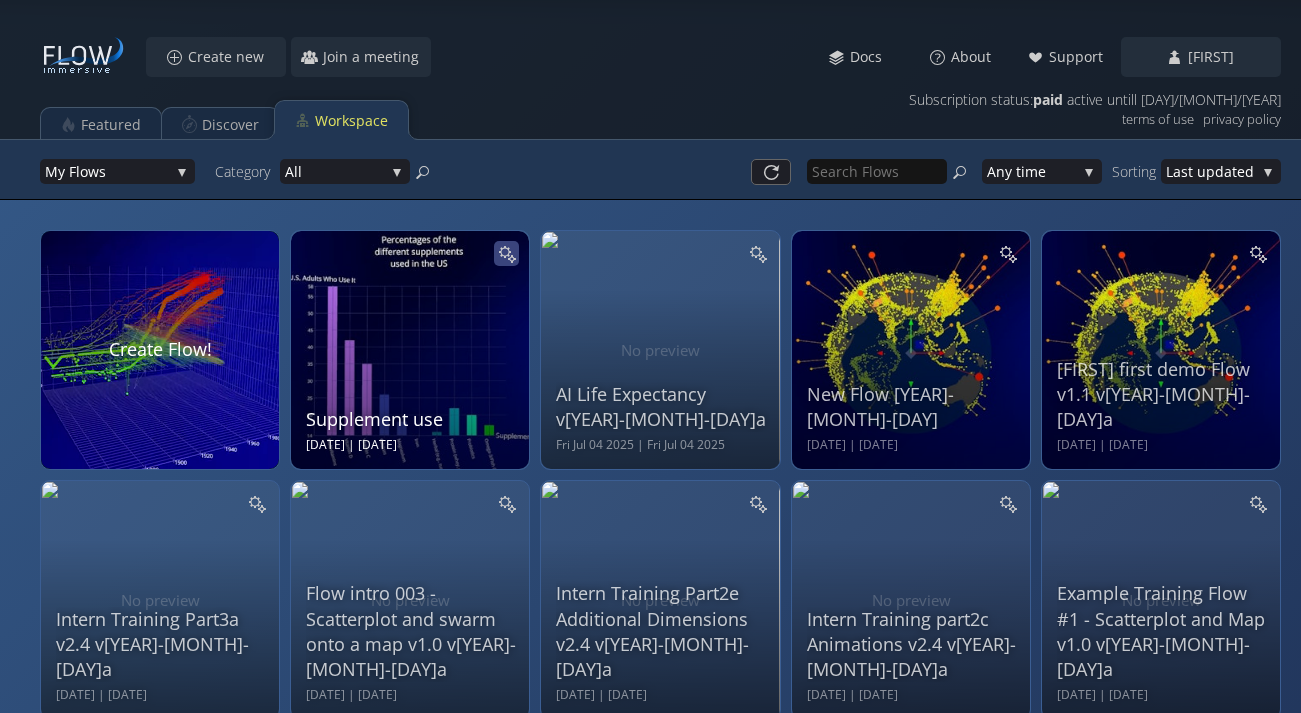 click at bounding box center (506, 253) 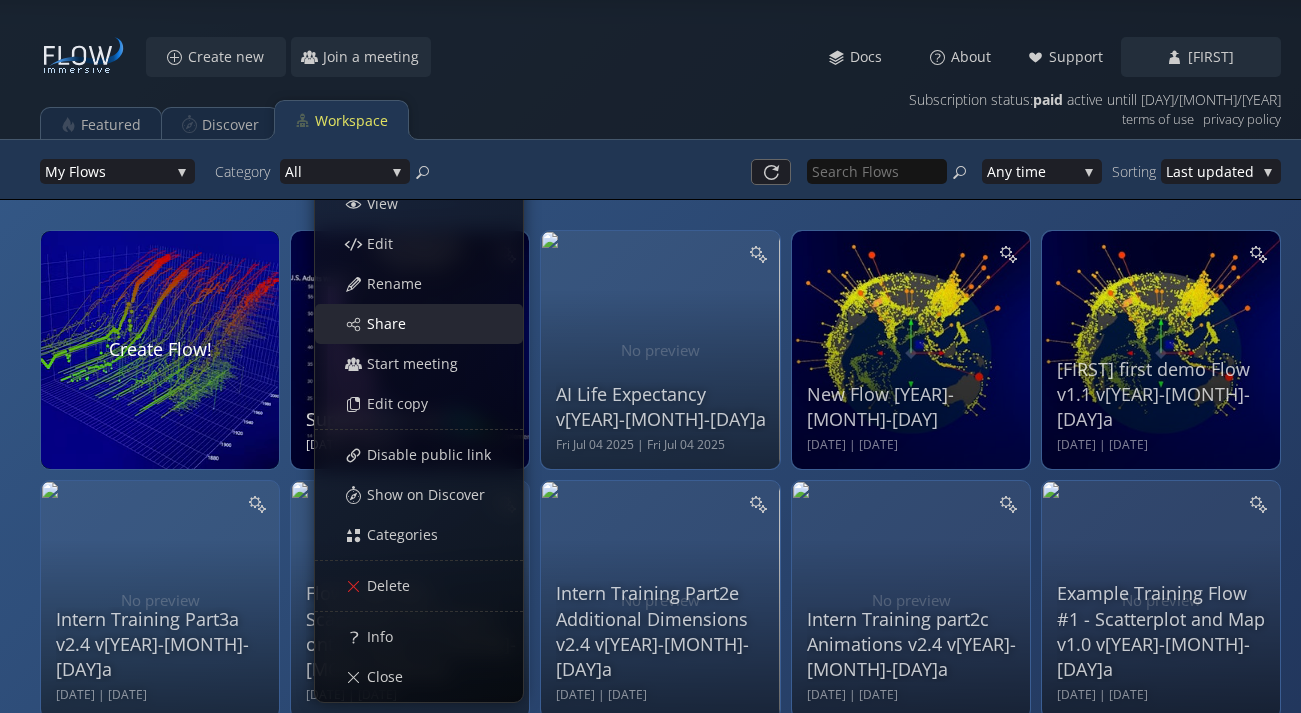 click on "Share" at bounding box center (429, 324) 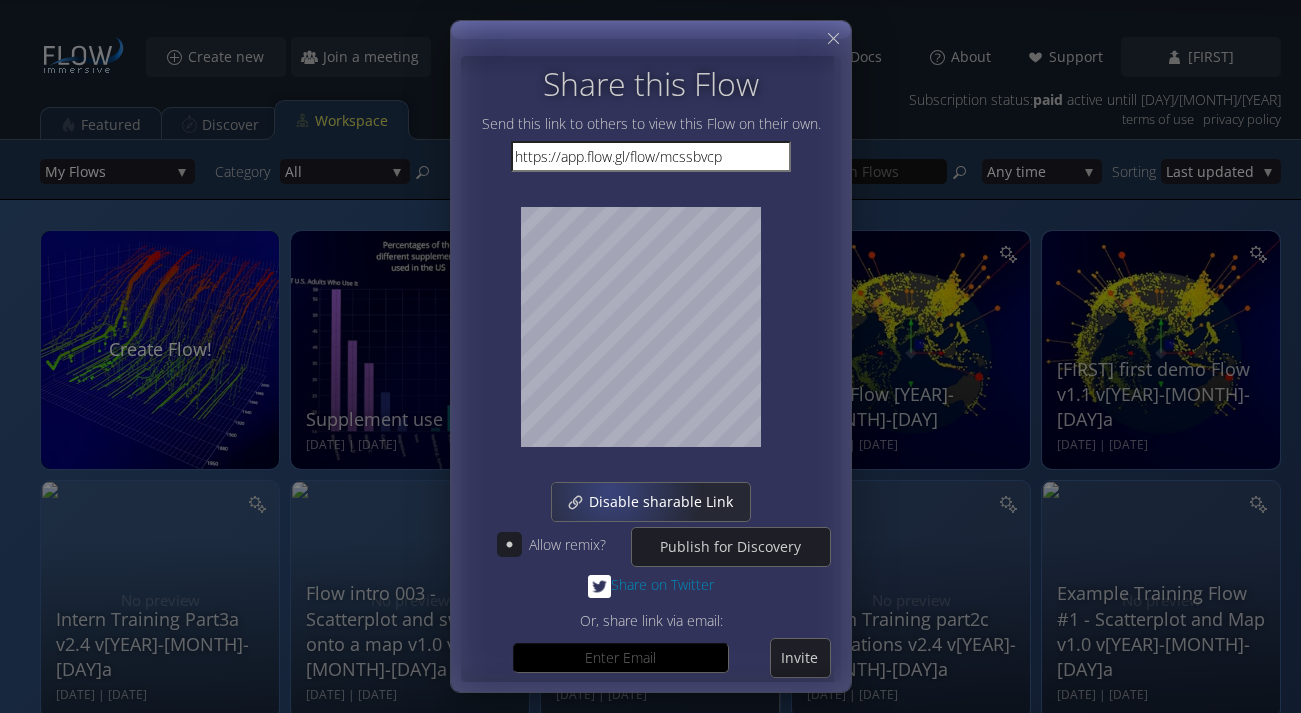 scroll, scrollTop: 91, scrollLeft: 0, axis: vertical 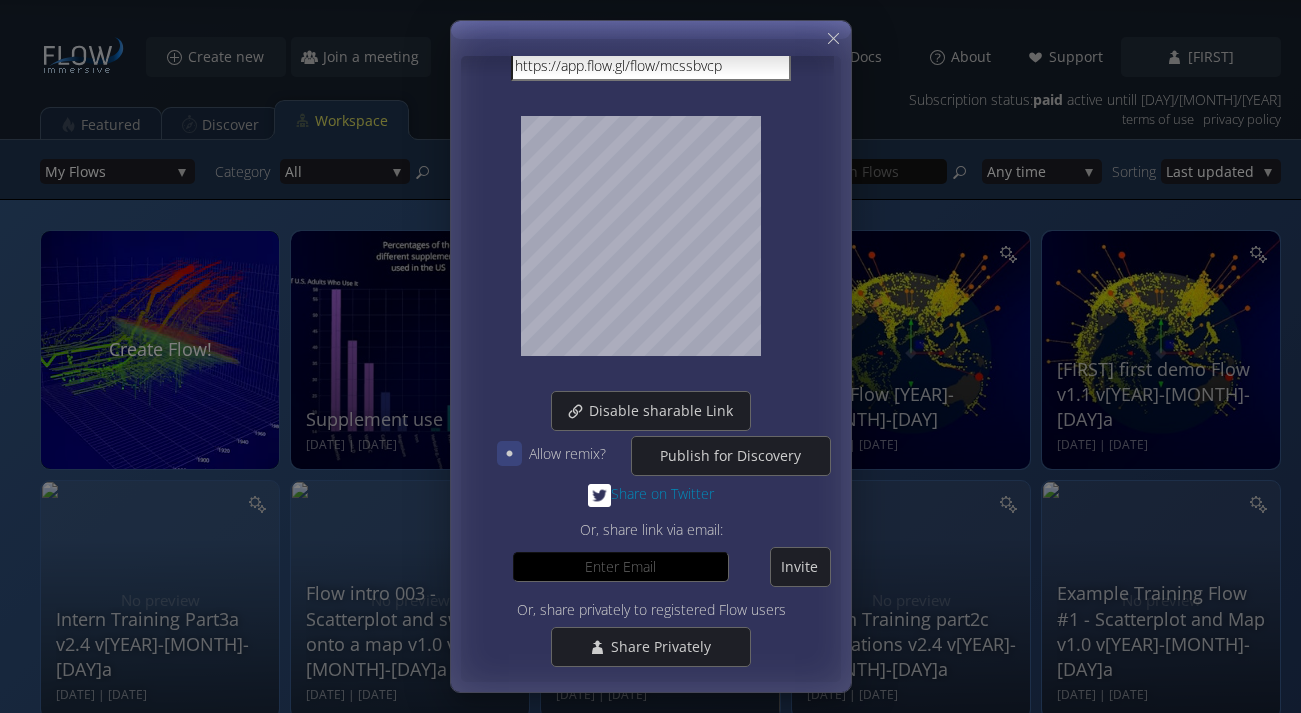 click at bounding box center (508, 453) 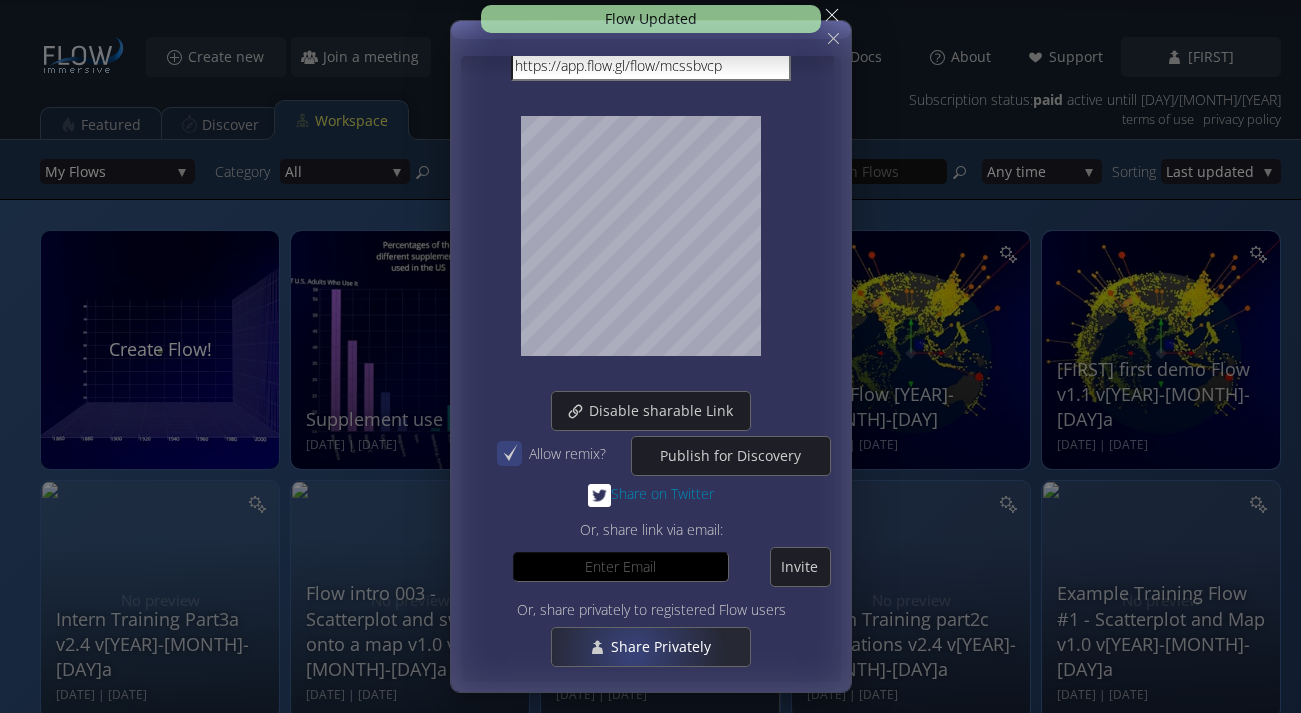 click on "Share Privately" at bounding box center (665, 647) 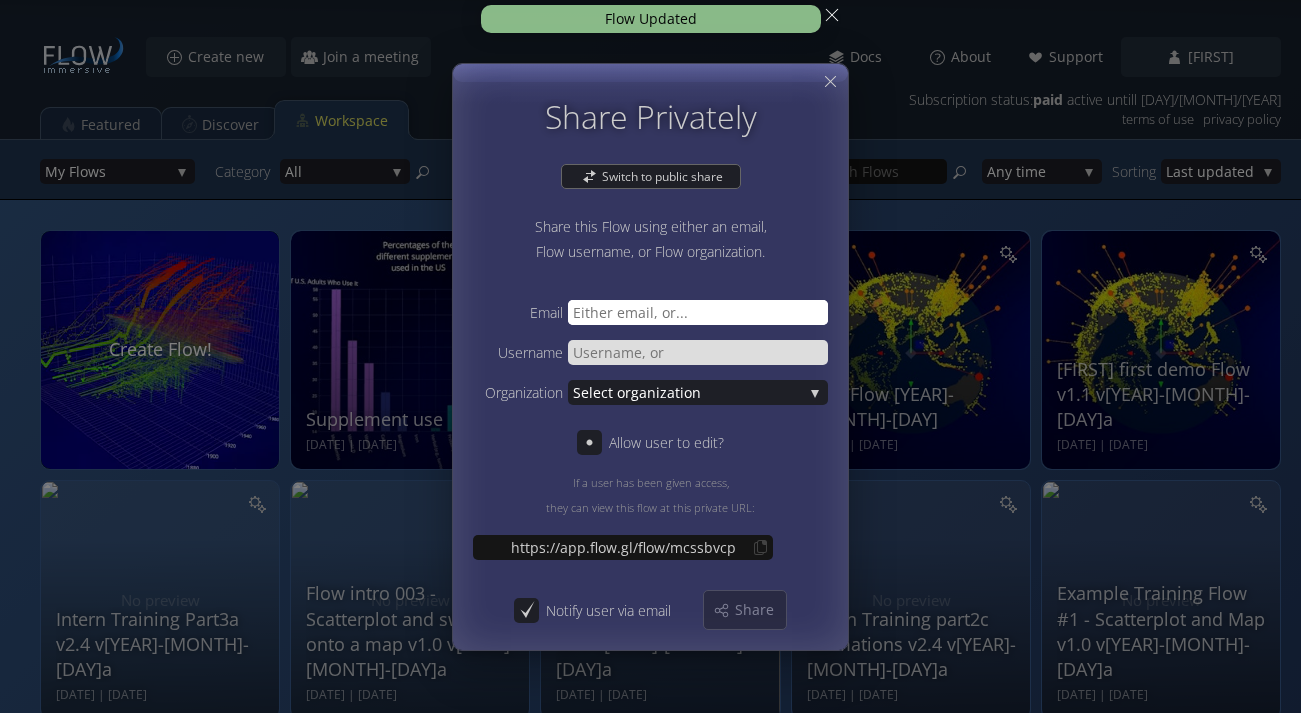 click at bounding box center (698, 311) 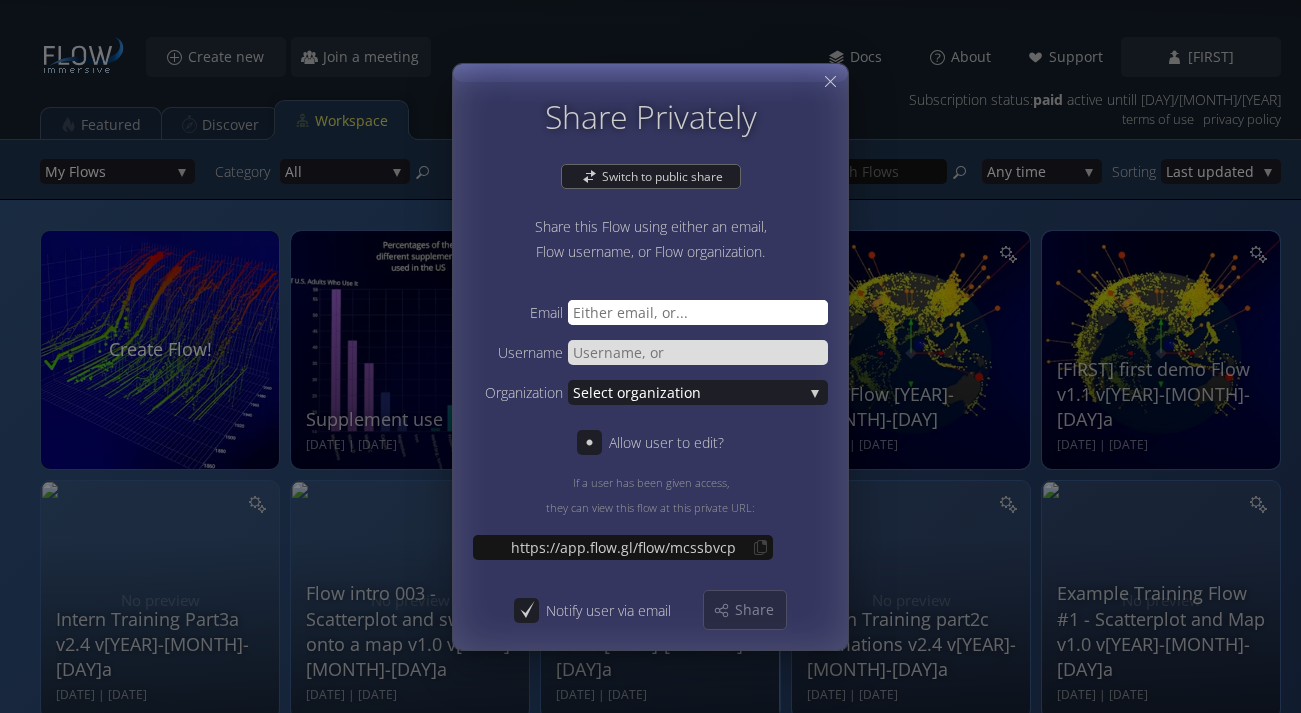 click at bounding box center [698, 311] 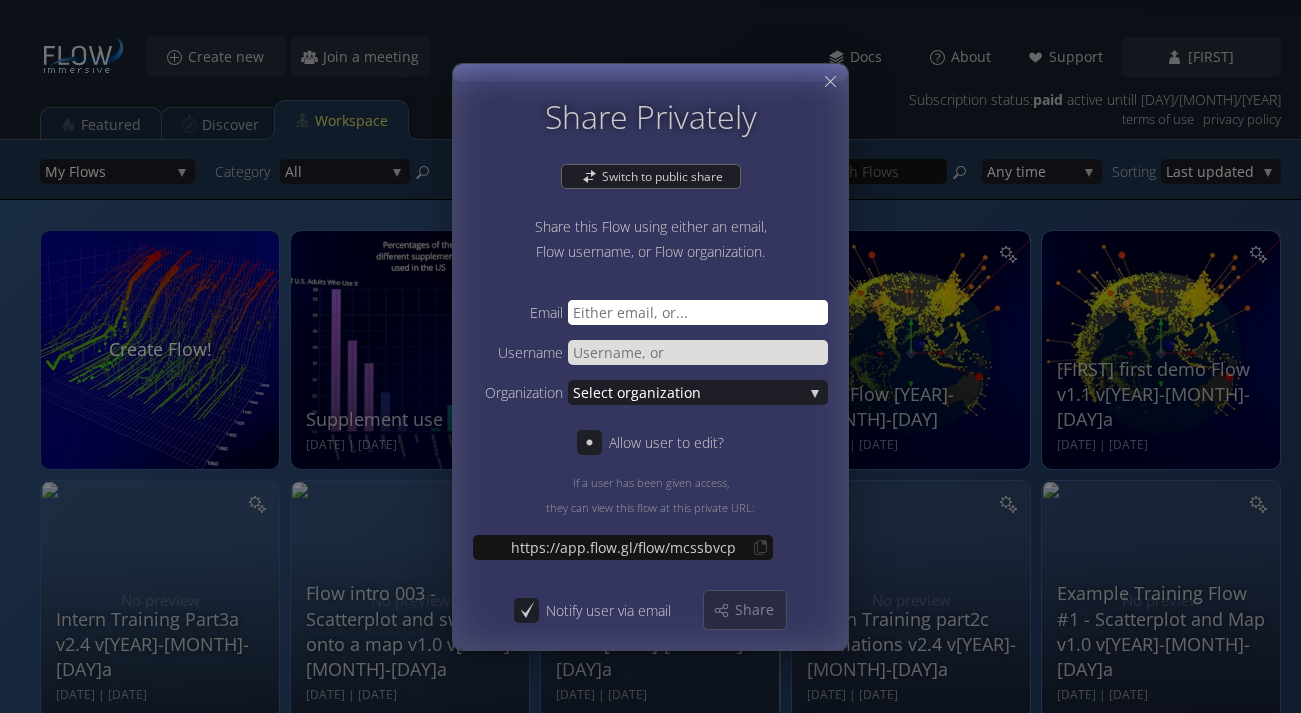 paste on "[EMAIL]" 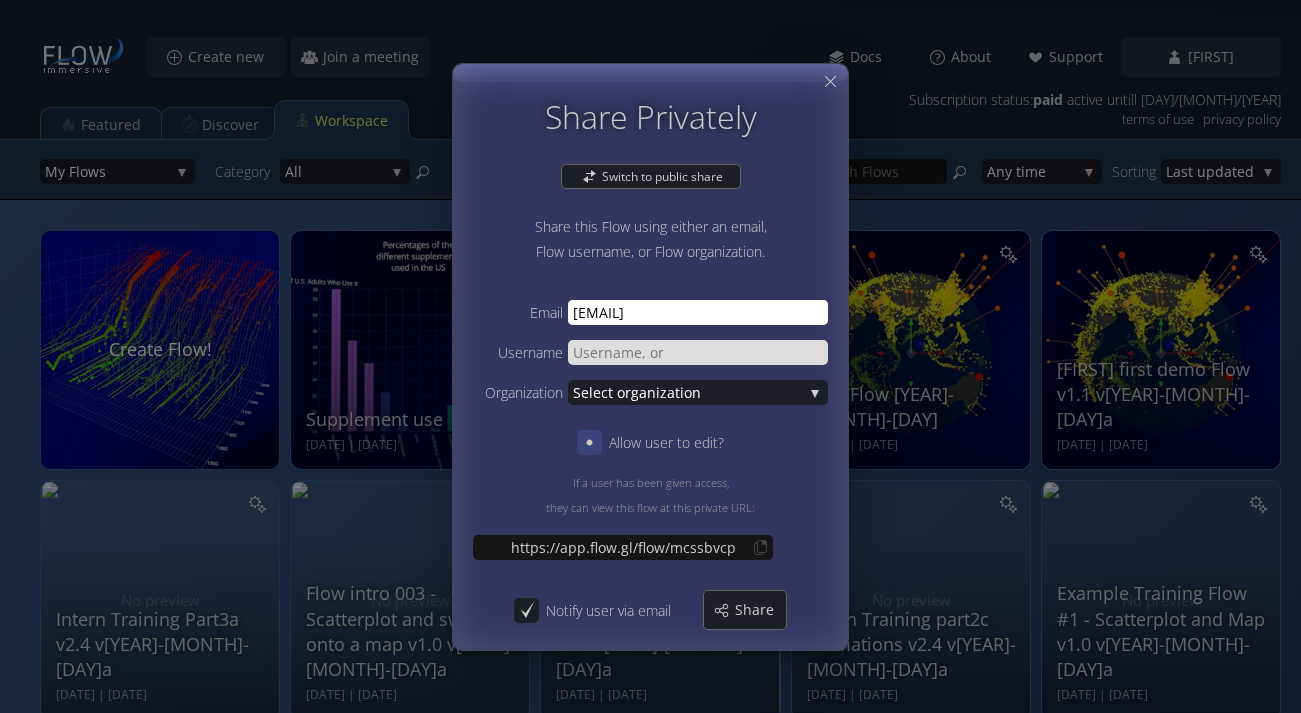 type on "[EMAIL]" 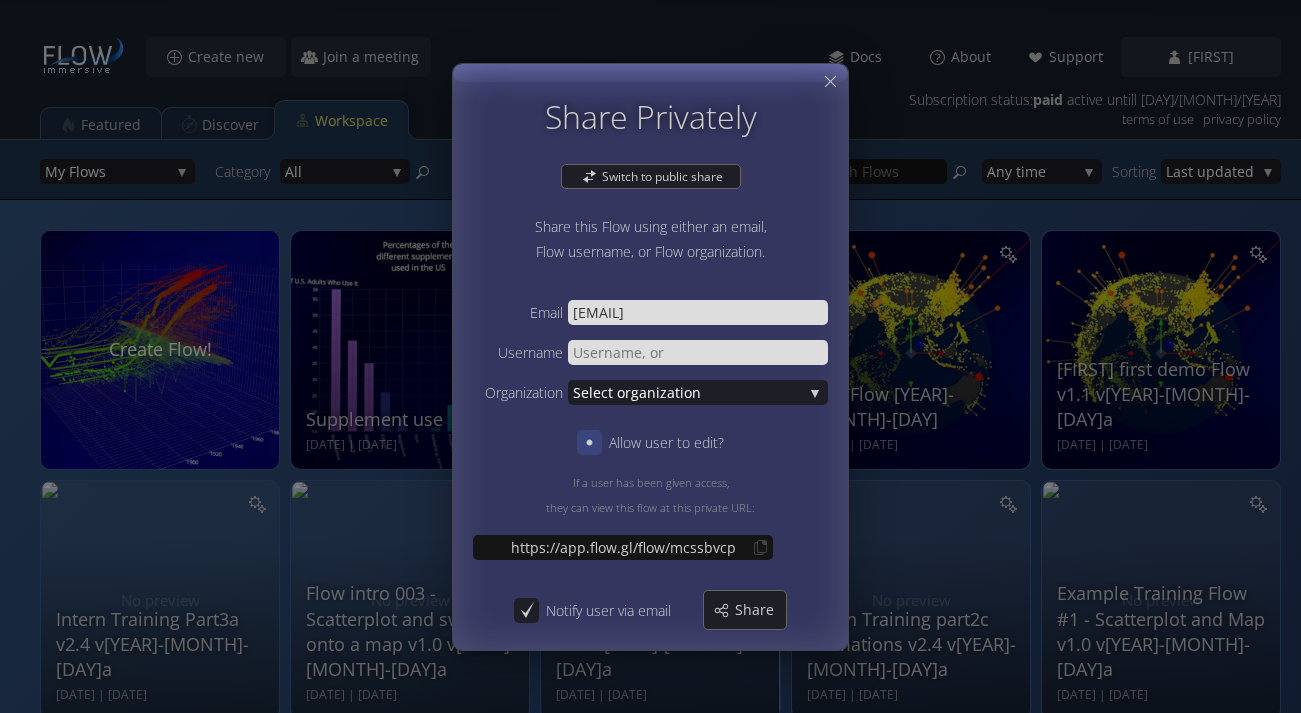 click at bounding box center [589, 441] 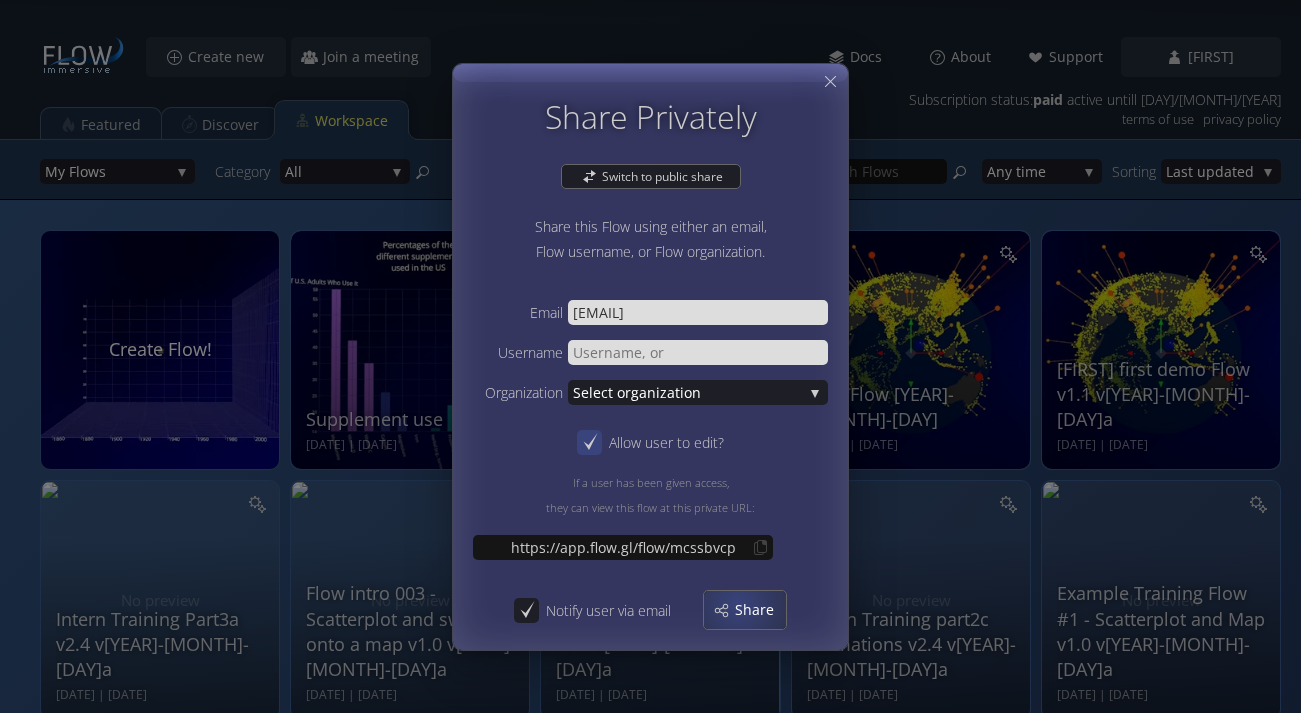 click on "Share" at bounding box center (760, 610) 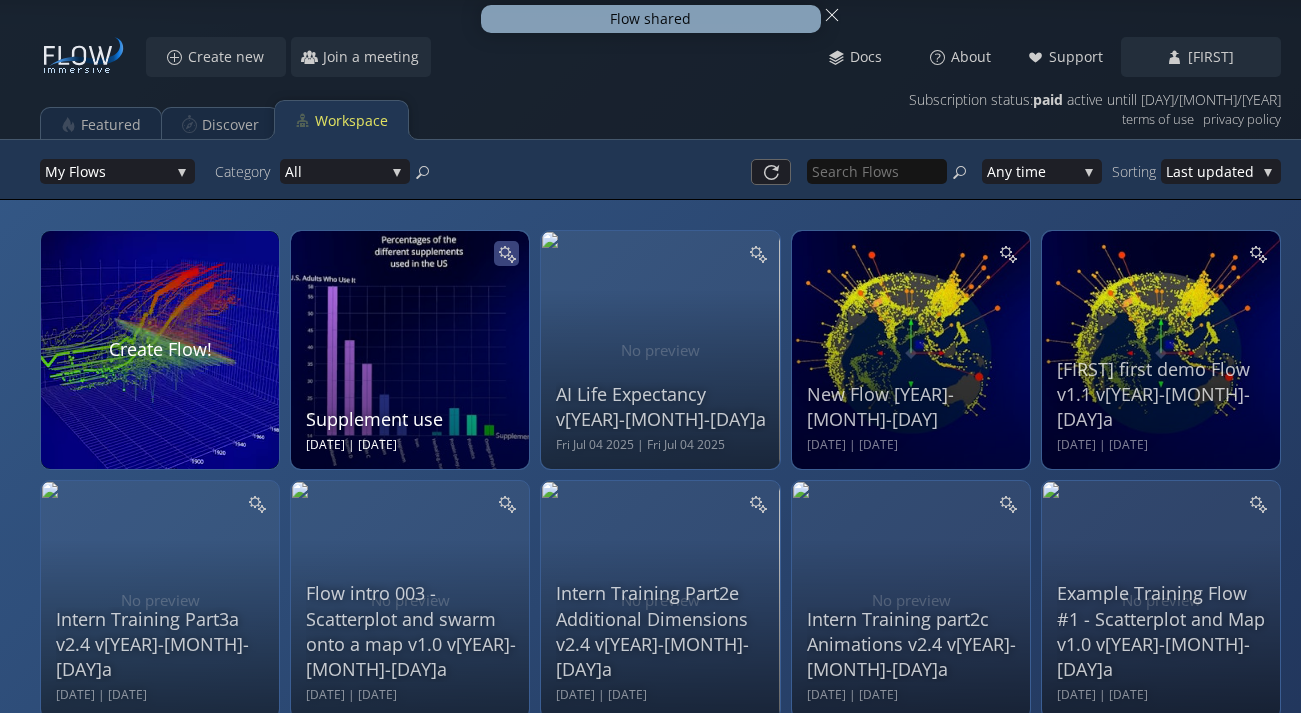 click at bounding box center [506, 253] 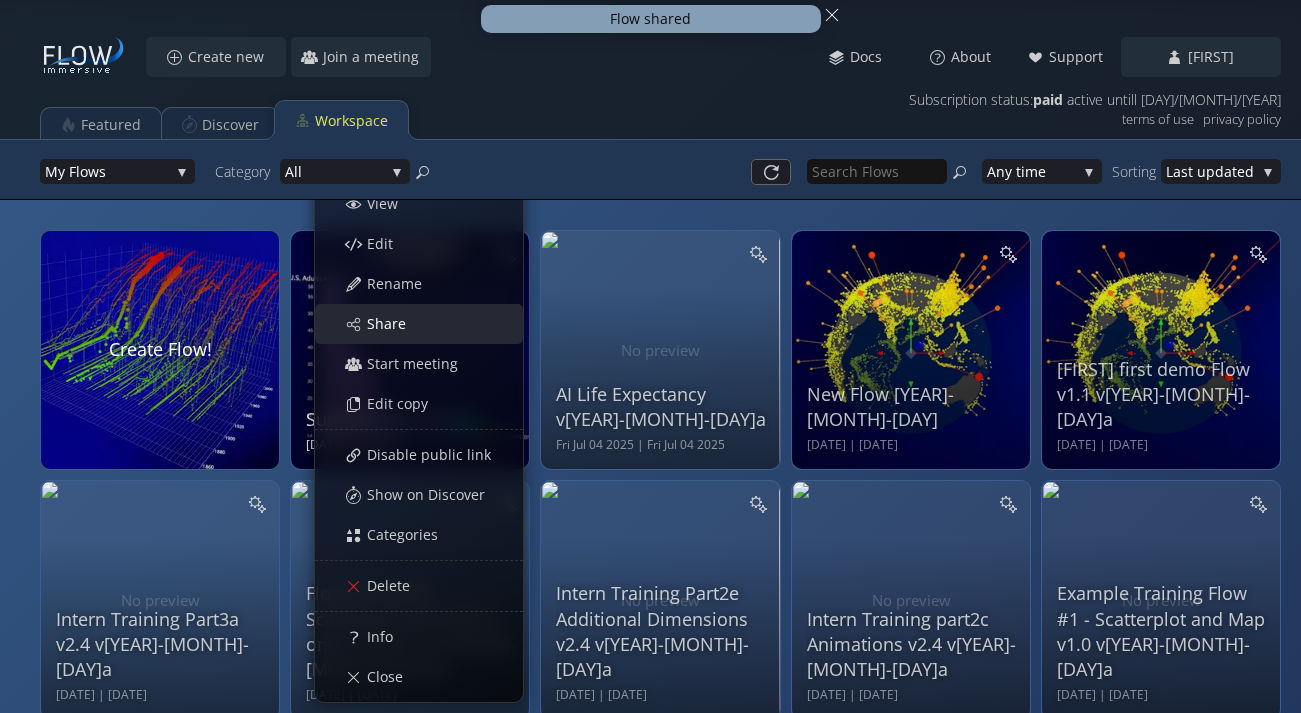 click on "Share" at bounding box center (392, 324) 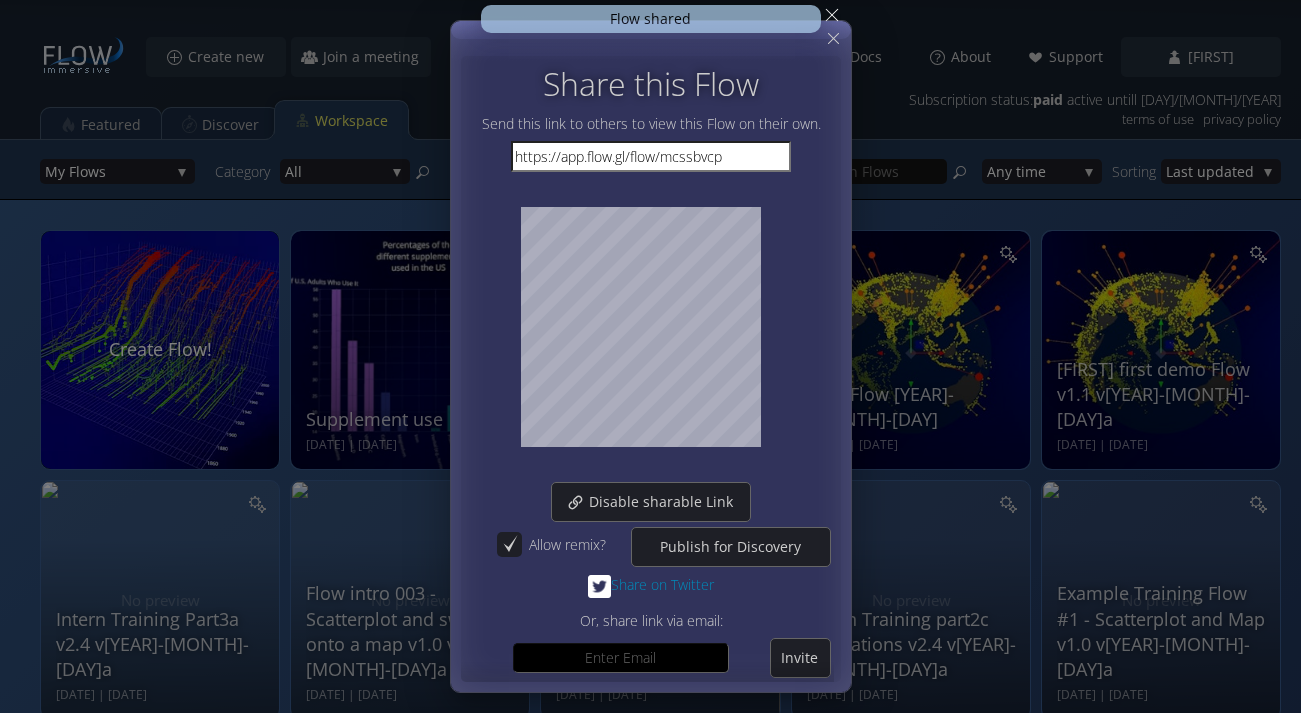 scroll, scrollTop: 91, scrollLeft: 0, axis: vertical 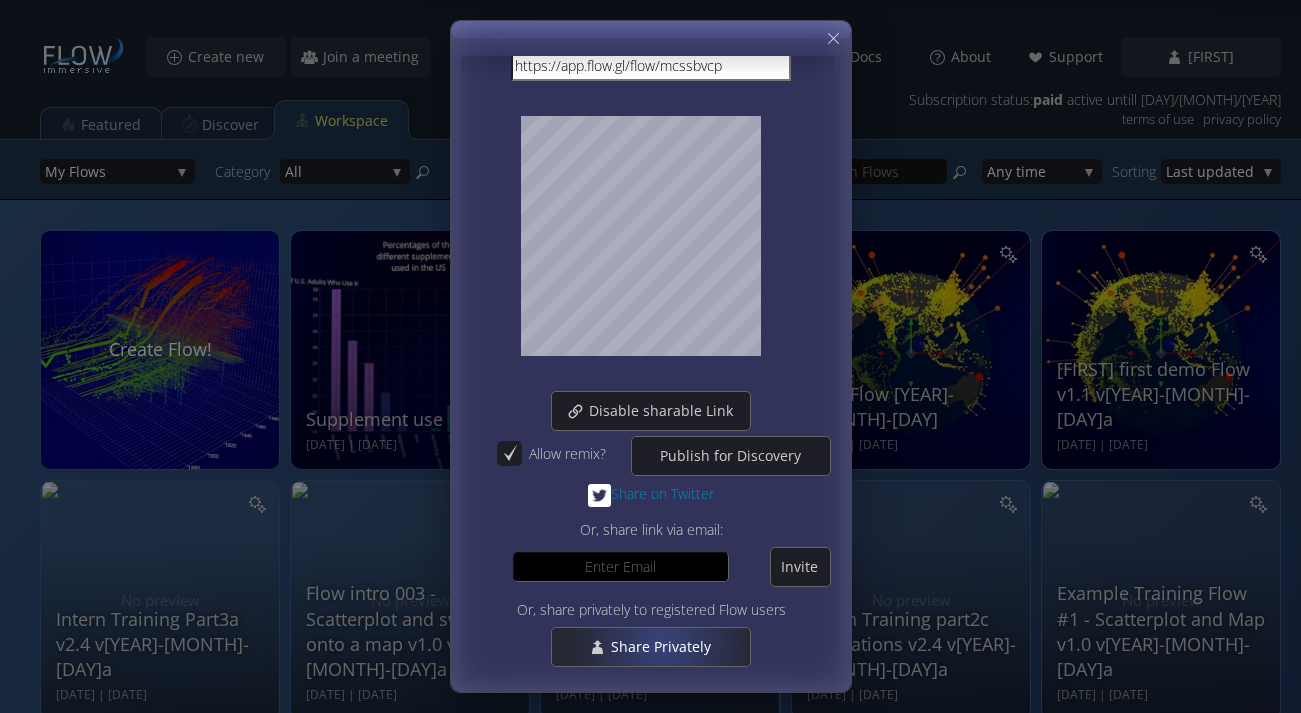 click on "Share Privately" at bounding box center (665, 647) 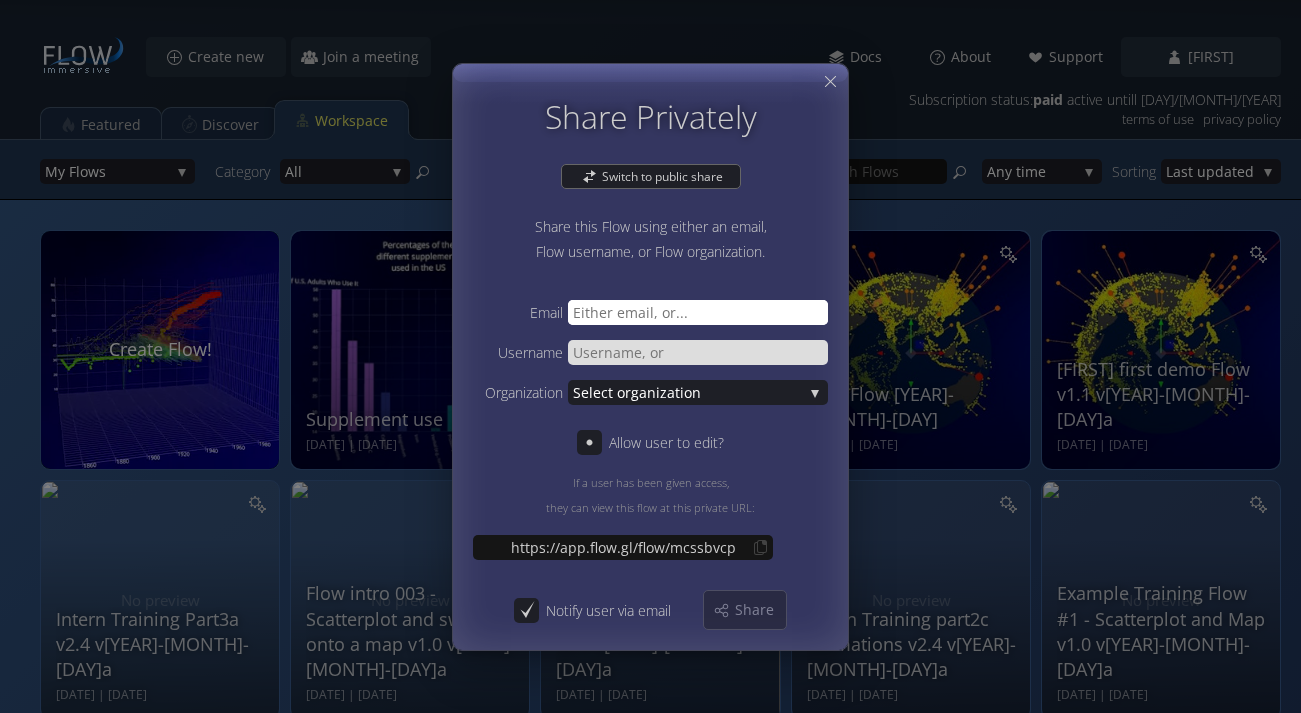 click at bounding box center (698, 311) 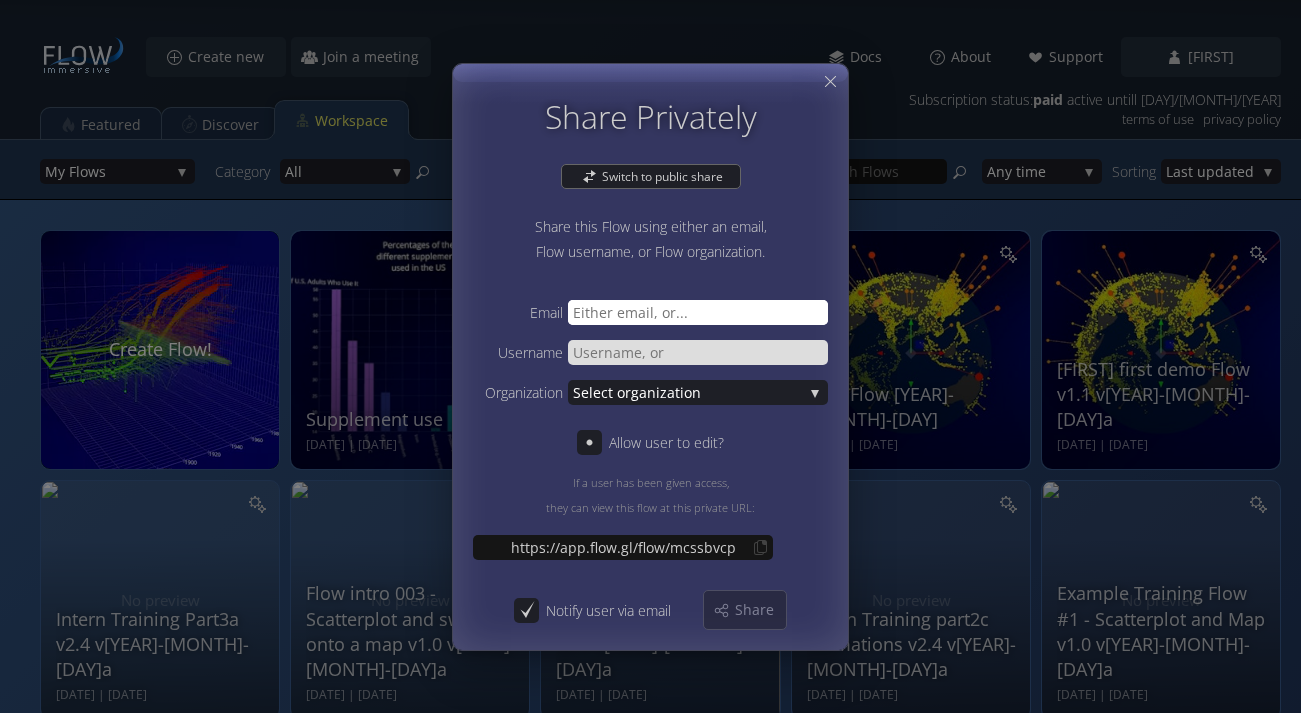 paste on "[EMAIL]" 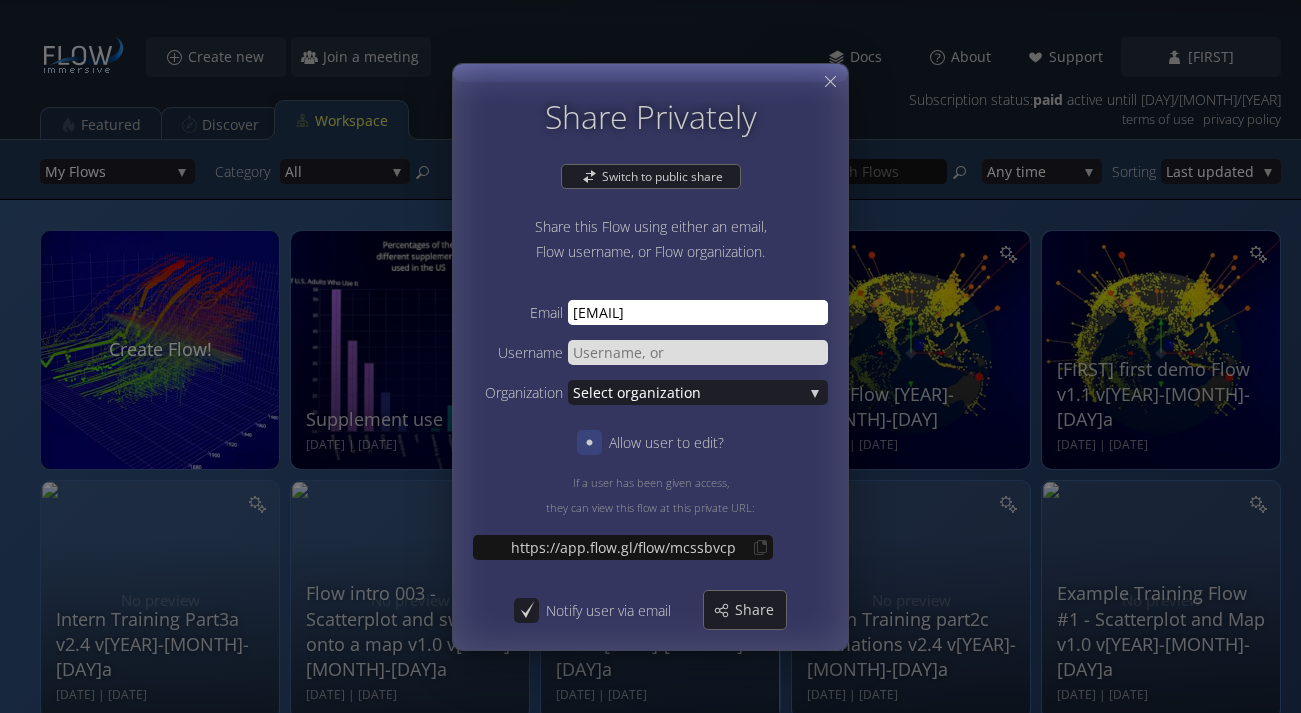 type on "[EMAIL]" 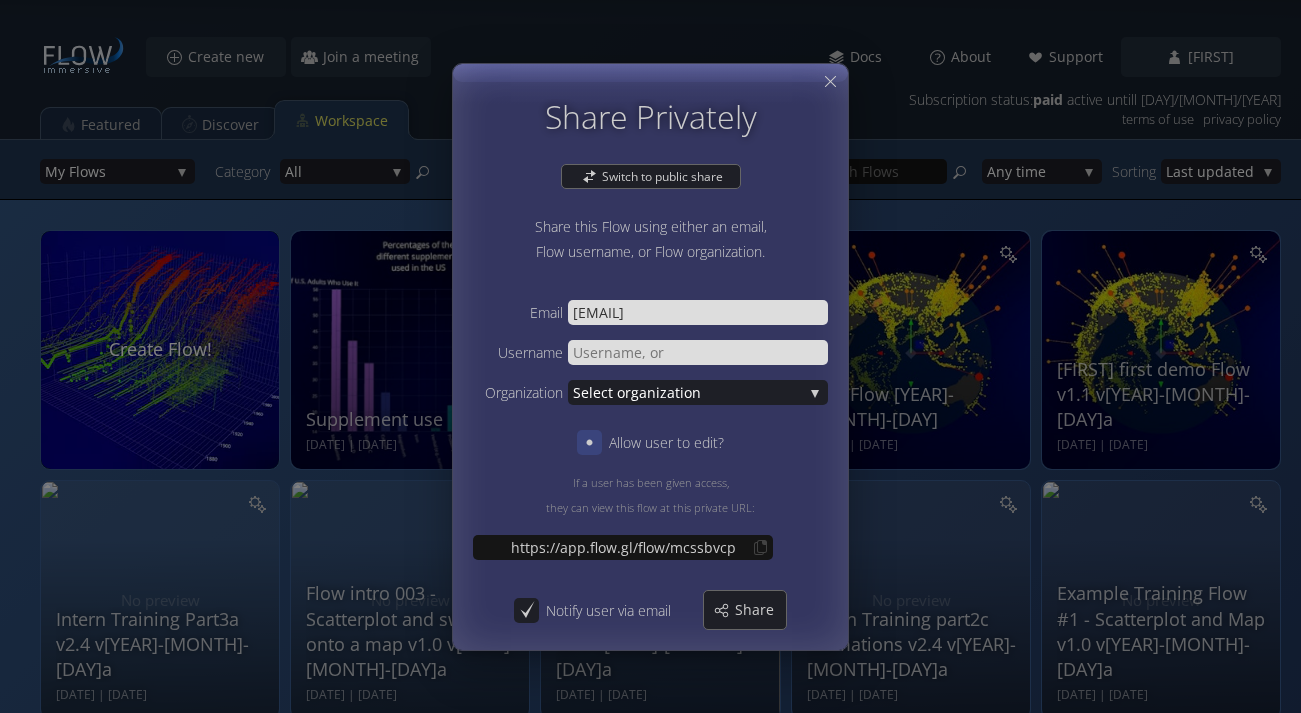 click at bounding box center (589, 441) 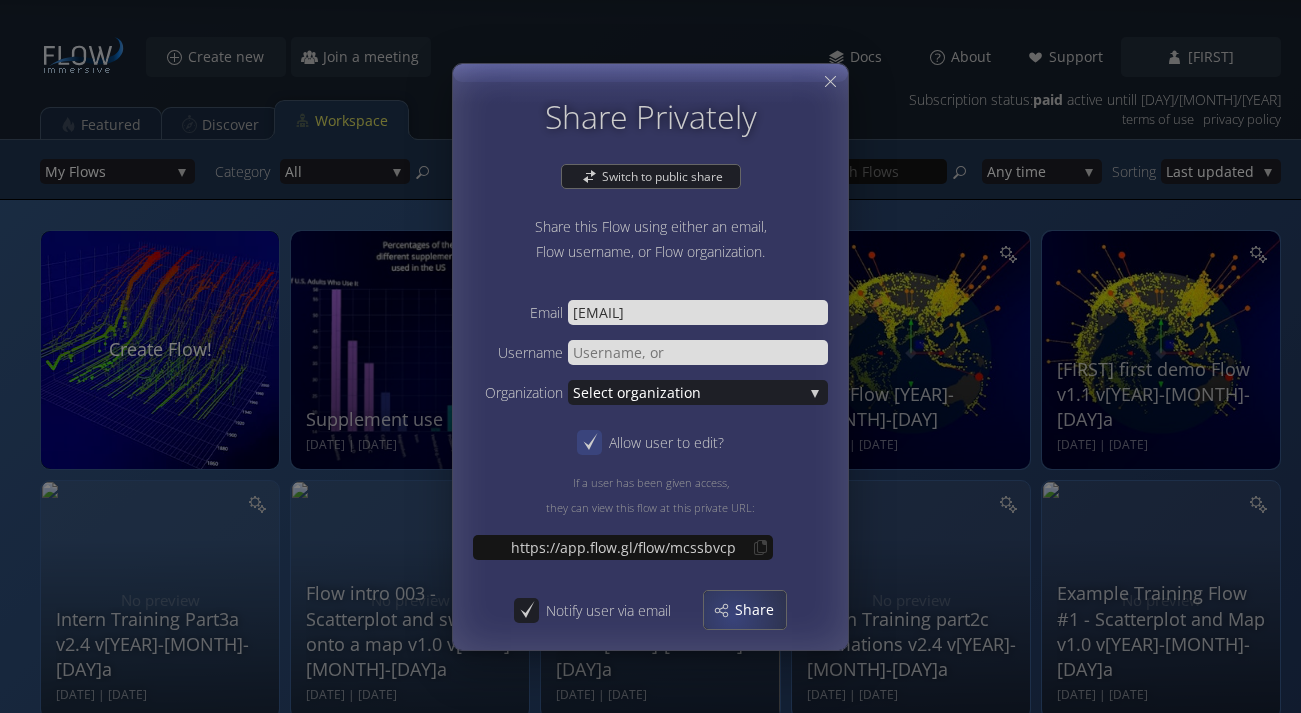 click on "Share" at bounding box center (745, 610) 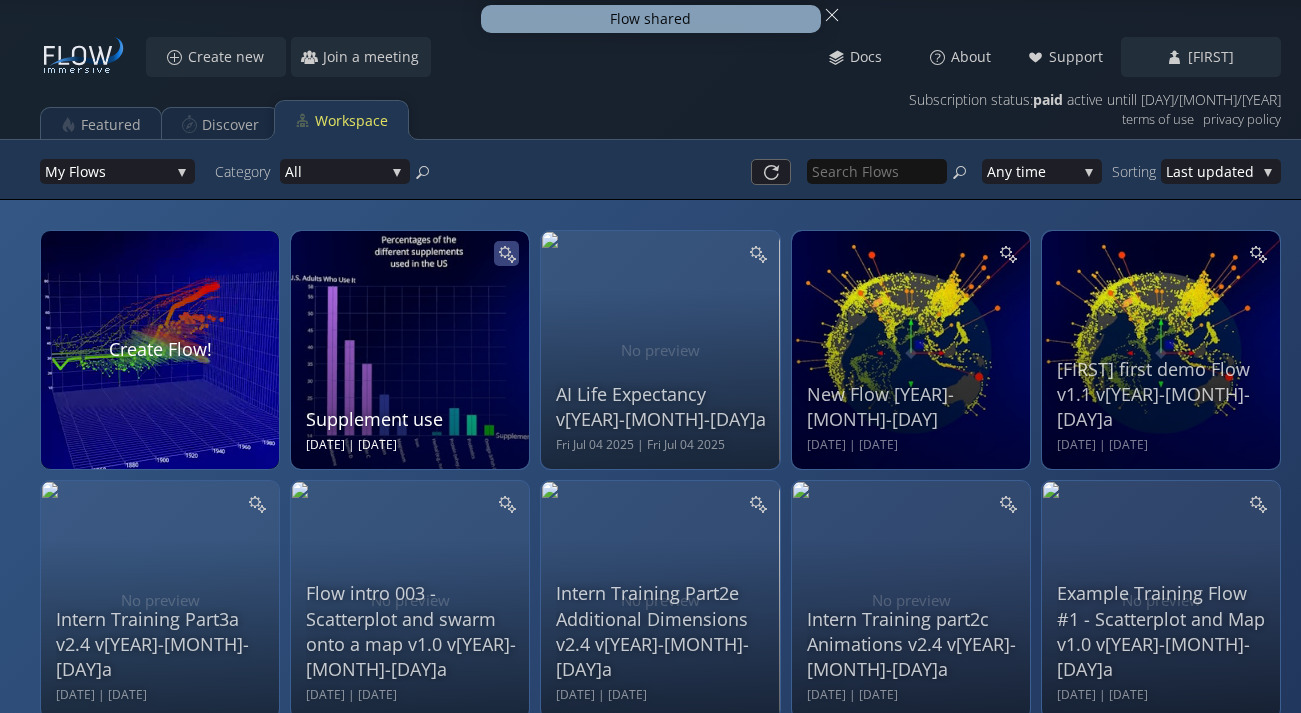 click at bounding box center [506, 253] 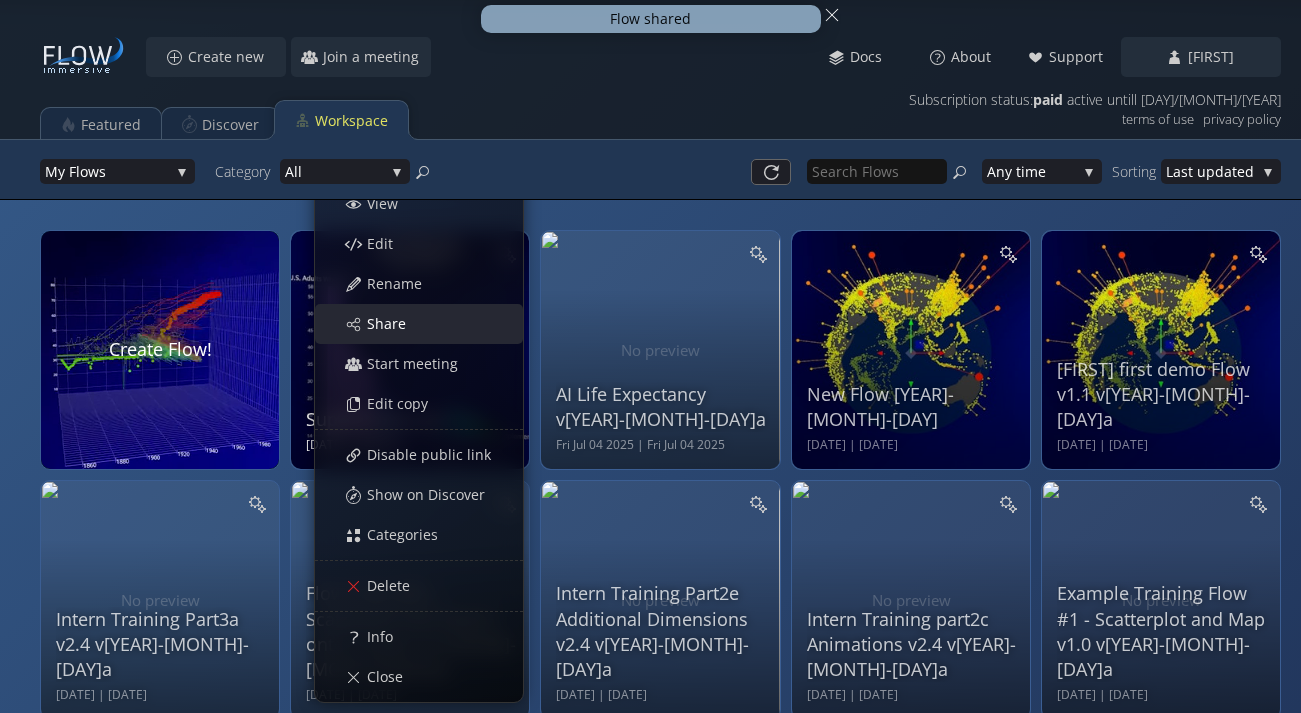 click on "Share" at bounding box center [429, 324] 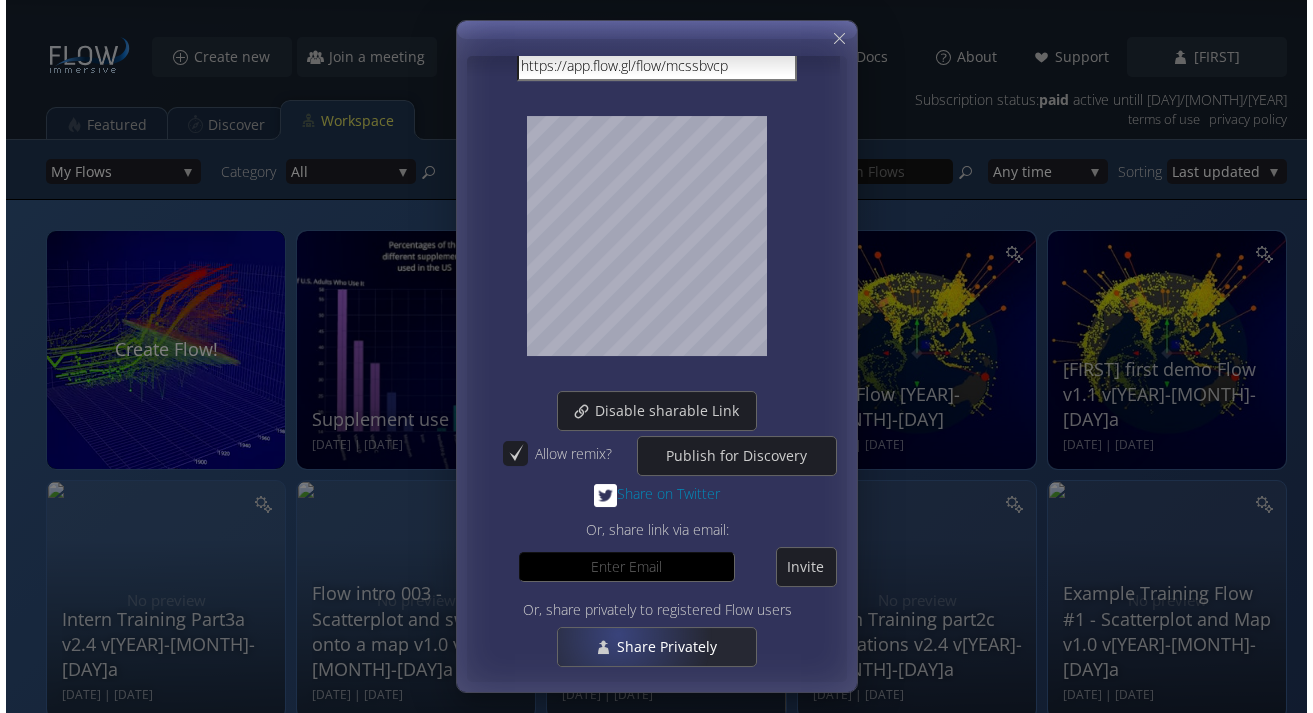 scroll, scrollTop: 91, scrollLeft: 0, axis: vertical 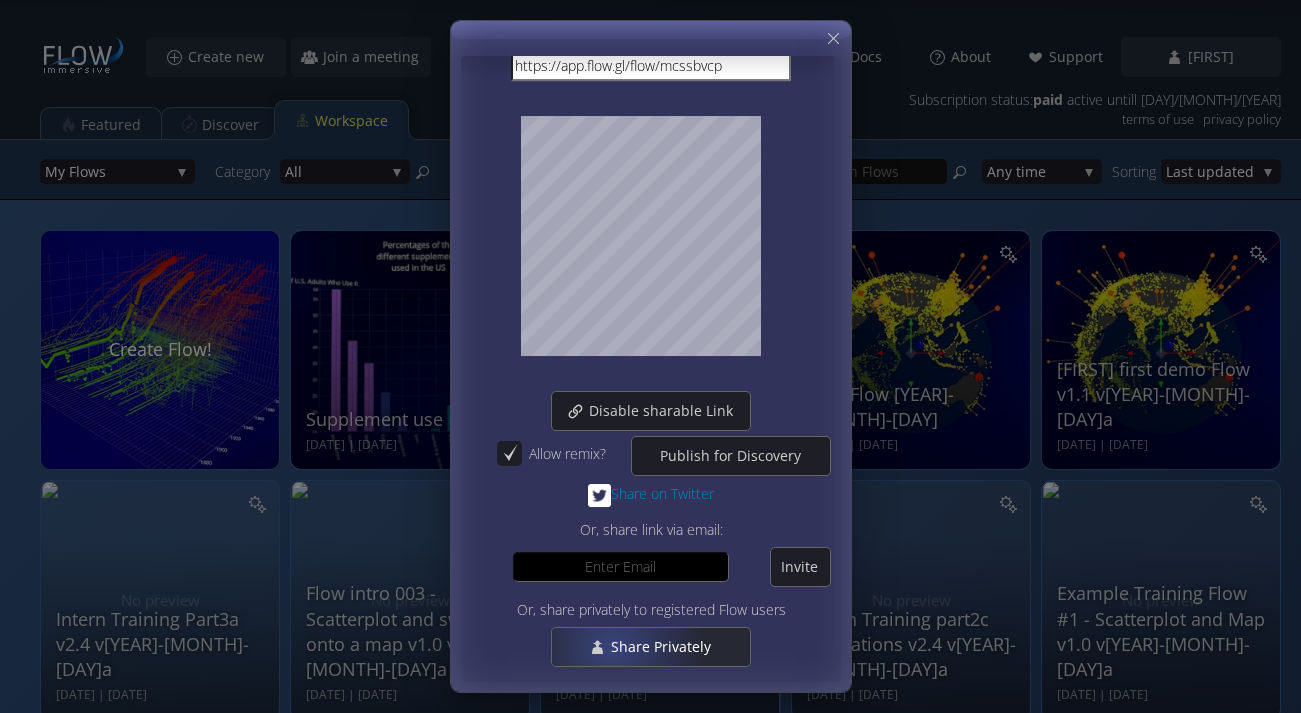 click on "Share Privately" at bounding box center [665, 647] 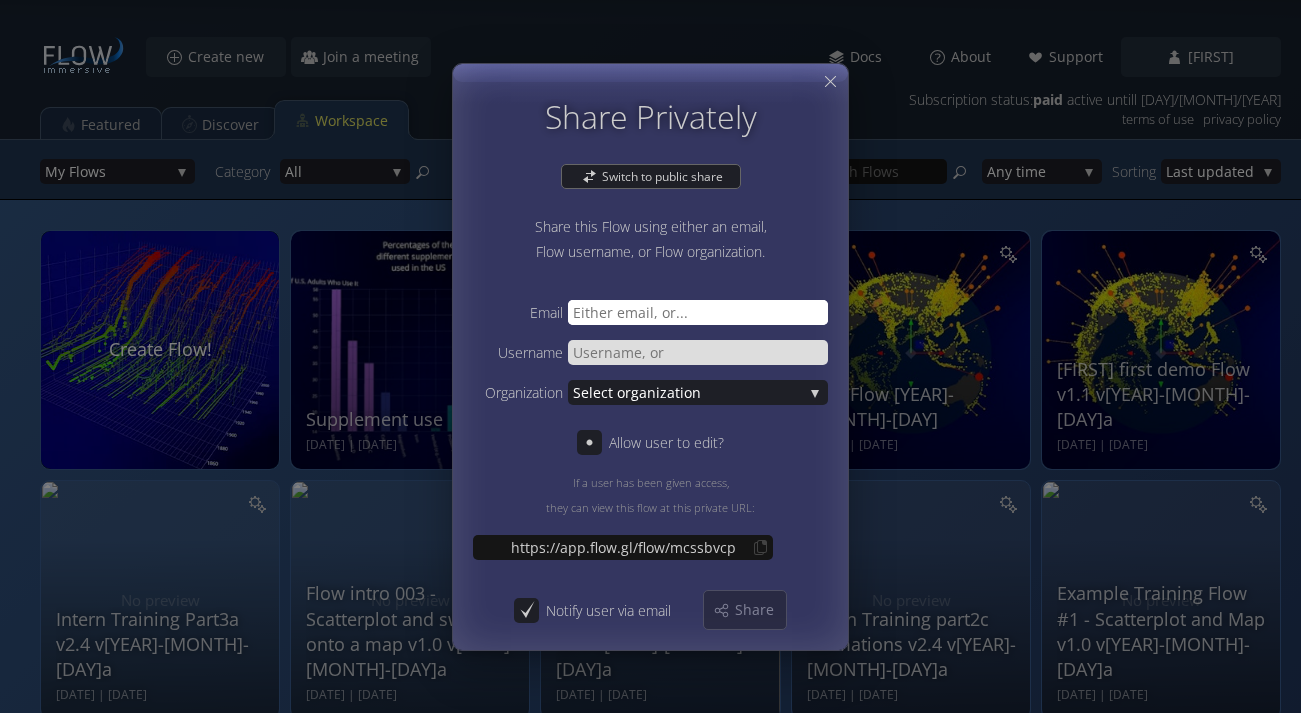 click at bounding box center [698, 311] 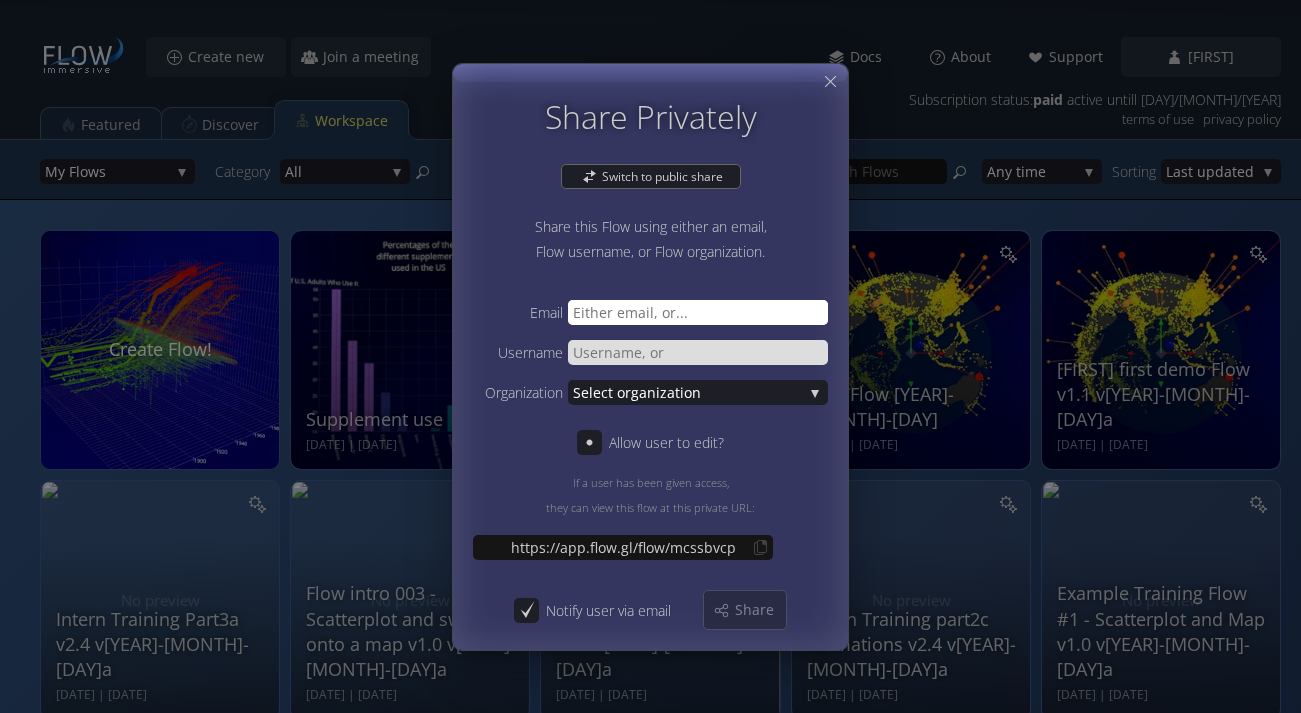 paste on "[EMAIL]" 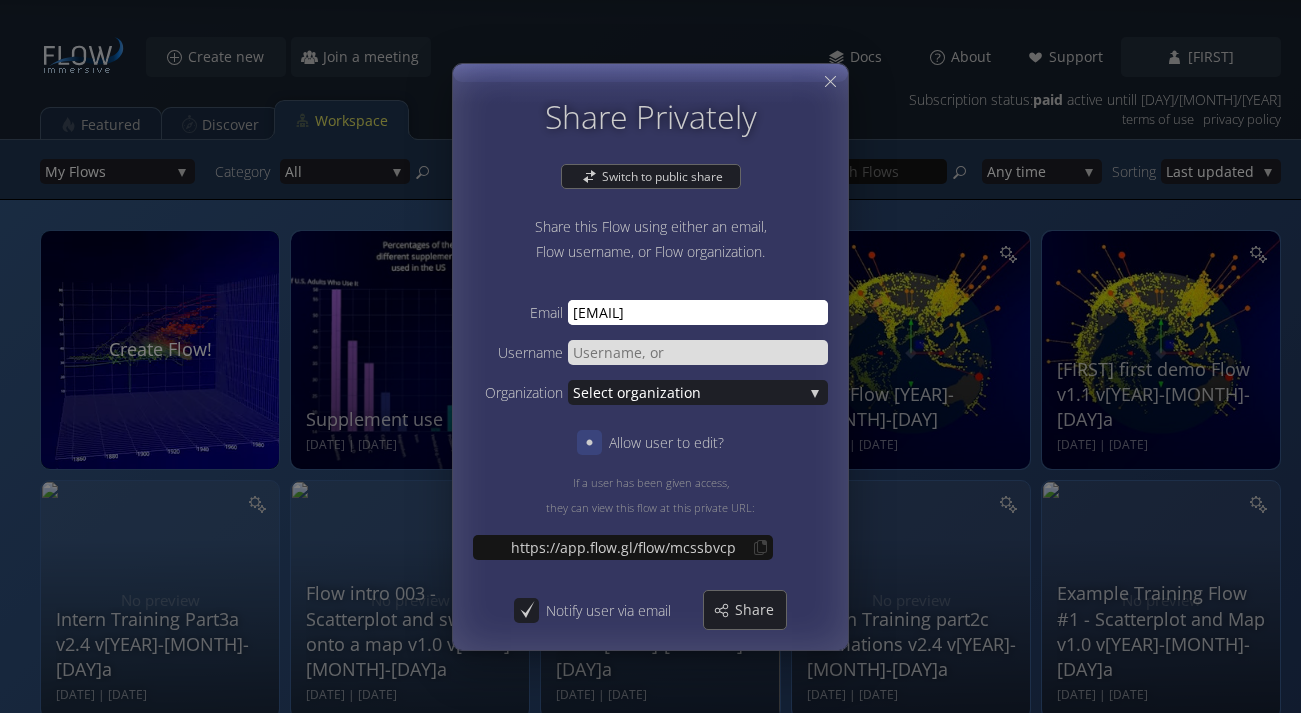 type on "[EMAIL]" 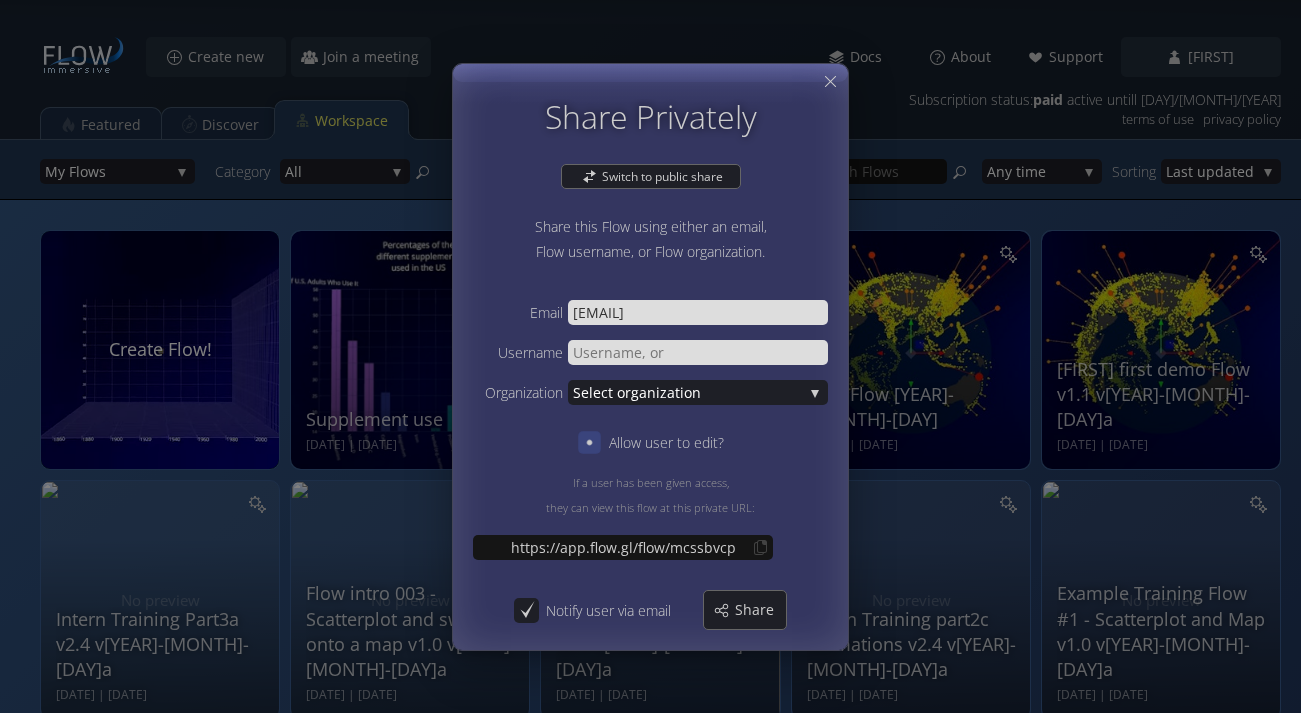 click at bounding box center [589, 441] 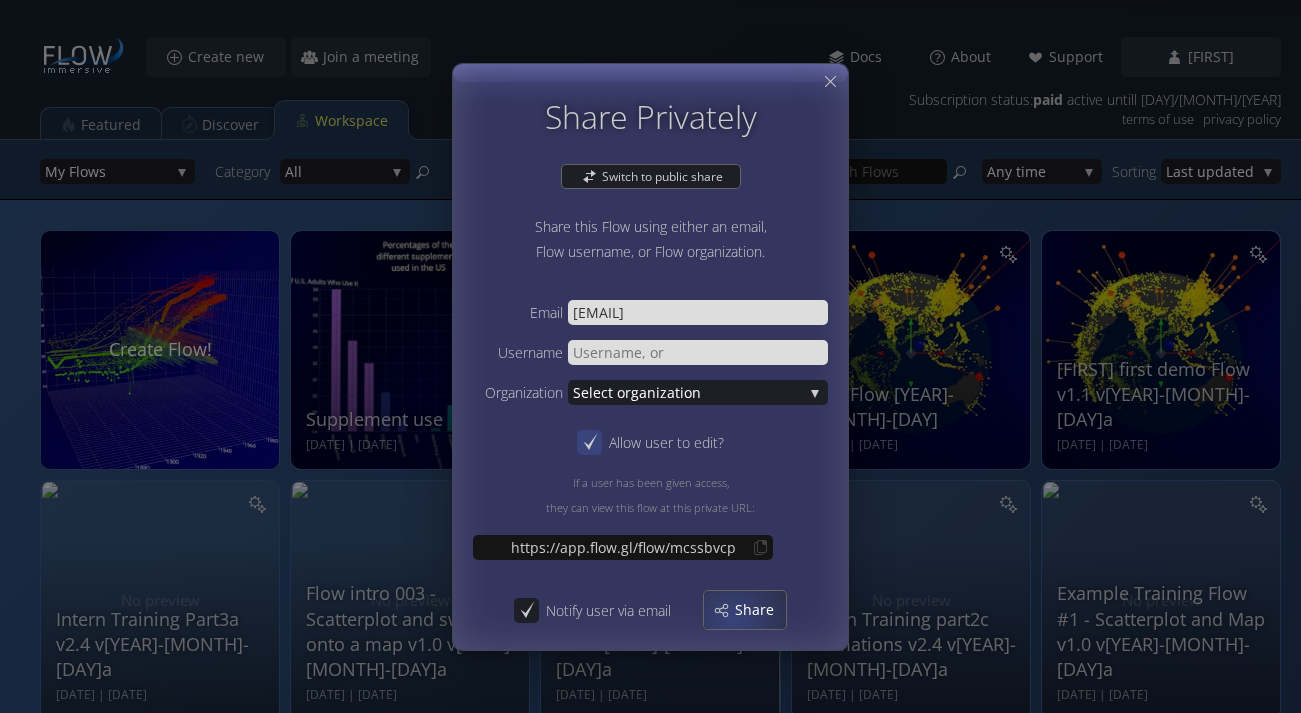 click on "Share" at bounding box center [745, 610] 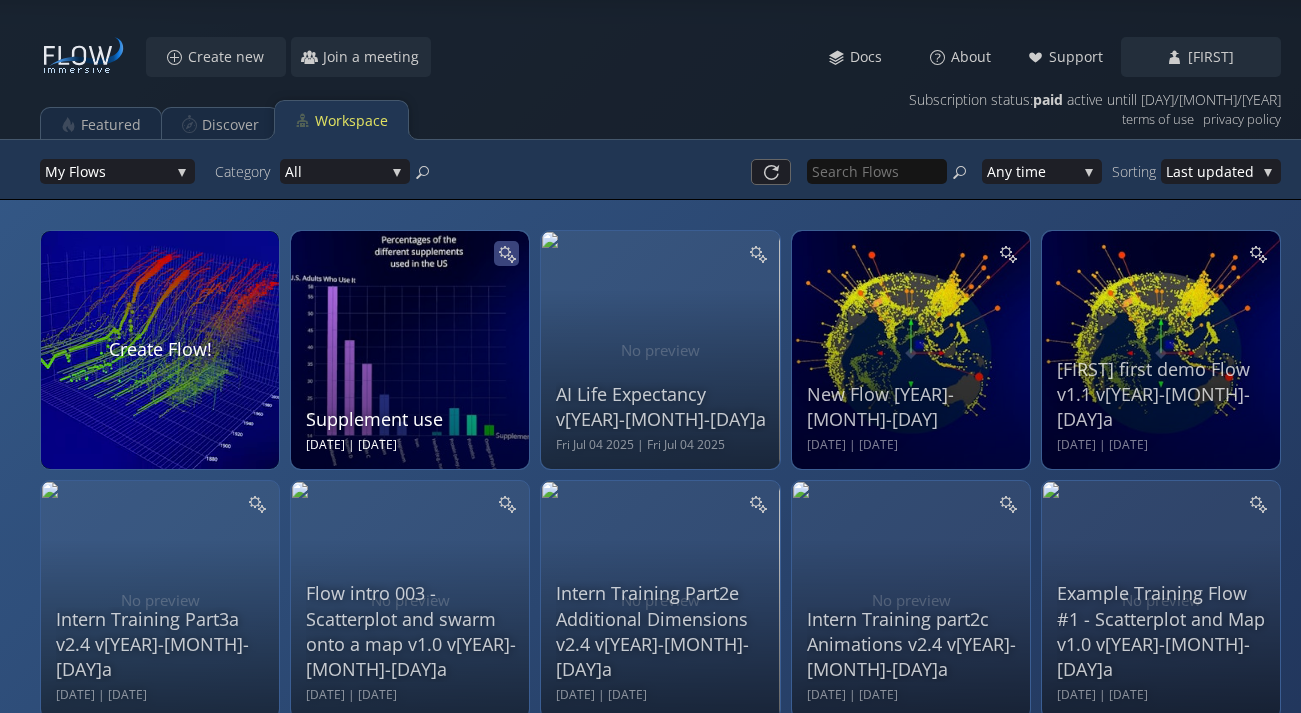 click at bounding box center [505, 252] 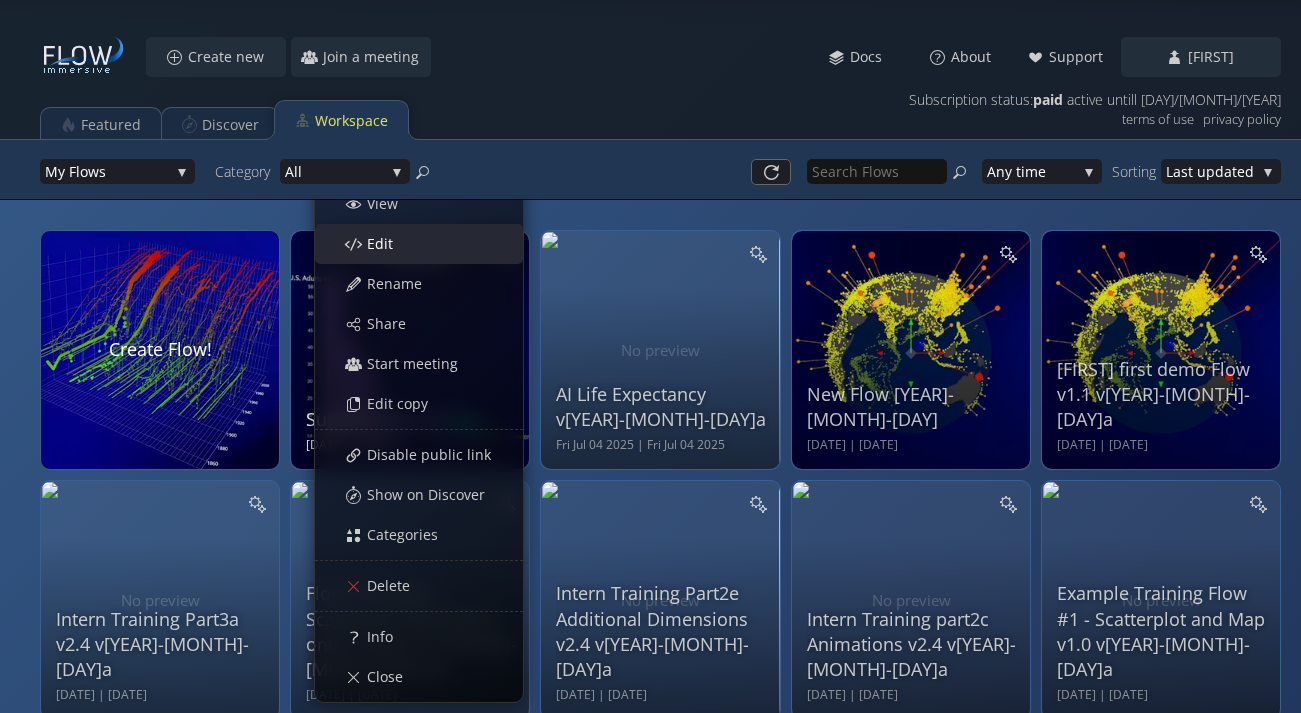 click on "Edit" at bounding box center [429, 244] 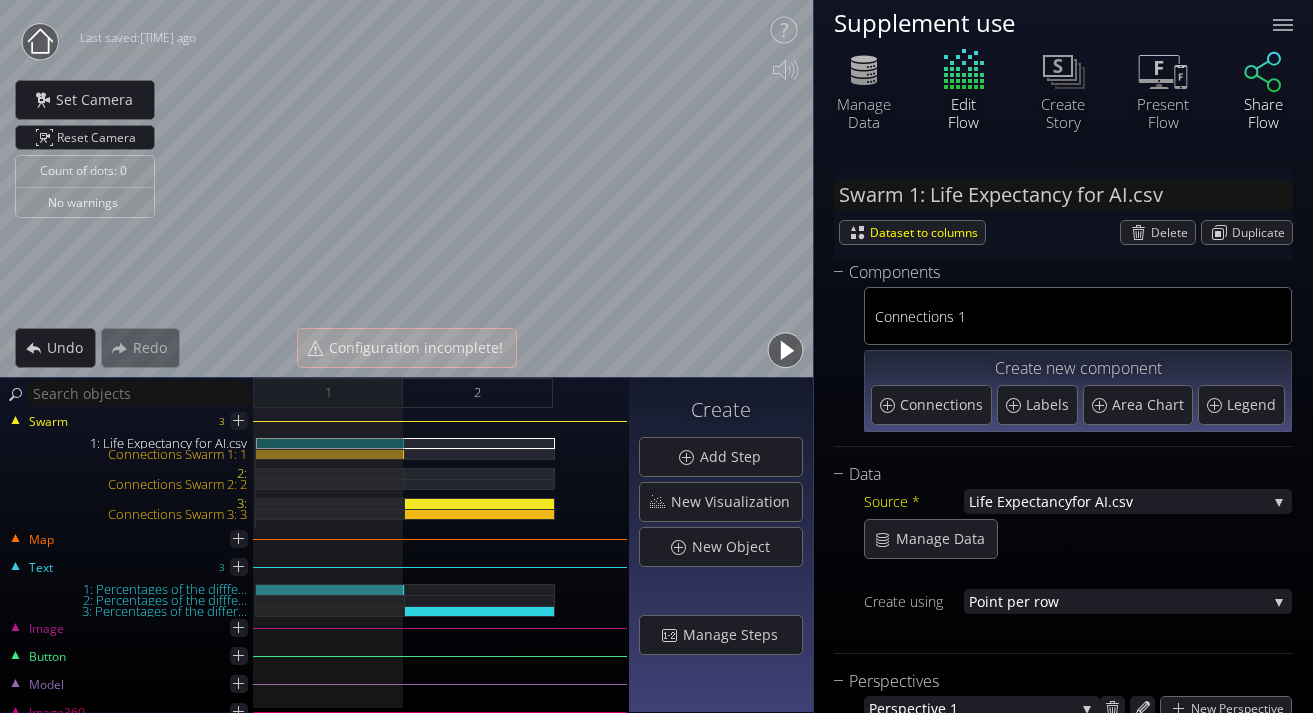 click at bounding box center (1263, 70) 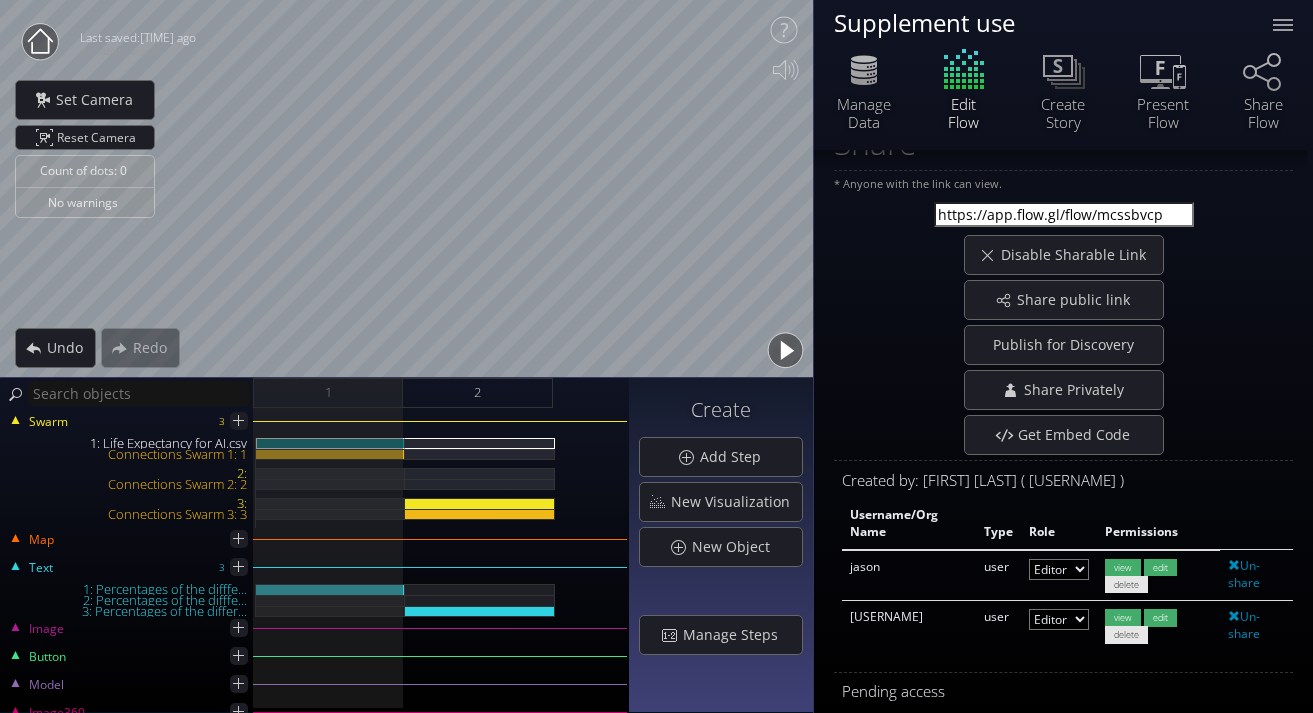 scroll, scrollTop: 118, scrollLeft: 0, axis: vertical 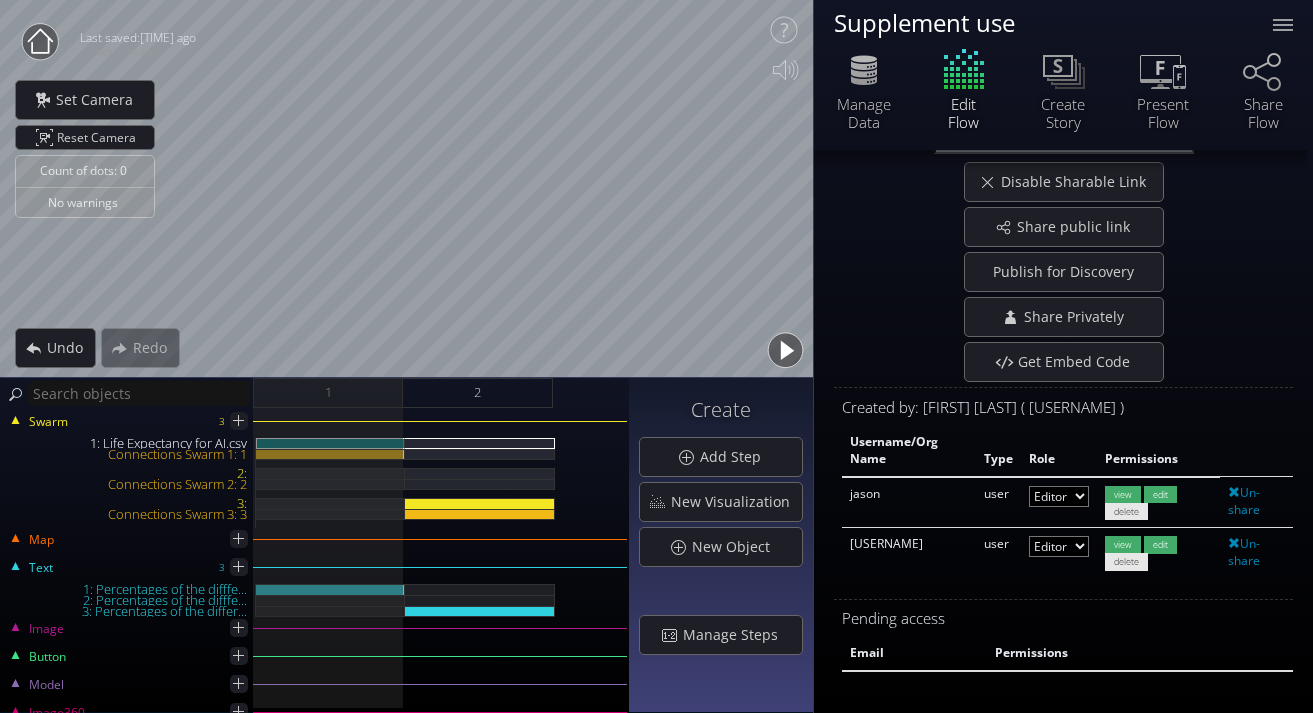 click on "Share Privately" at bounding box center (1063, 317) 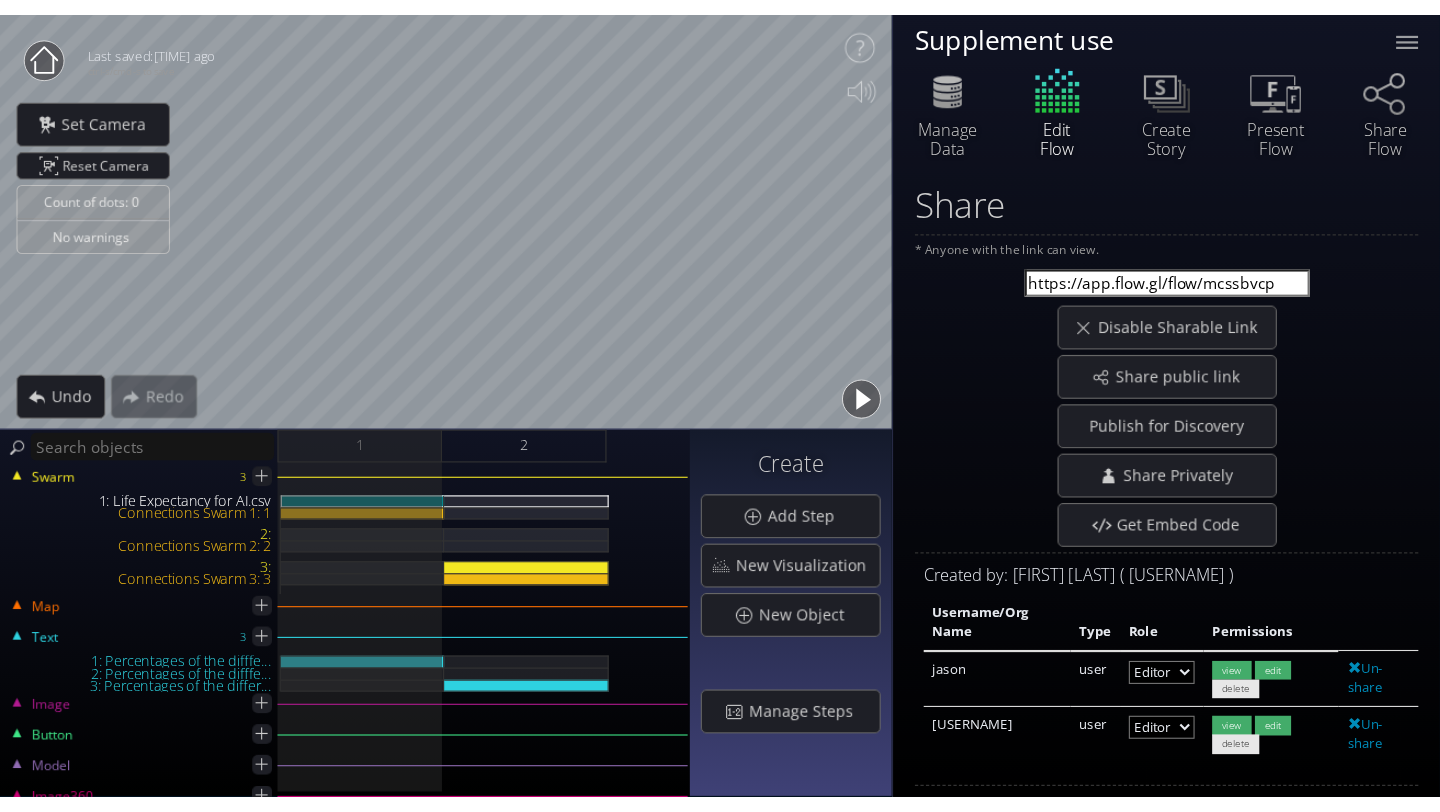 scroll, scrollTop: 0, scrollLeft: 0, axis: both 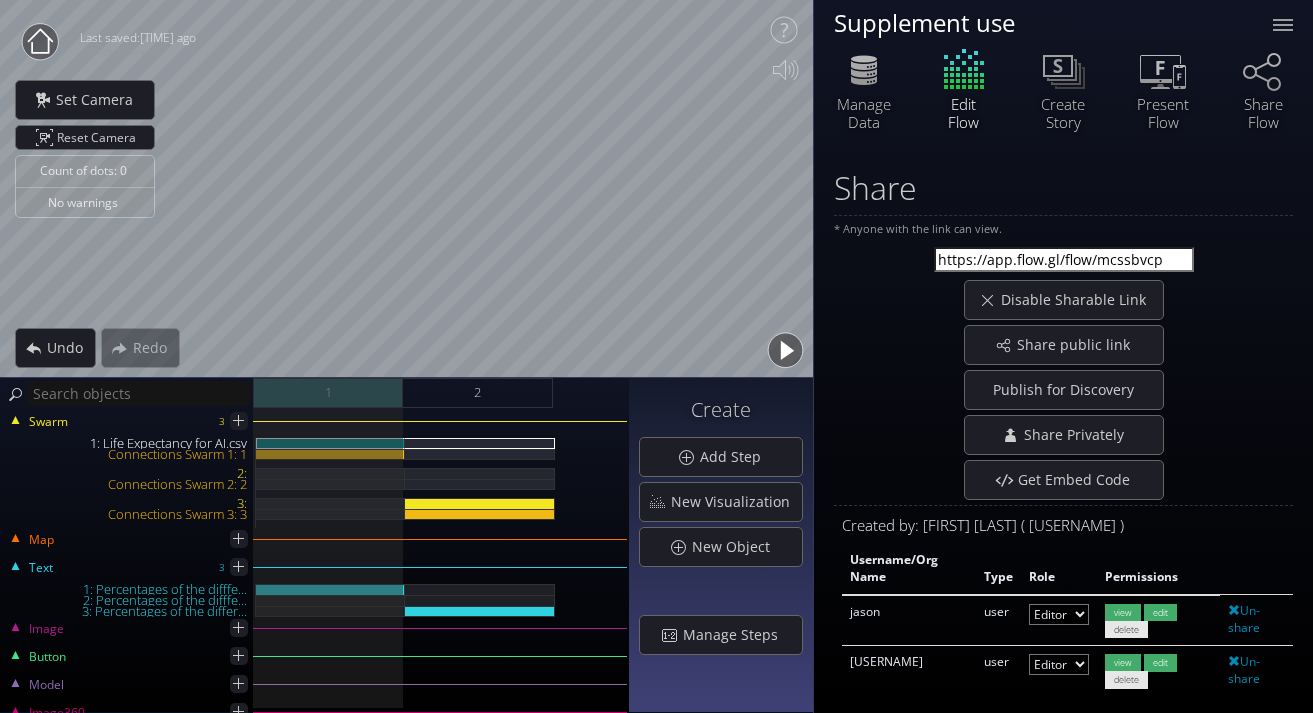 click on "1" at bounding box center (328, 393) 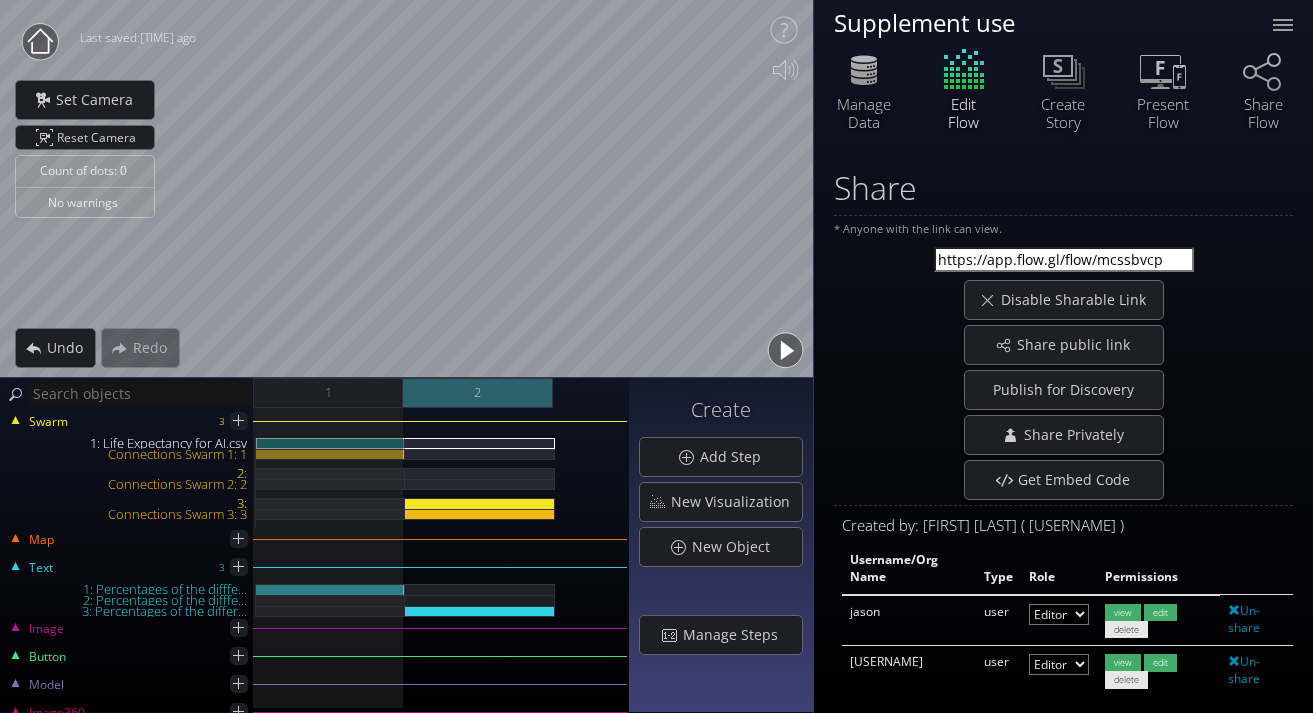 click on "2" at bounding box center (478, 393) 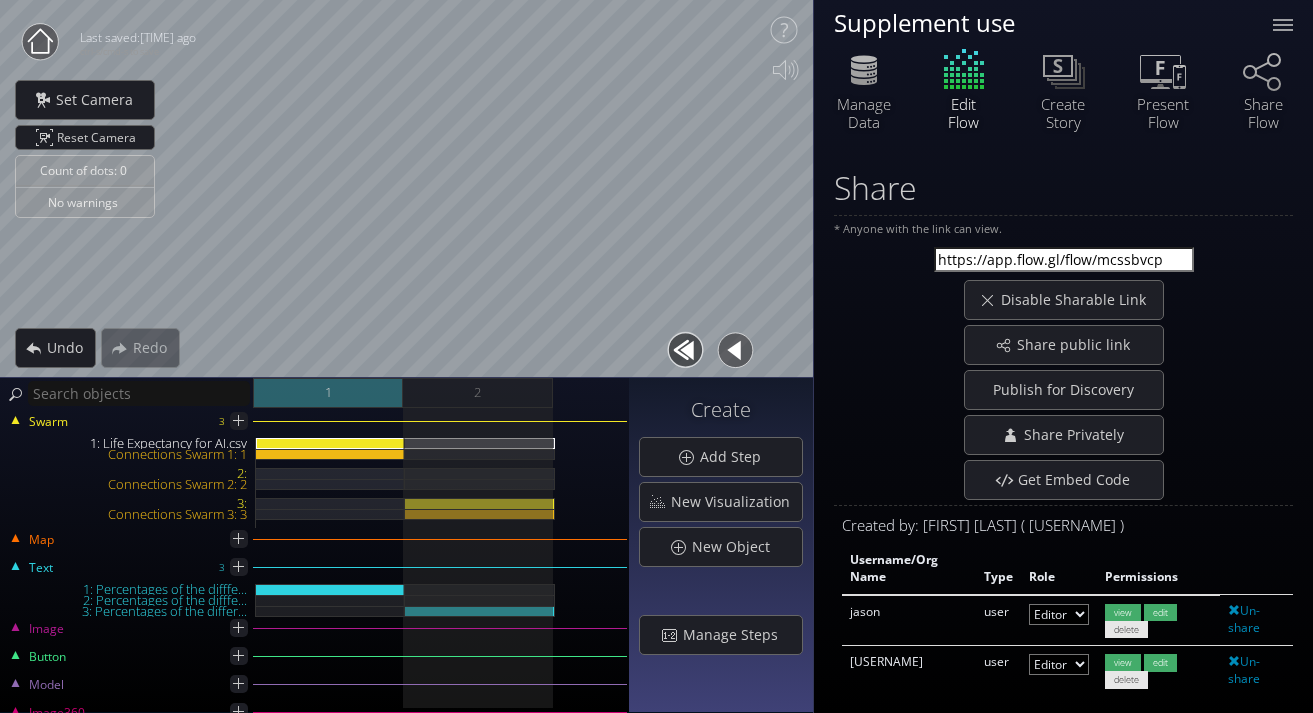 click on "1" at bounding box center (328, 393) 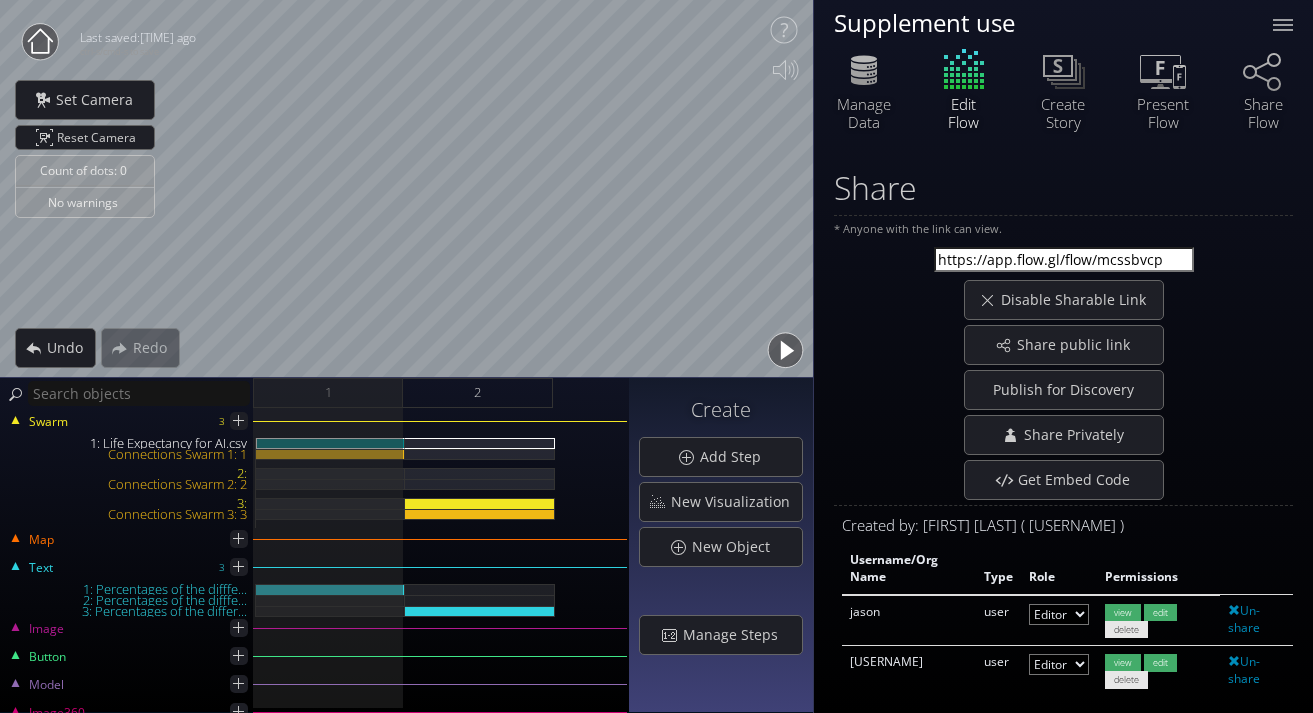 click on "Swarm
3
1: Life Expectancy for AI.csv
Connections Swarm 1:  1
2:
Connections Swarm 2:  2
3:
Connections Swarm 3:  3" at bounding box center (314, 476) 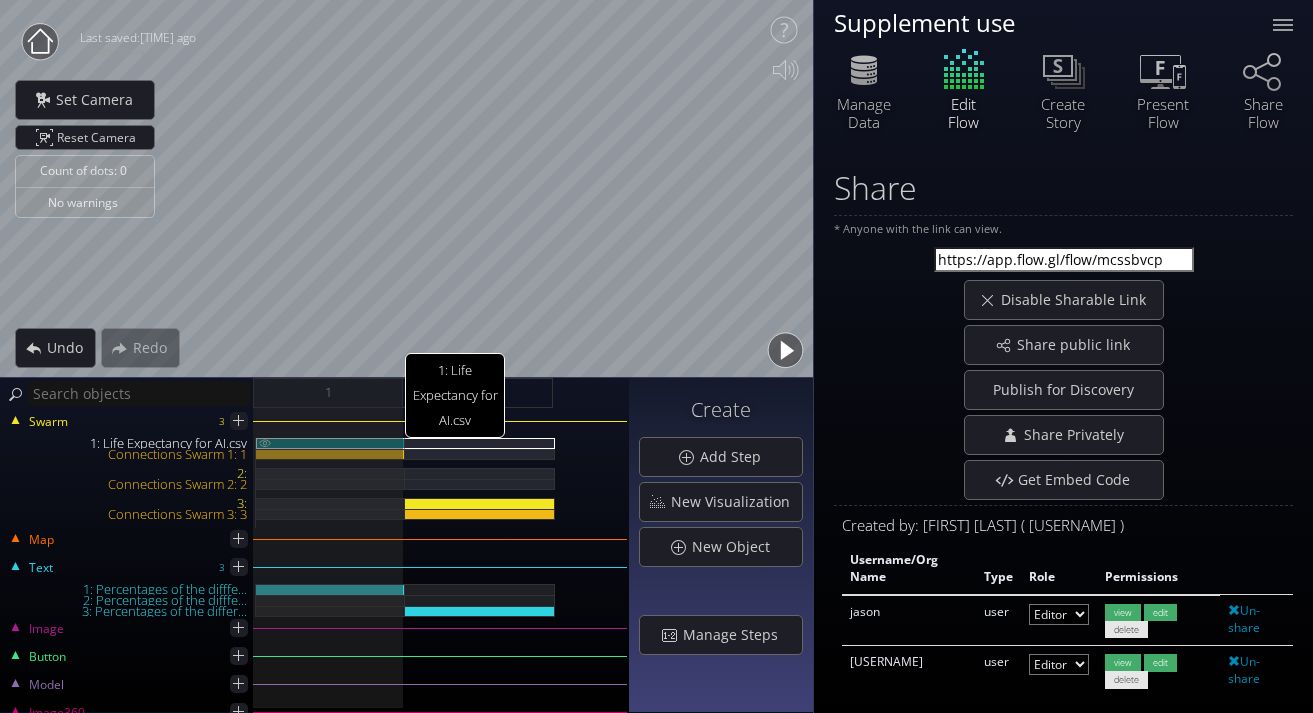 click on "1: Life Expectancy for AI.csv" at bounding box center [330, 443] 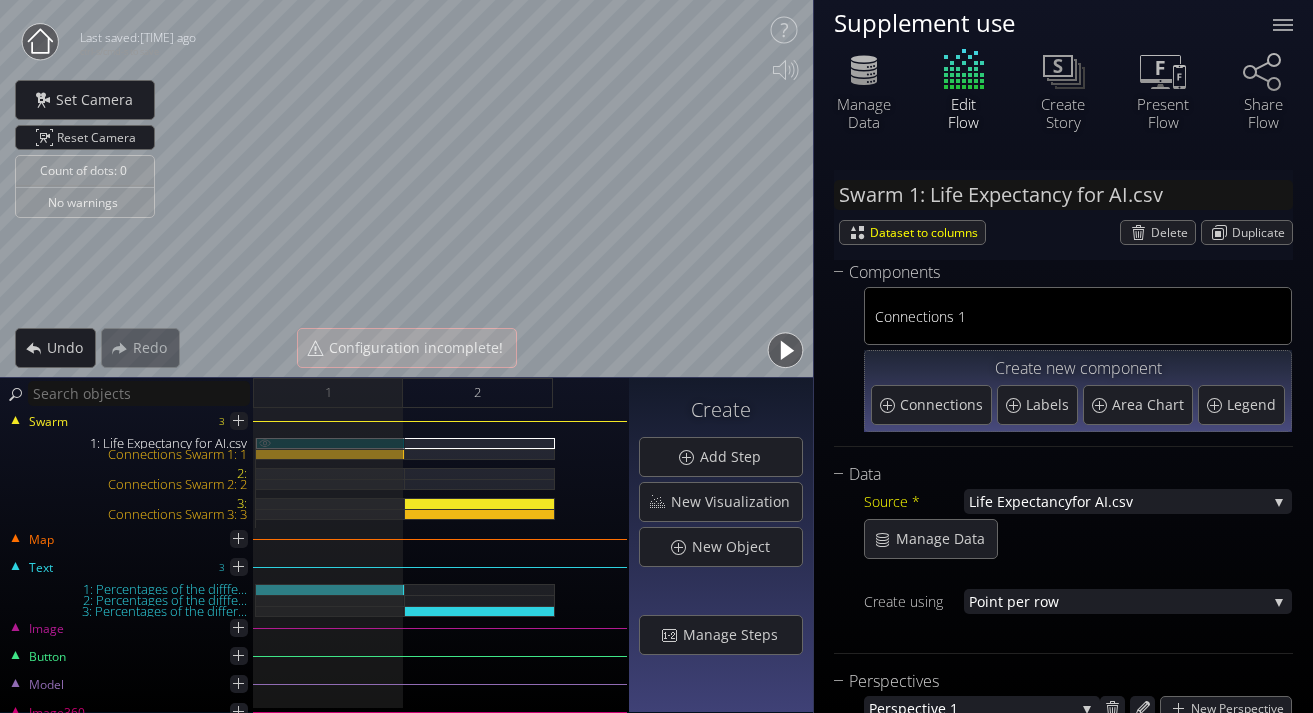 click on "1: Life Expectancy for AI.csv" at bounding box center [330, 443] 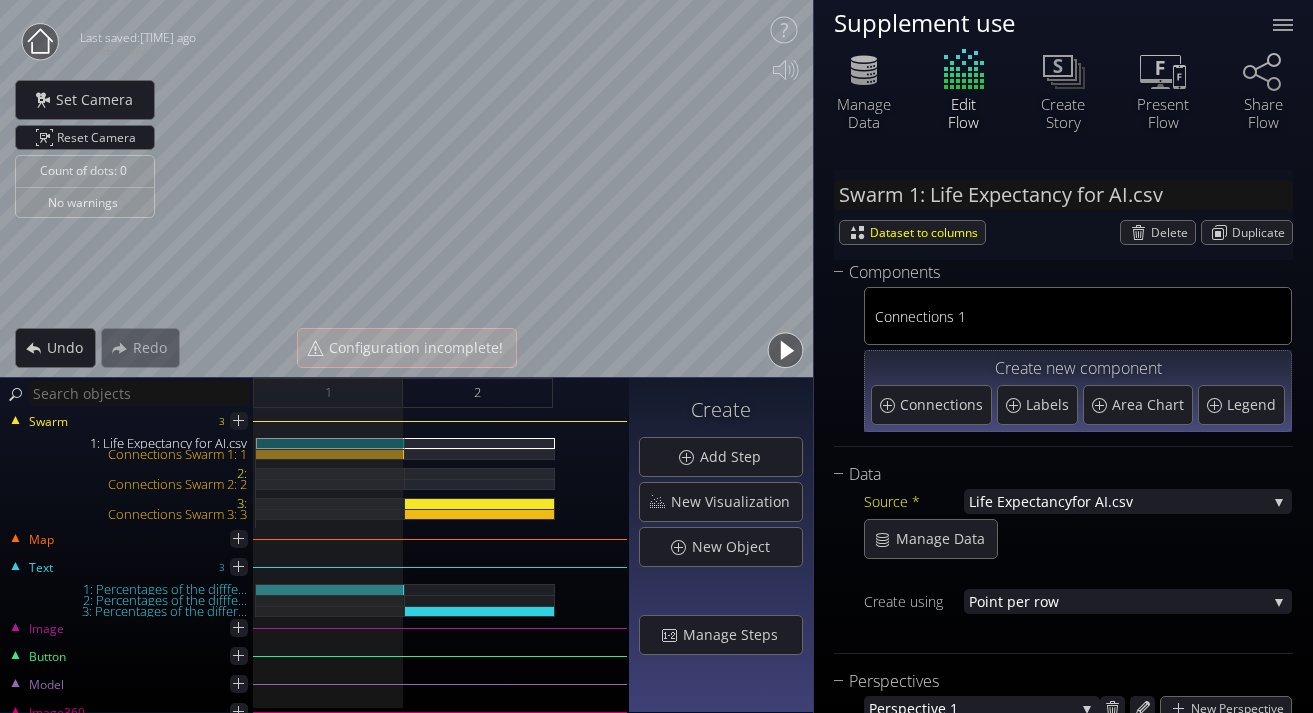 click at bounding box center (785, 350) 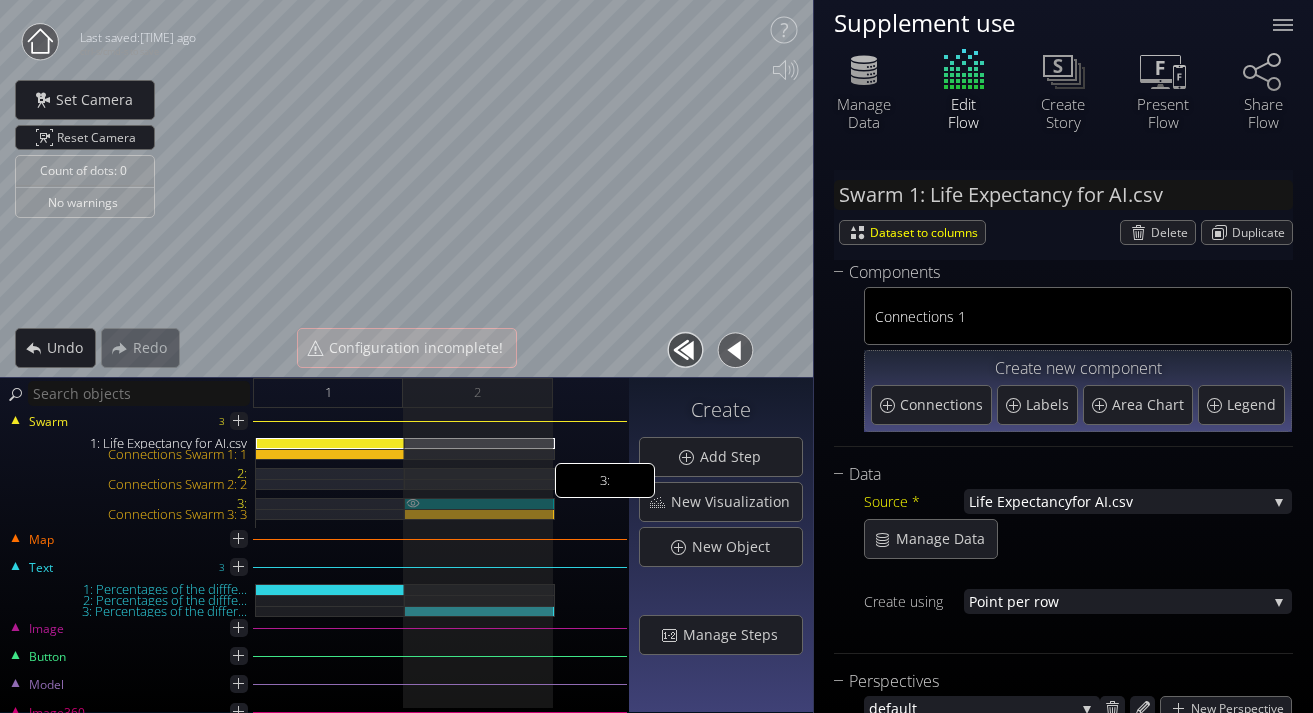 click on "3:" at bounding box center [480, 503] 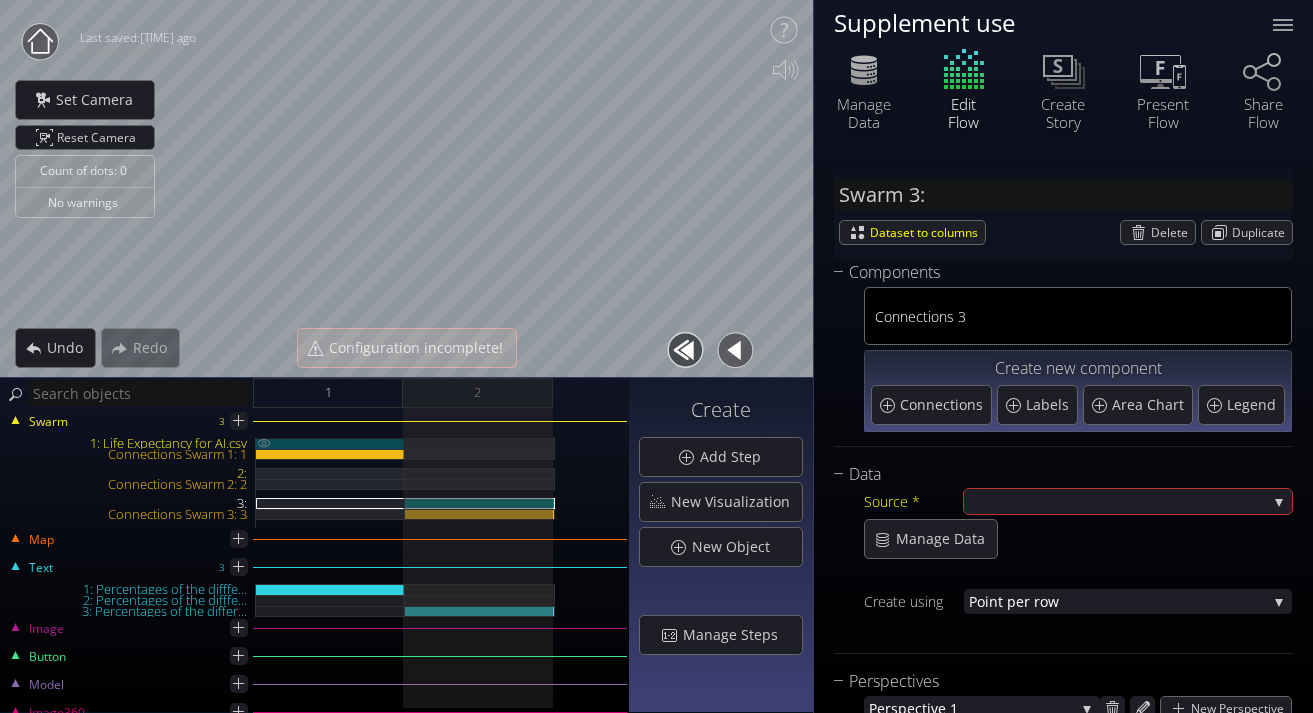 click on "1: Life Expectancy for AI.csv" at bounding box center (330, 443) 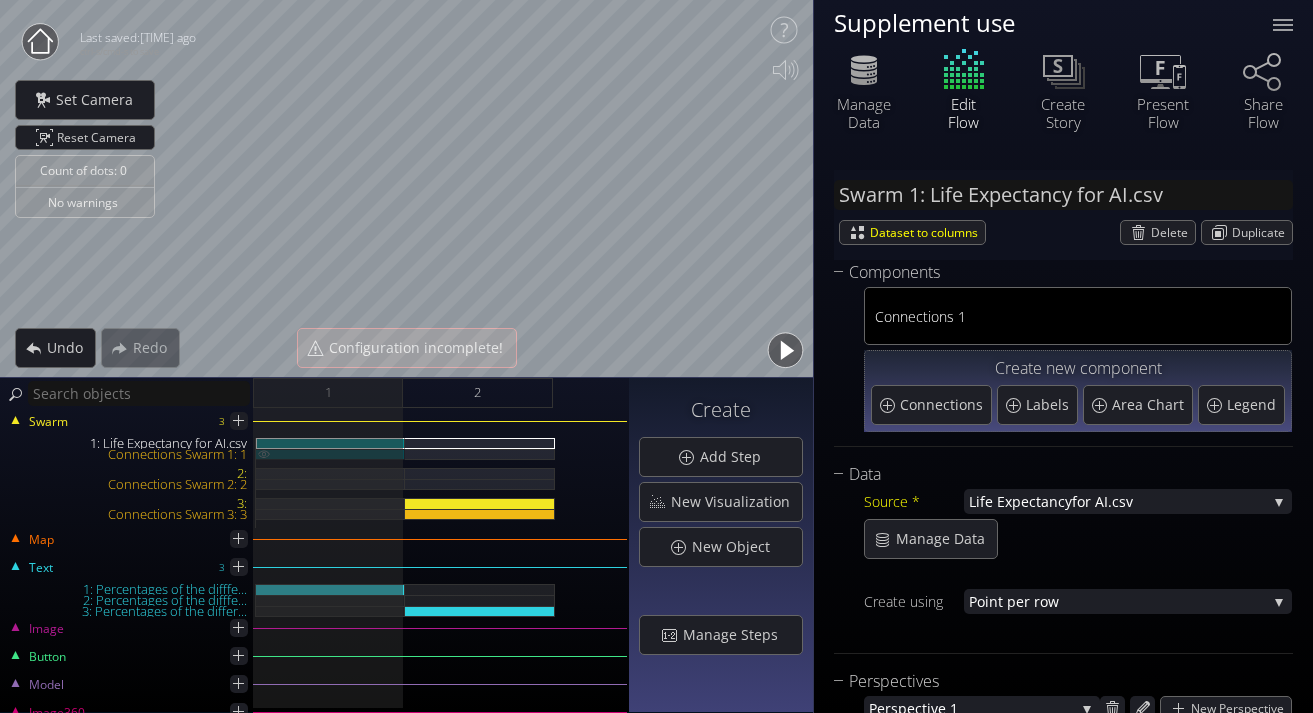 click on "Connections Swarm 1:  1" at bounding box center [330, 454] 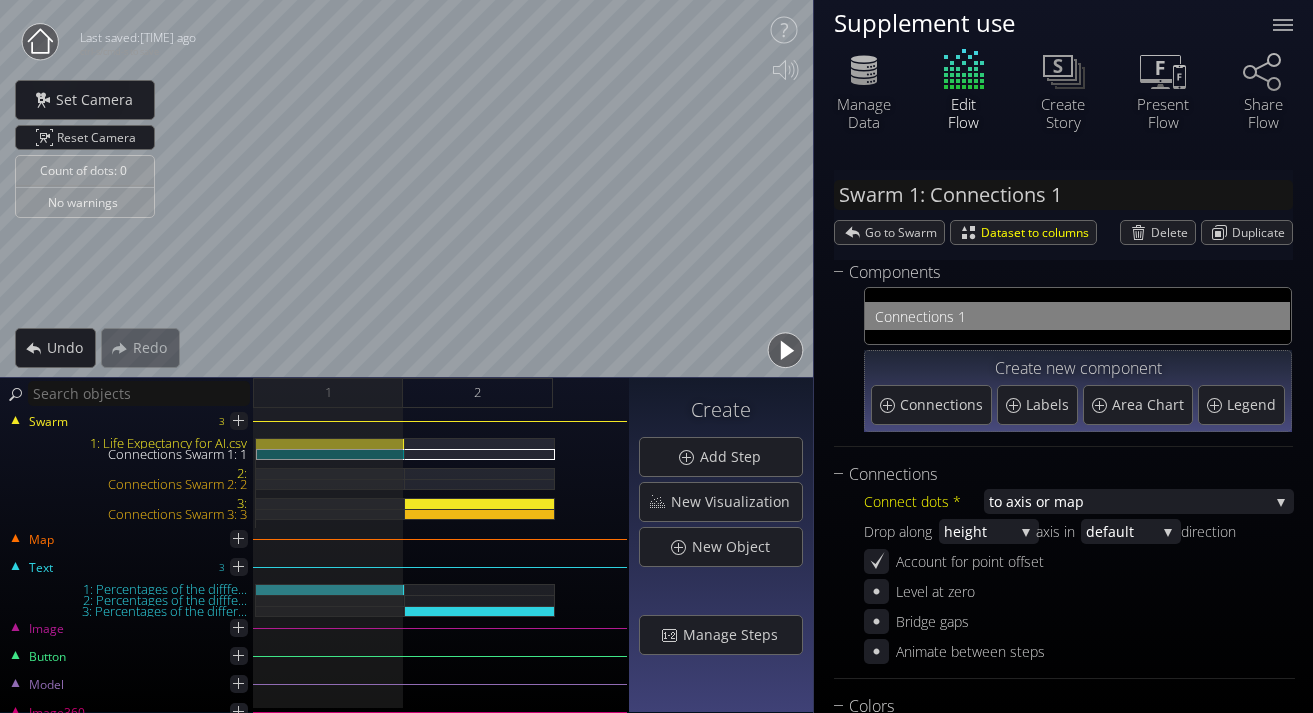 click at bounding box center (40, 42) 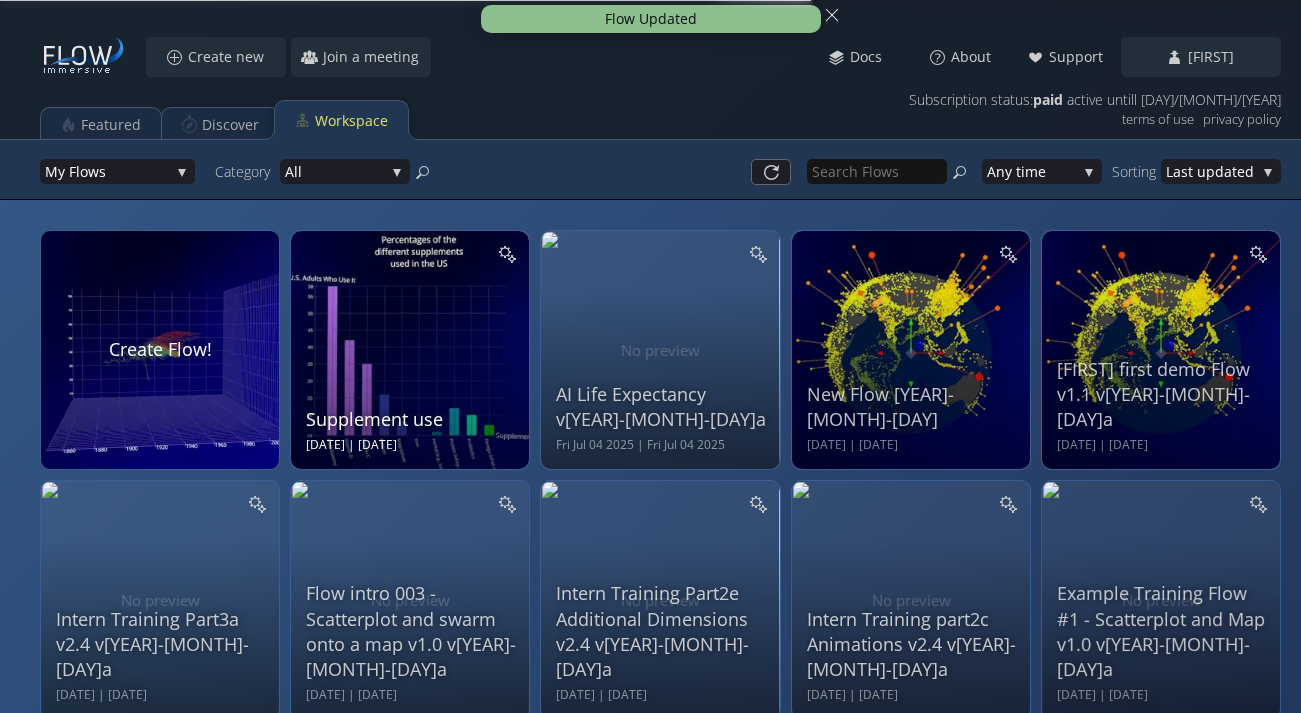 click on "Supplement use
[DATE] | [DATE]" at bounding box center (412, 347) 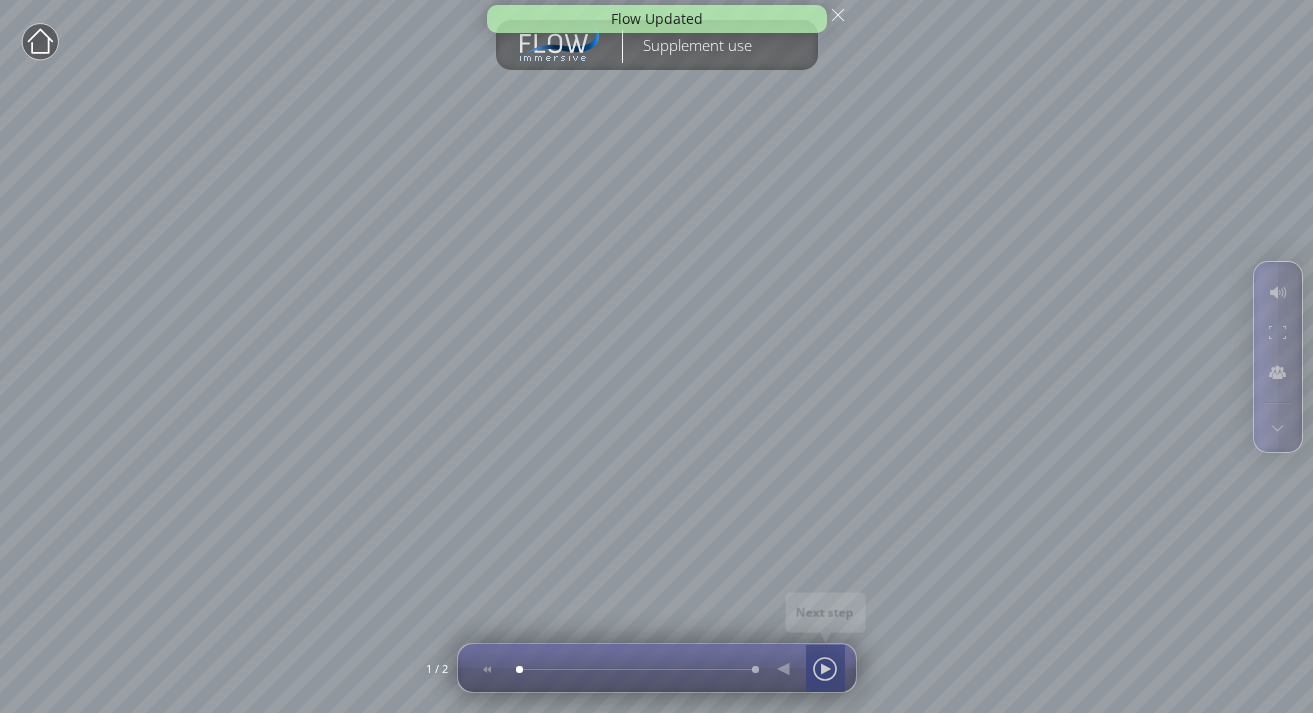 click at bounding box center (825, 669) 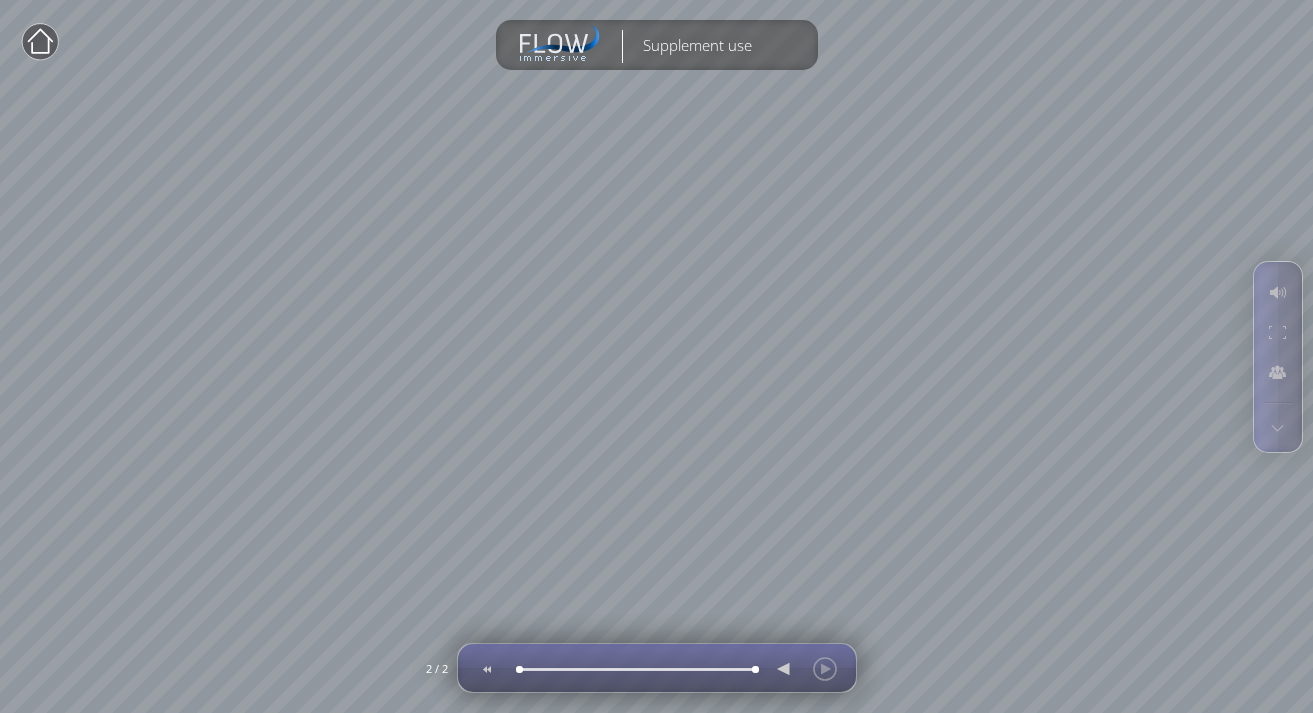 click at bounding box center [805, 668] 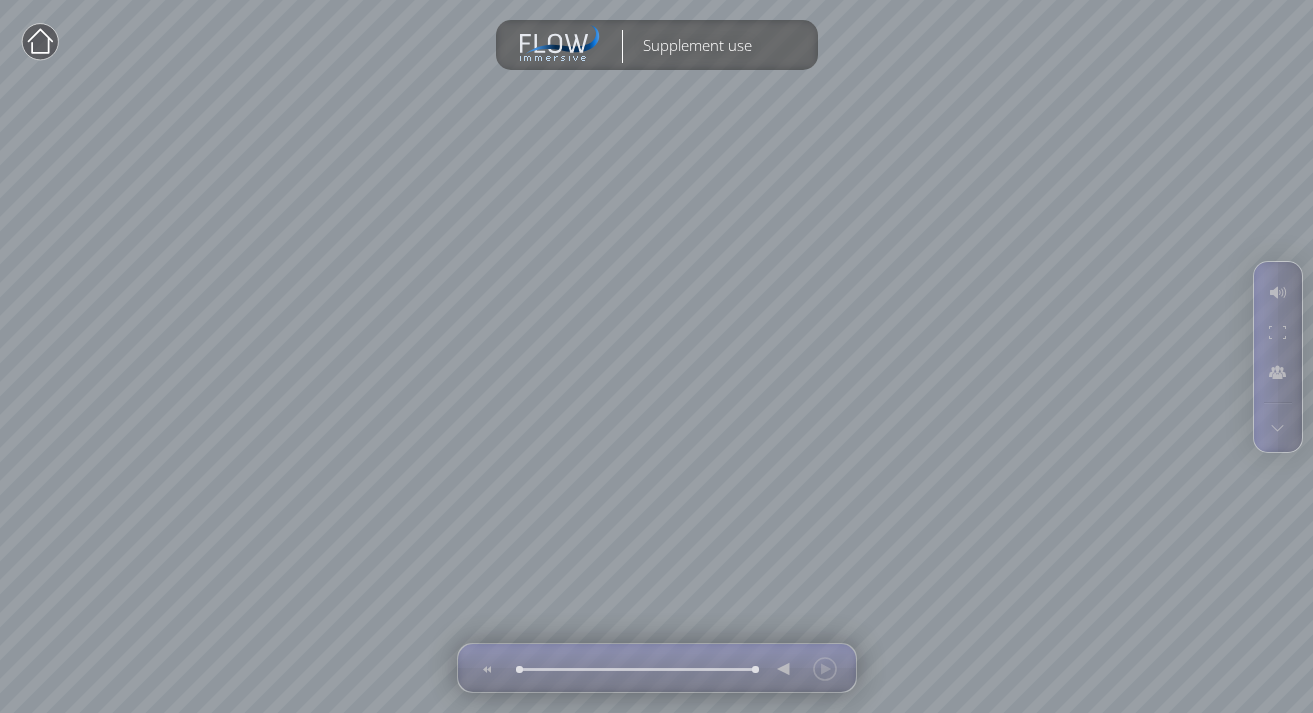 click at bounding box center [40, 42] 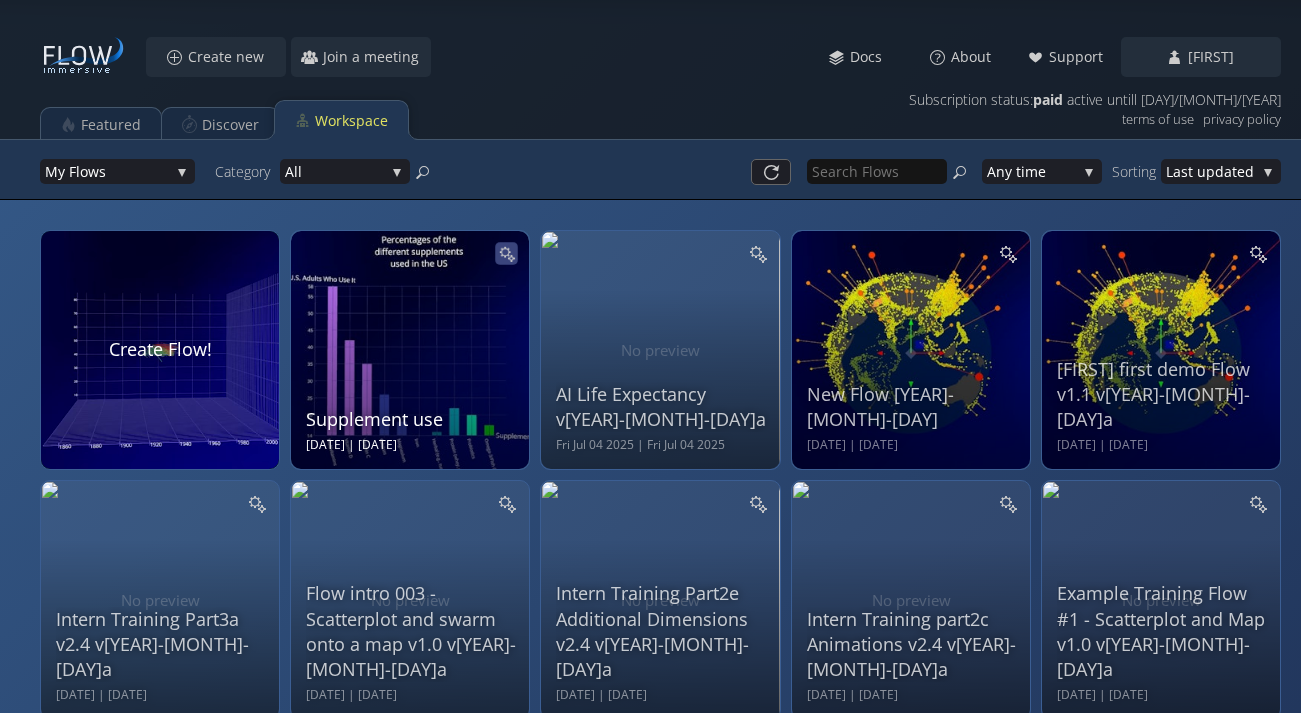 click at bounding box center (507, 253) 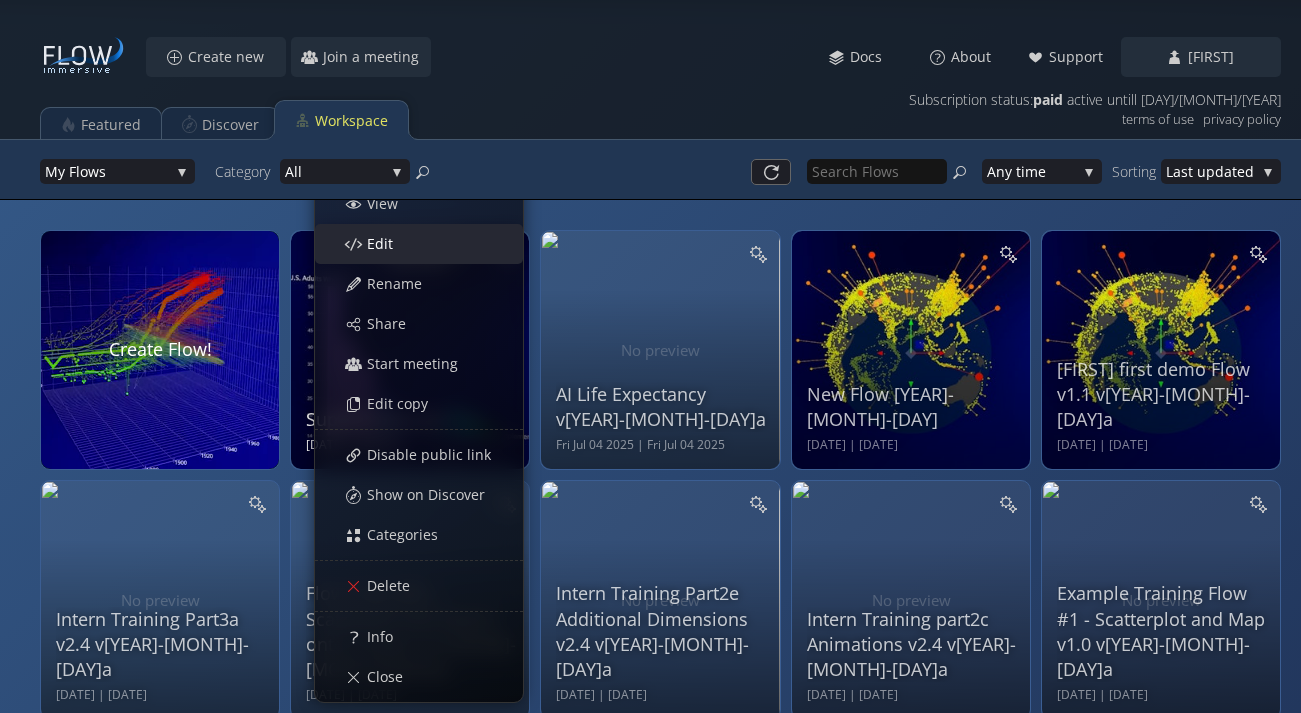 click on "Edit" at bounding box center [429, 244] 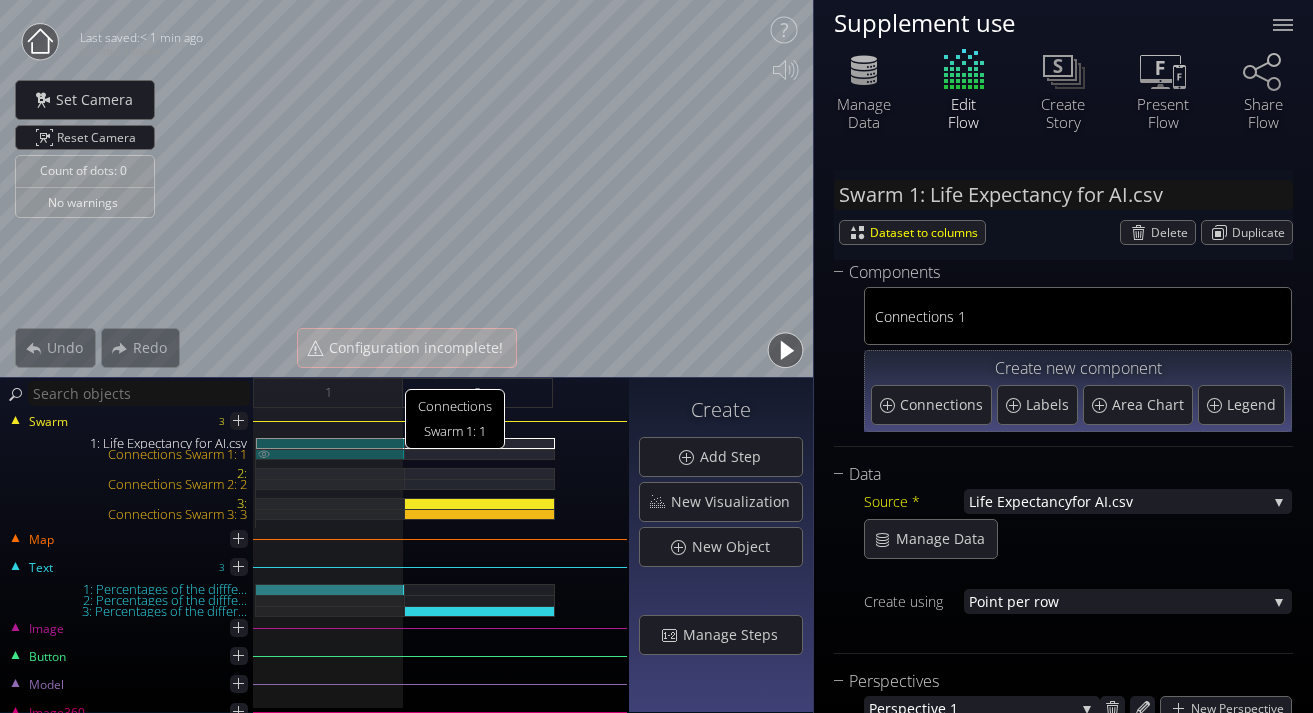 click on "Connections Swarm 1:  1" at bounding box center [330, 454] 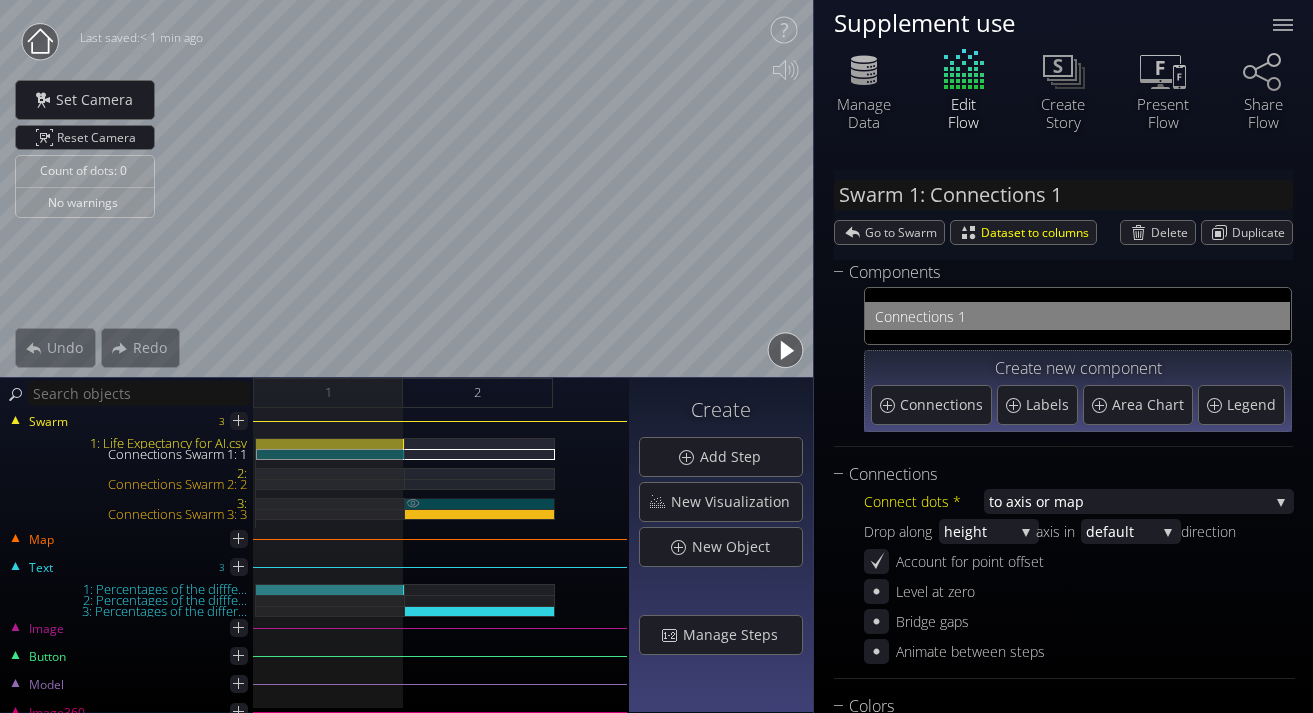 click on "3:" at bounding box center [480, 503] 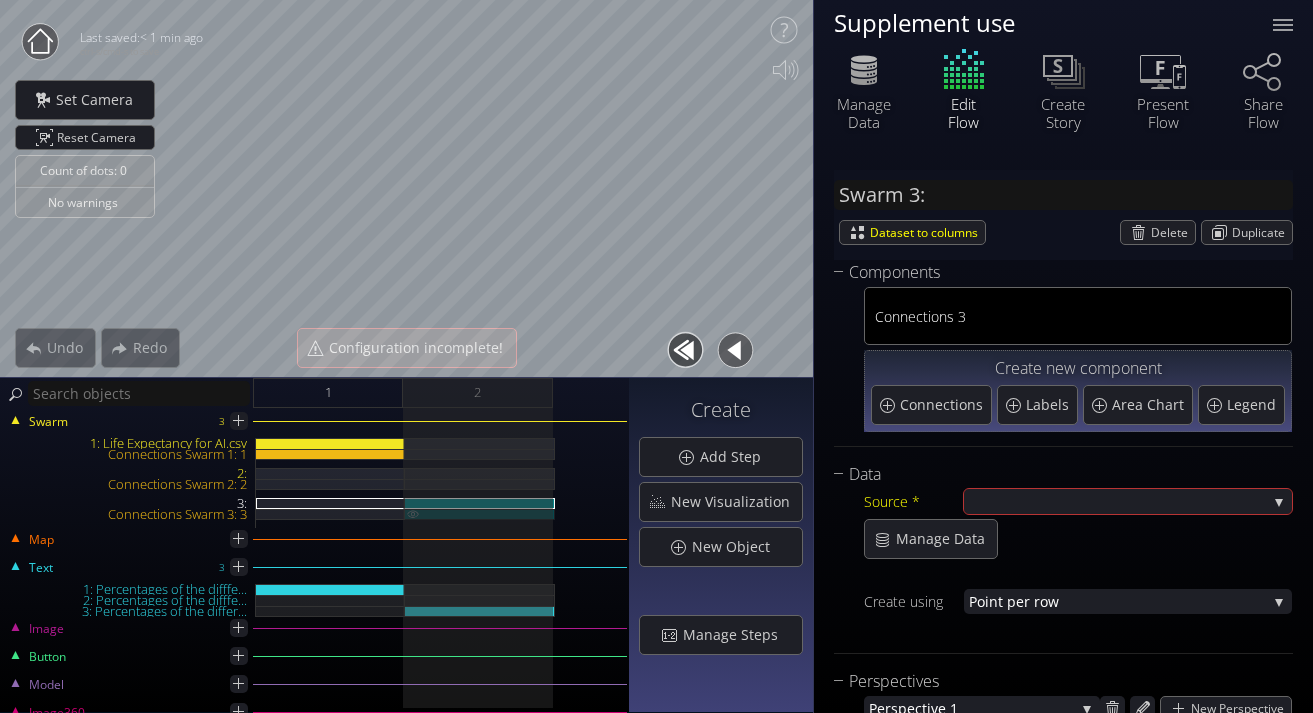 click on "Connections Swarm 3:  3" at bounding box center [480, 514] 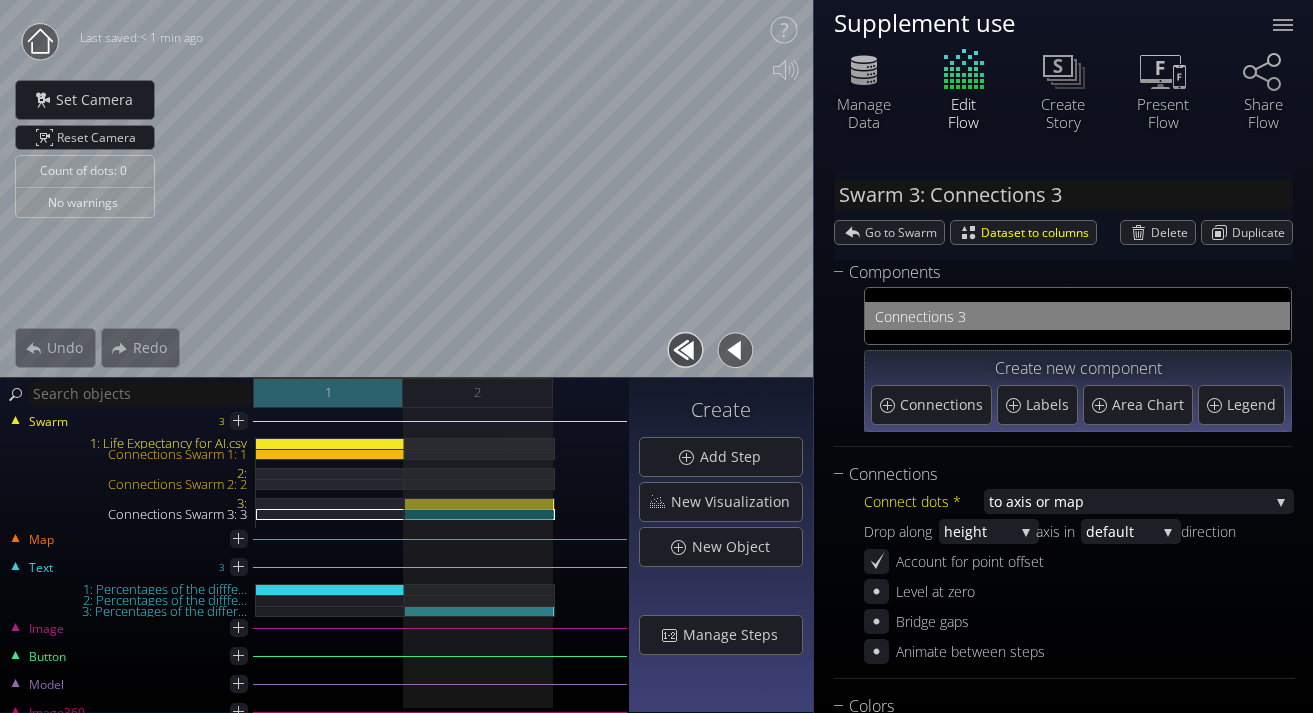 click on "1" at bounding box center (328, 392) 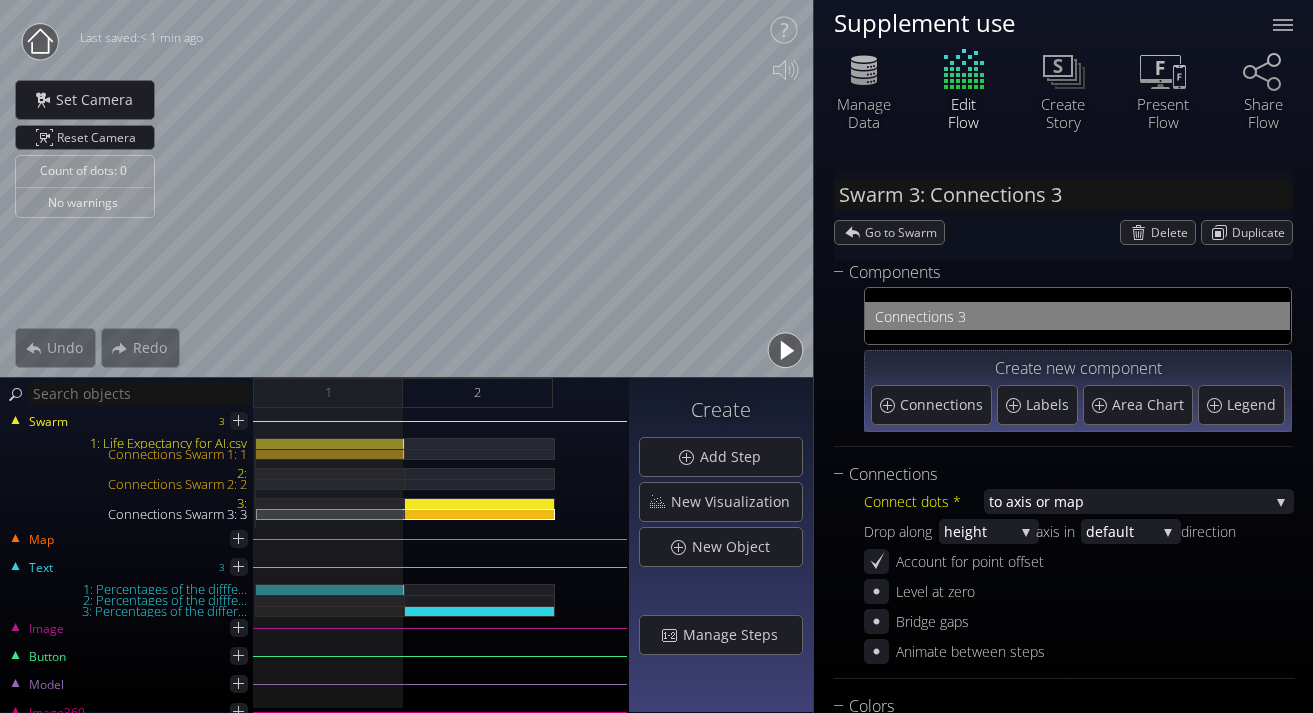 click on "Swarm
3
1: Life Expectancy for AI.csv
Connections Swarm 1:  1
2:
Connections Swarm 2:  2
3:
Connections Swarm 3:  3" at bounding box center [314, 476] 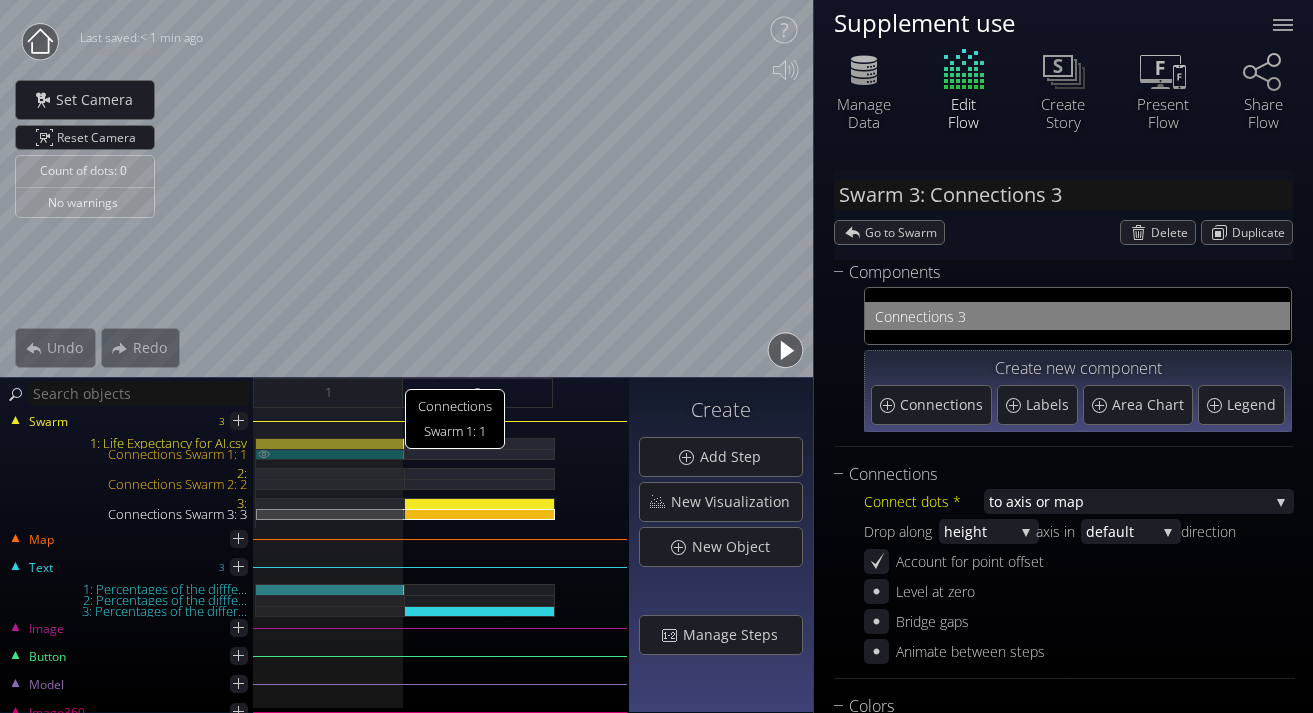 click on "Connections Swarm 1:  1" at bounding box center [330, 454] 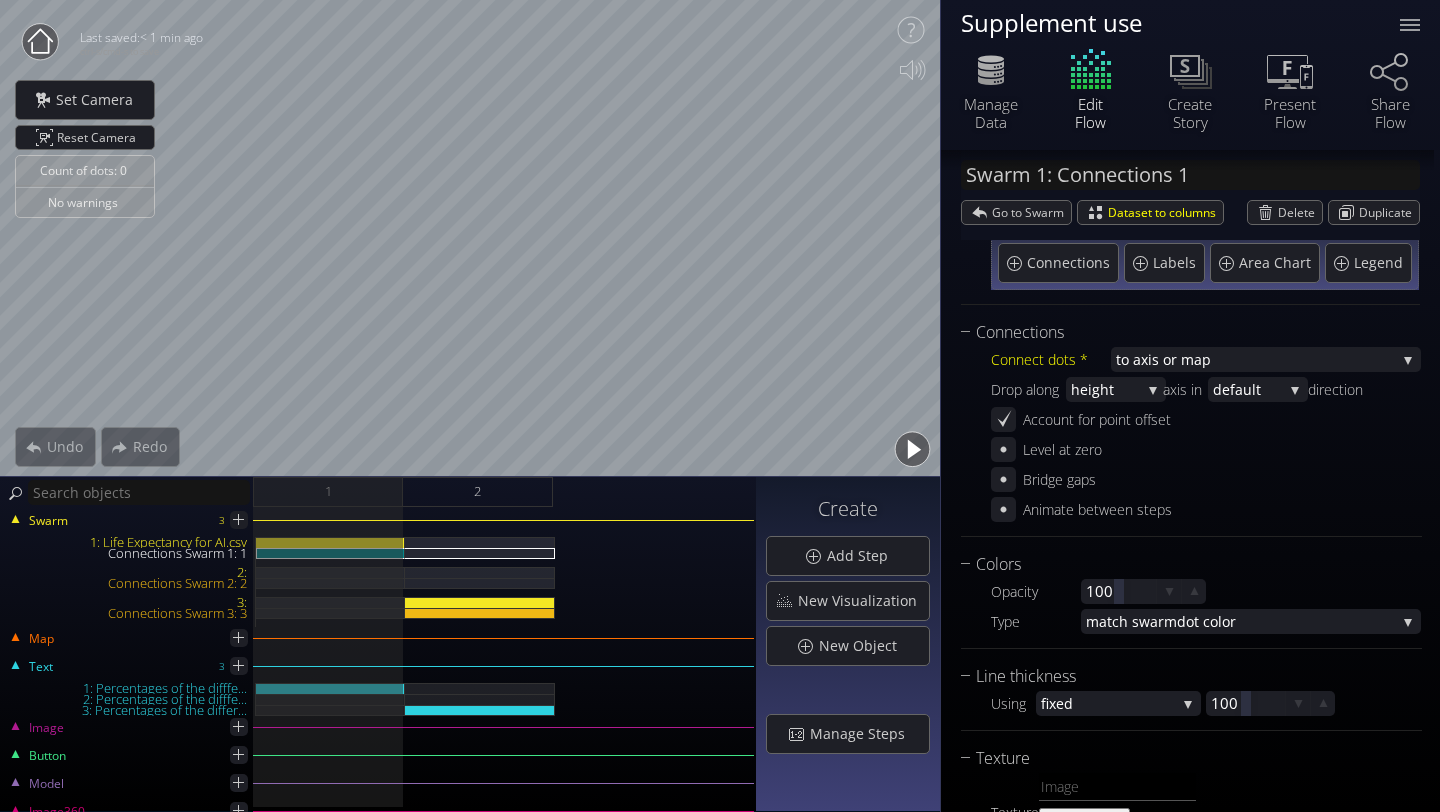 scroll, scrollTop: 0, scrollLeft: 0, axis: both 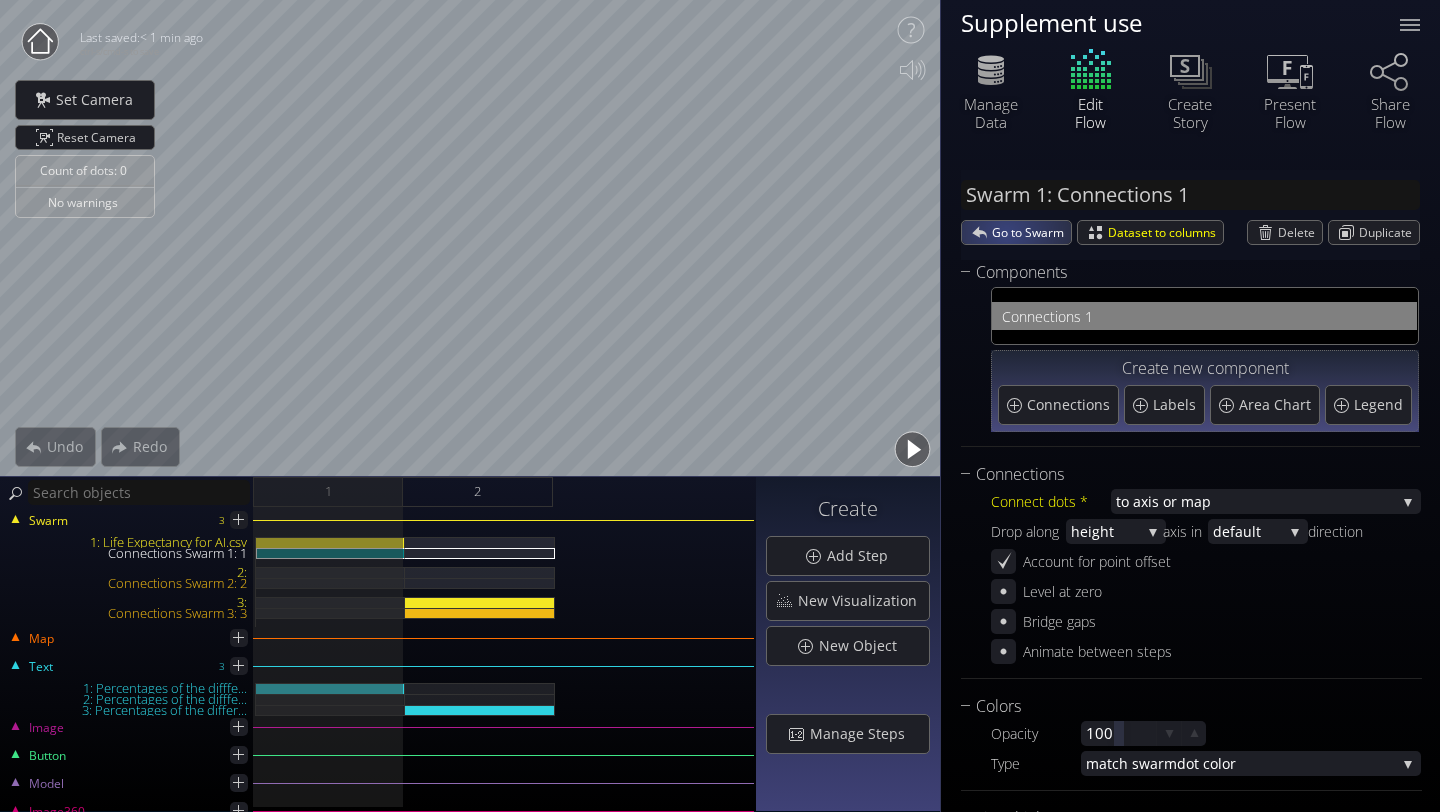 click on "Go to Swarm" at bounding box center [1031, 232] 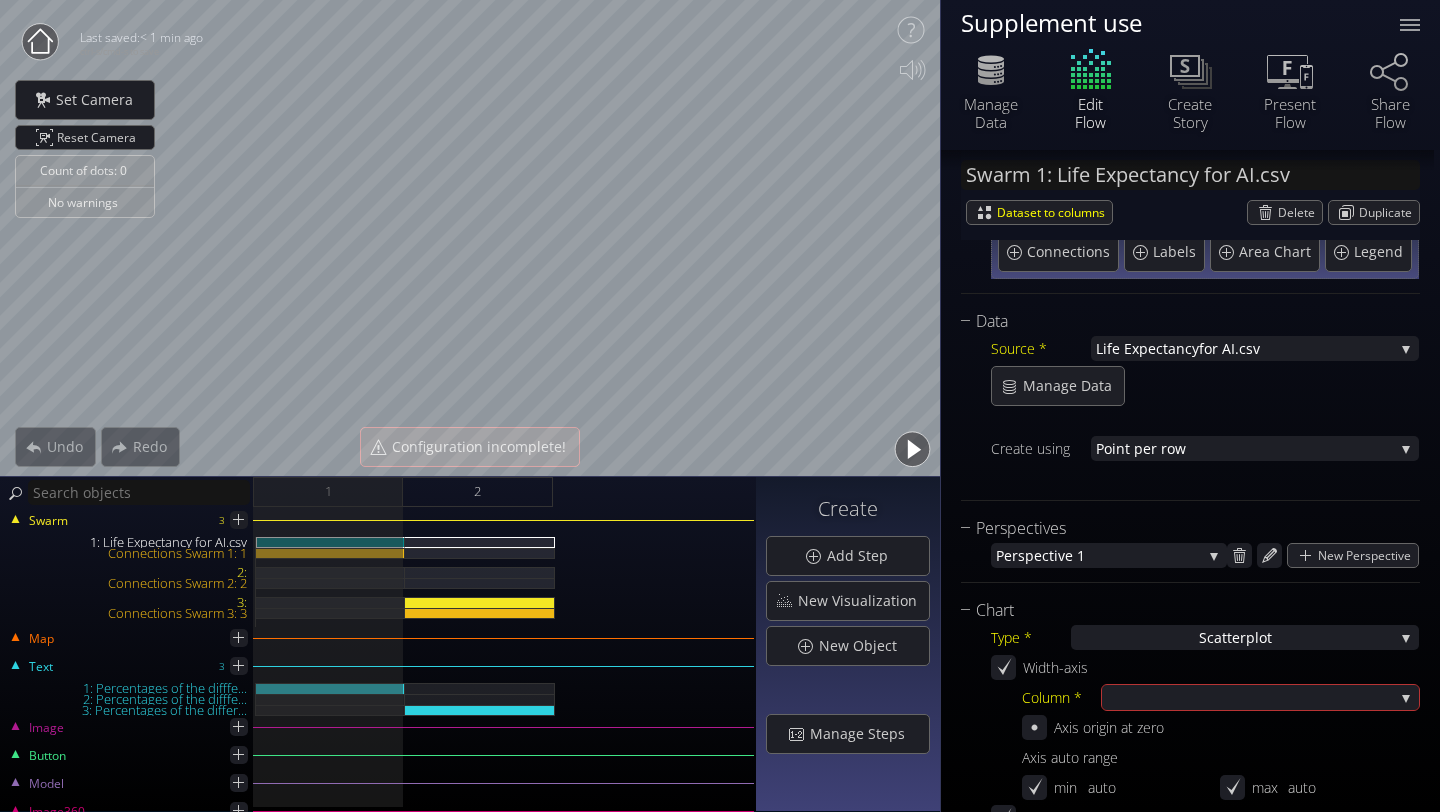 scroll, scrollTop: 300, scrollLeft: 0, axis: vertical 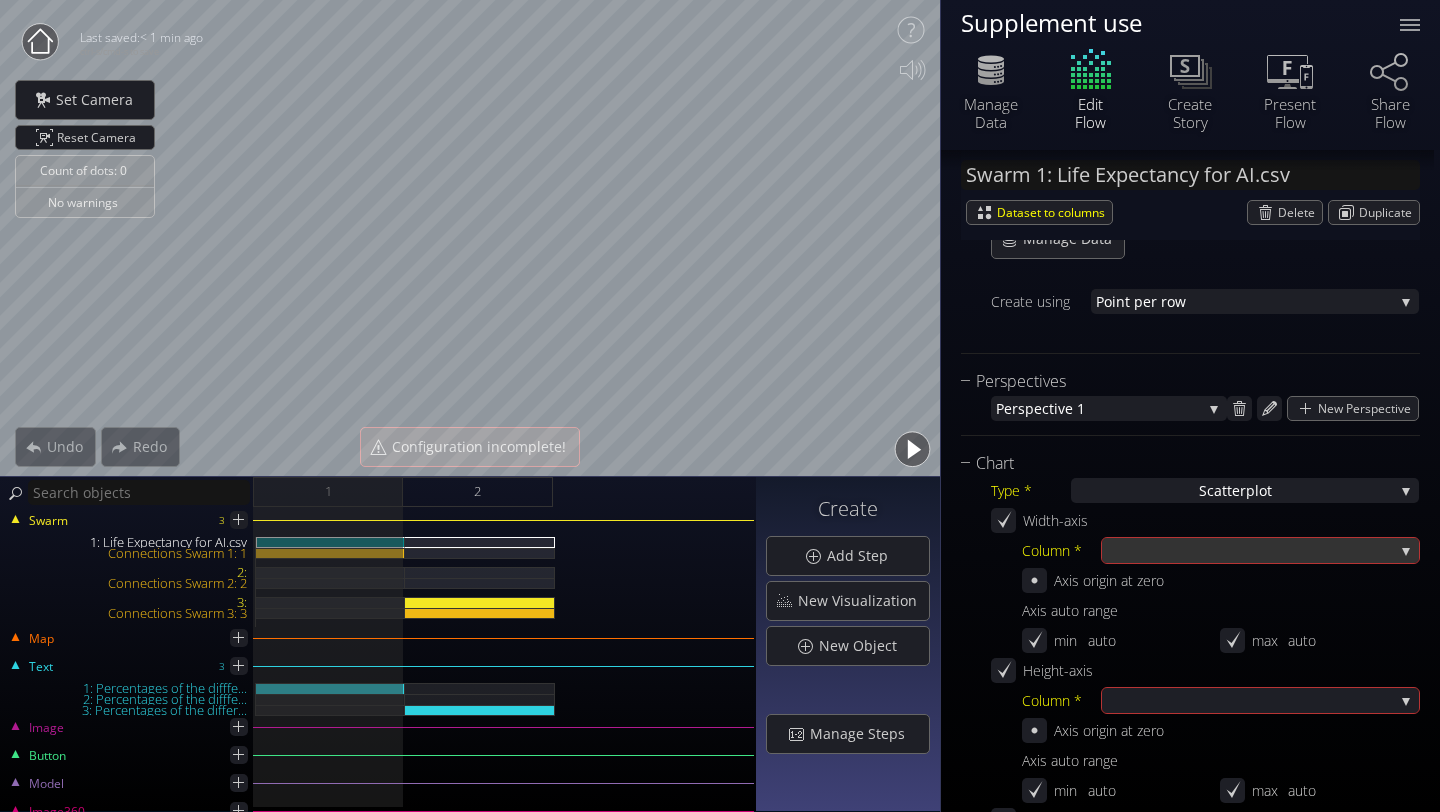 click at bounding box center [1250, 550] 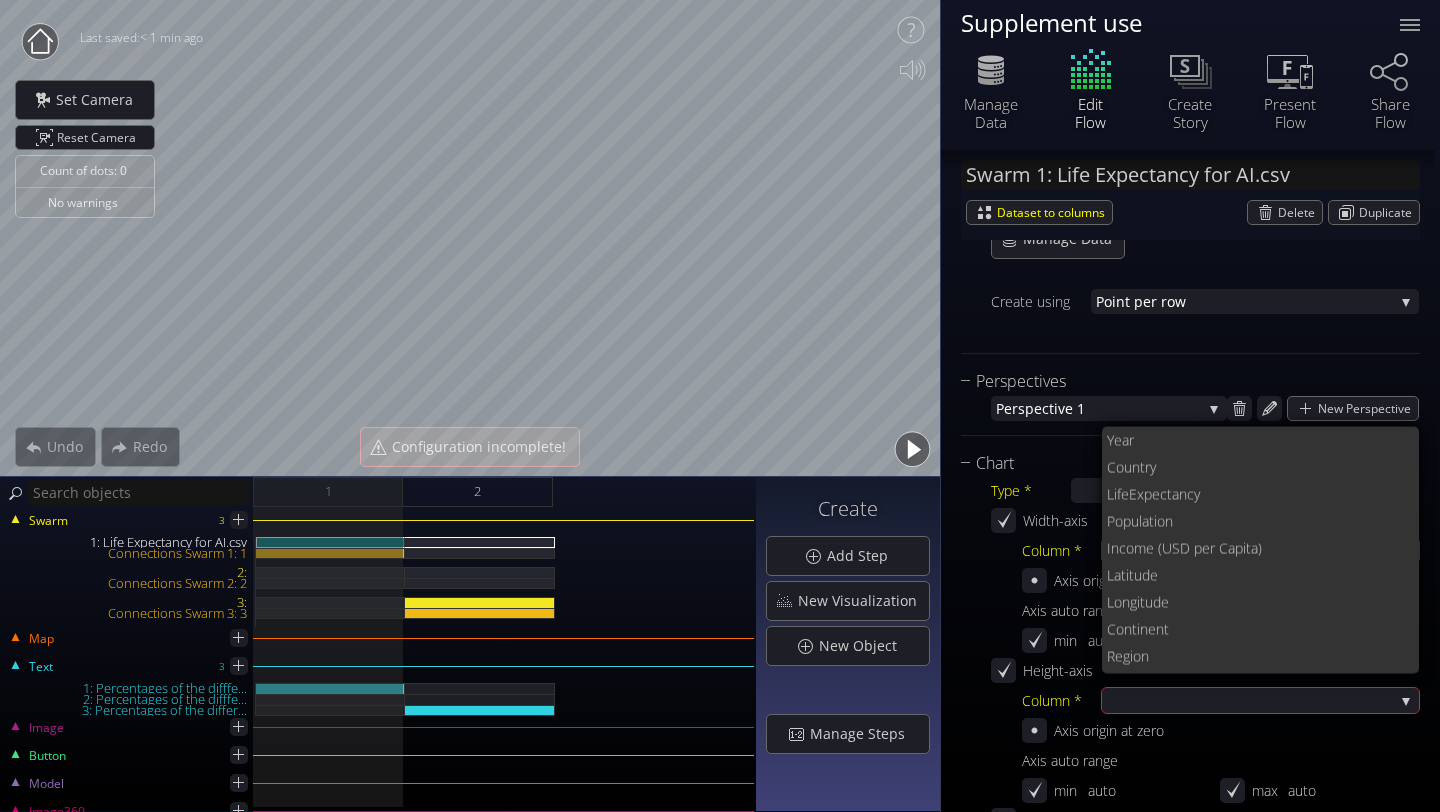 click at bounding box center [1205, 331] 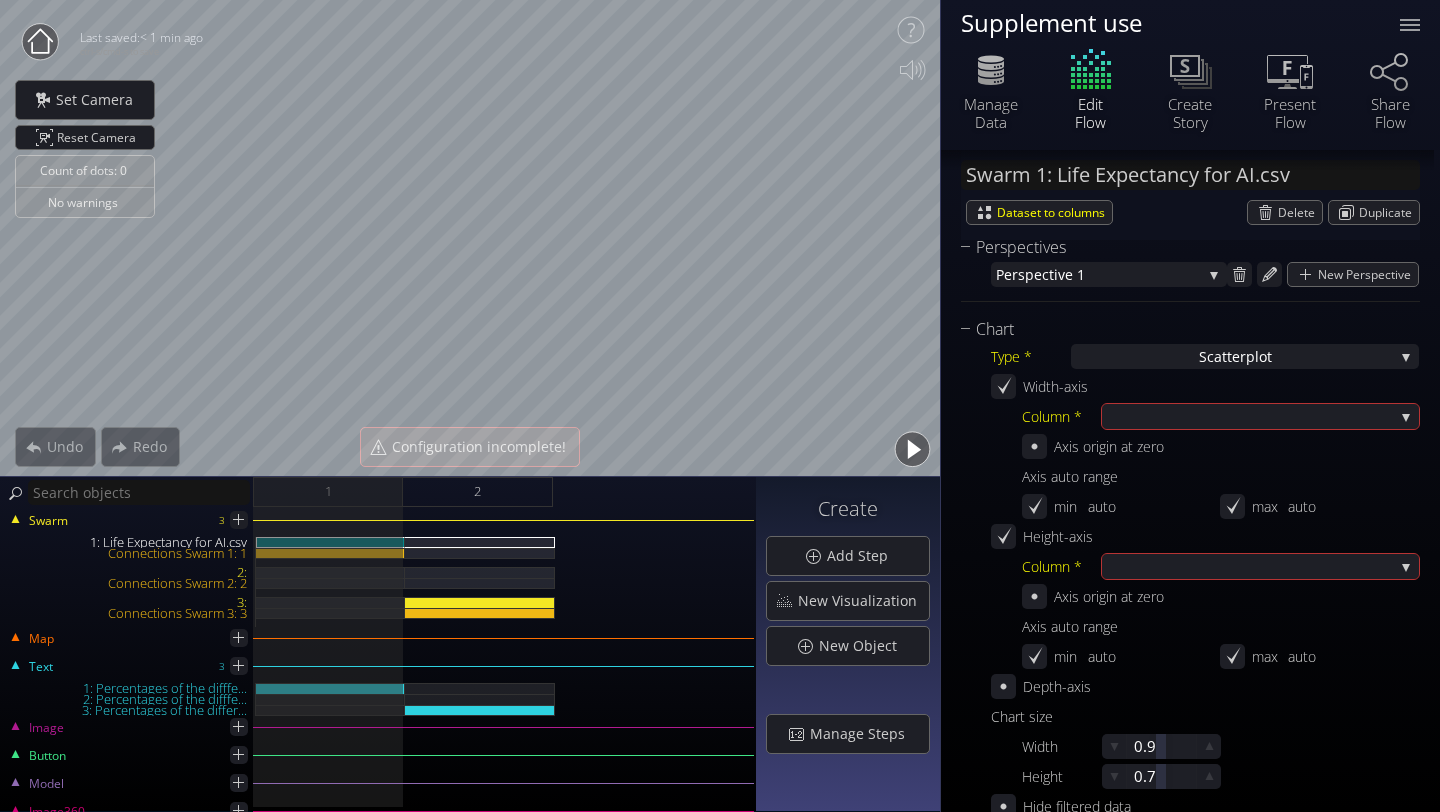 scroll, scrollTop: 435, scrollLeft: 0, axis: vertical 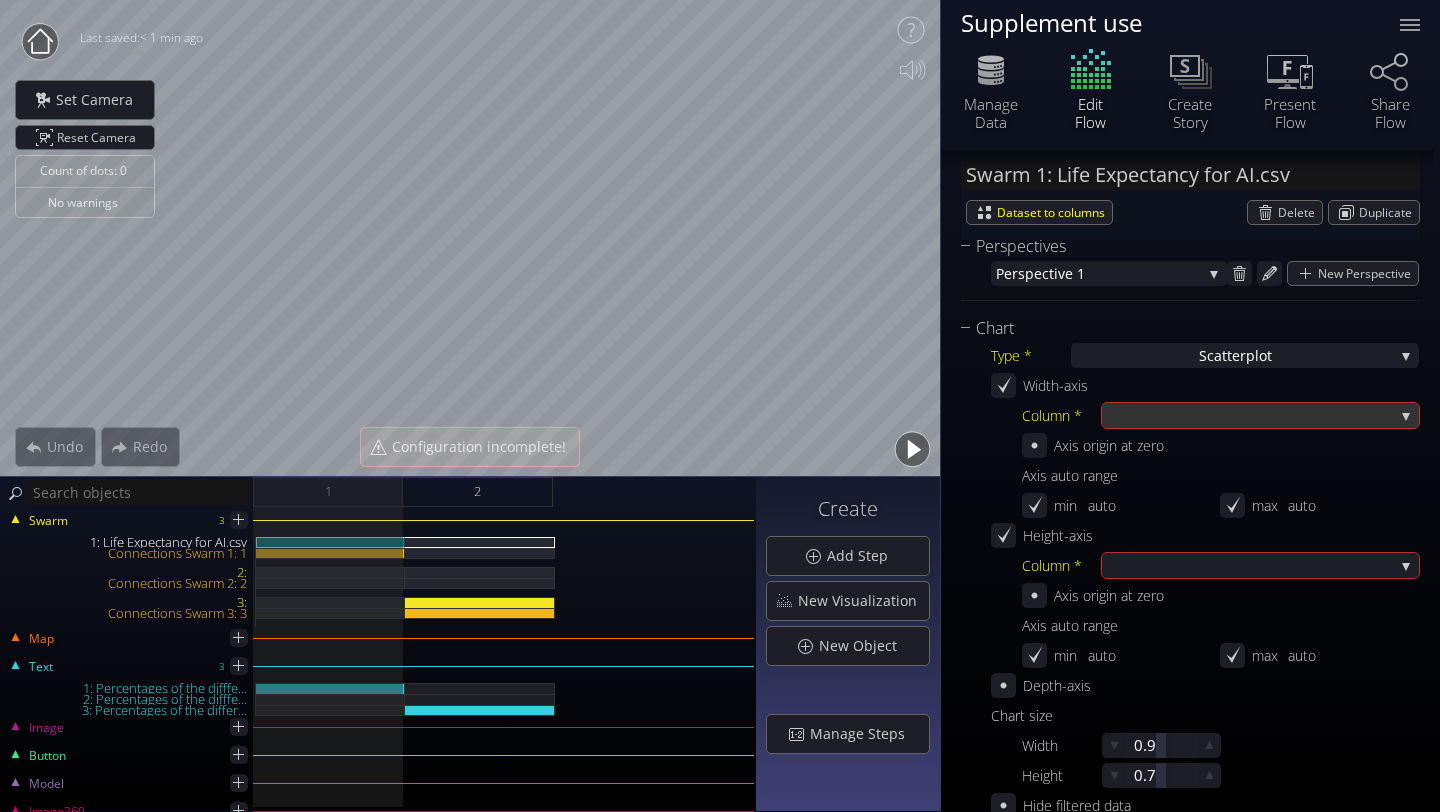 click at bounding box center (1250, 415) 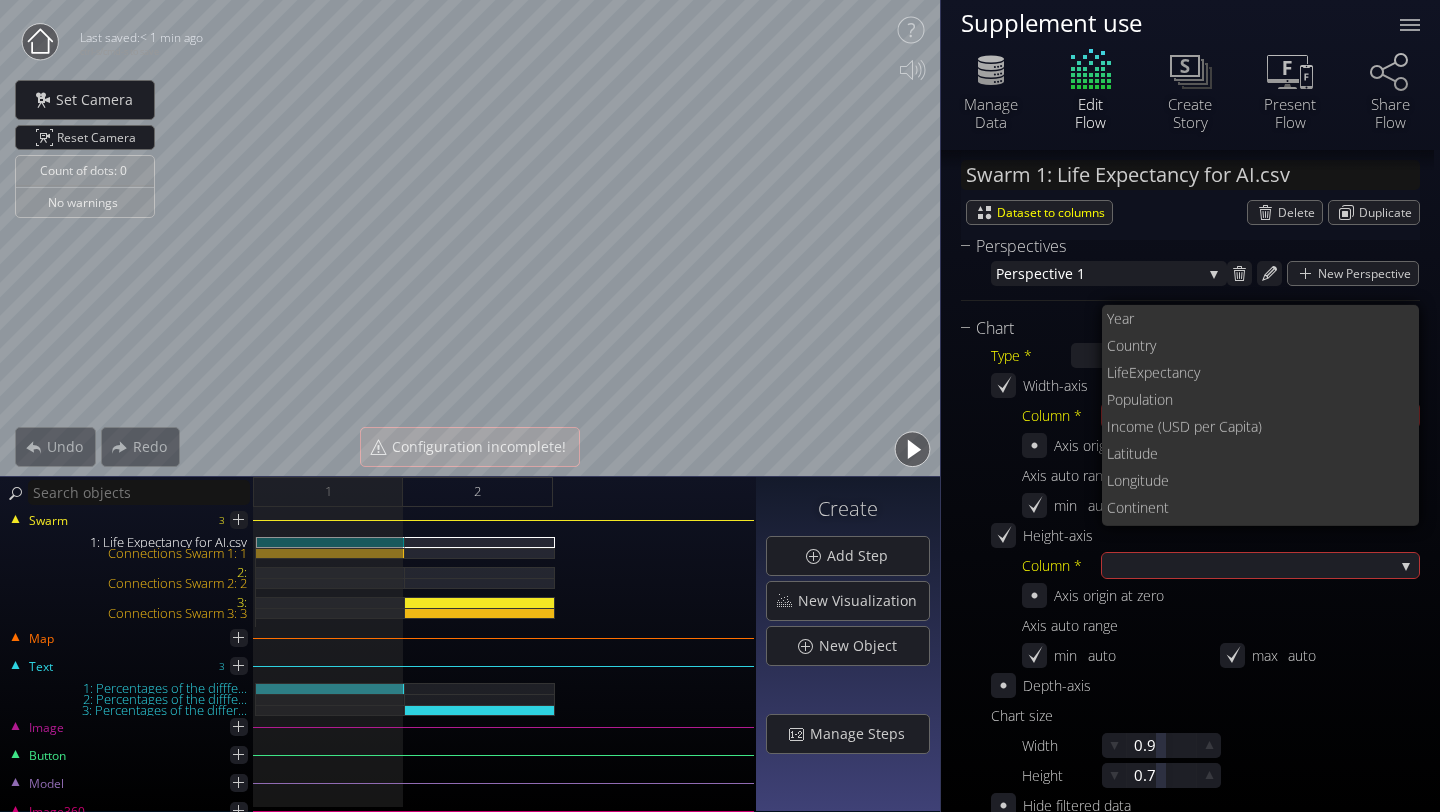 click on "Swarm 1: Life Expectancy for AI.csv
Dataset to columns
Delete
Duplicate" at bounding box center (1190, 195) 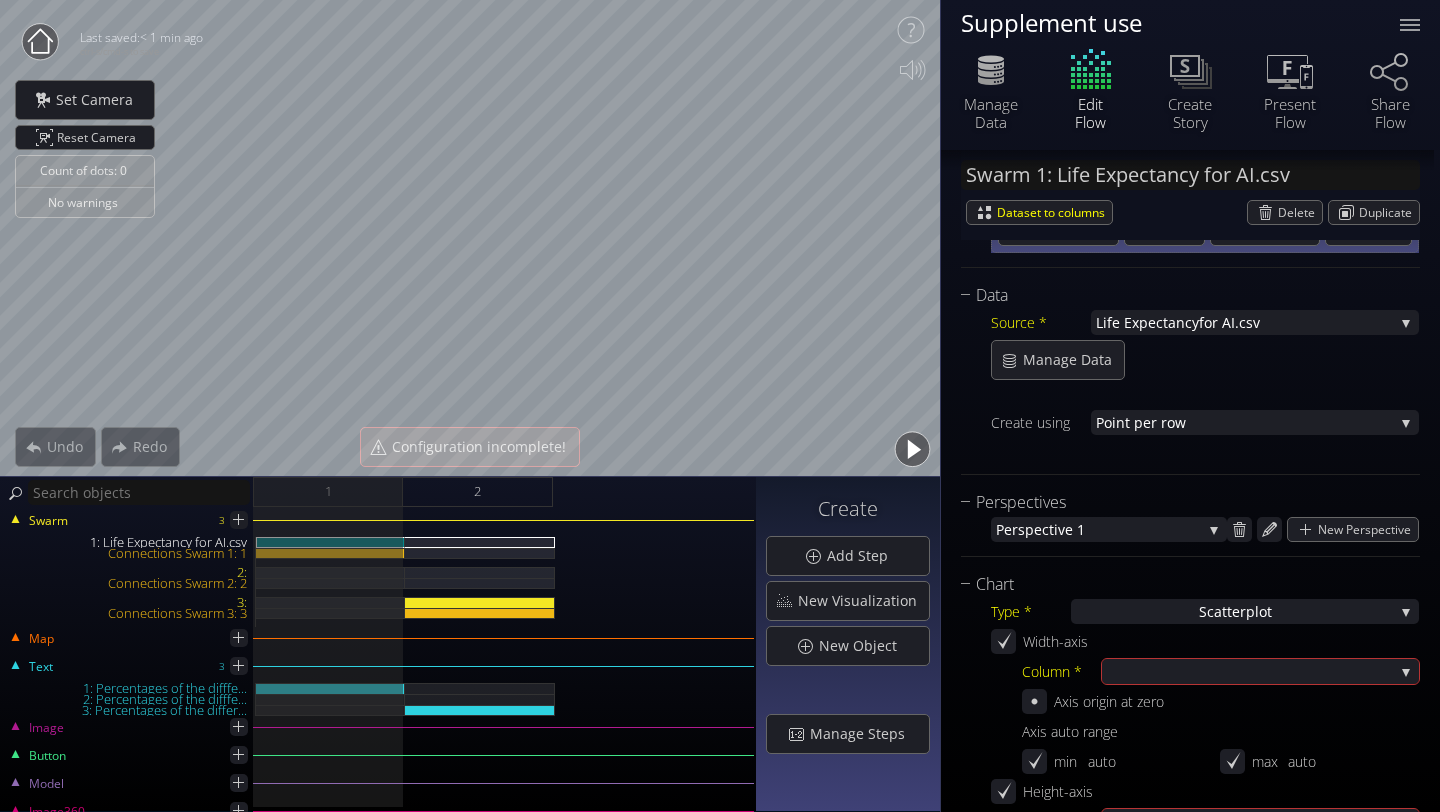 scroll, scrollTop: 191, scrollLeft: 0, axis: vertical 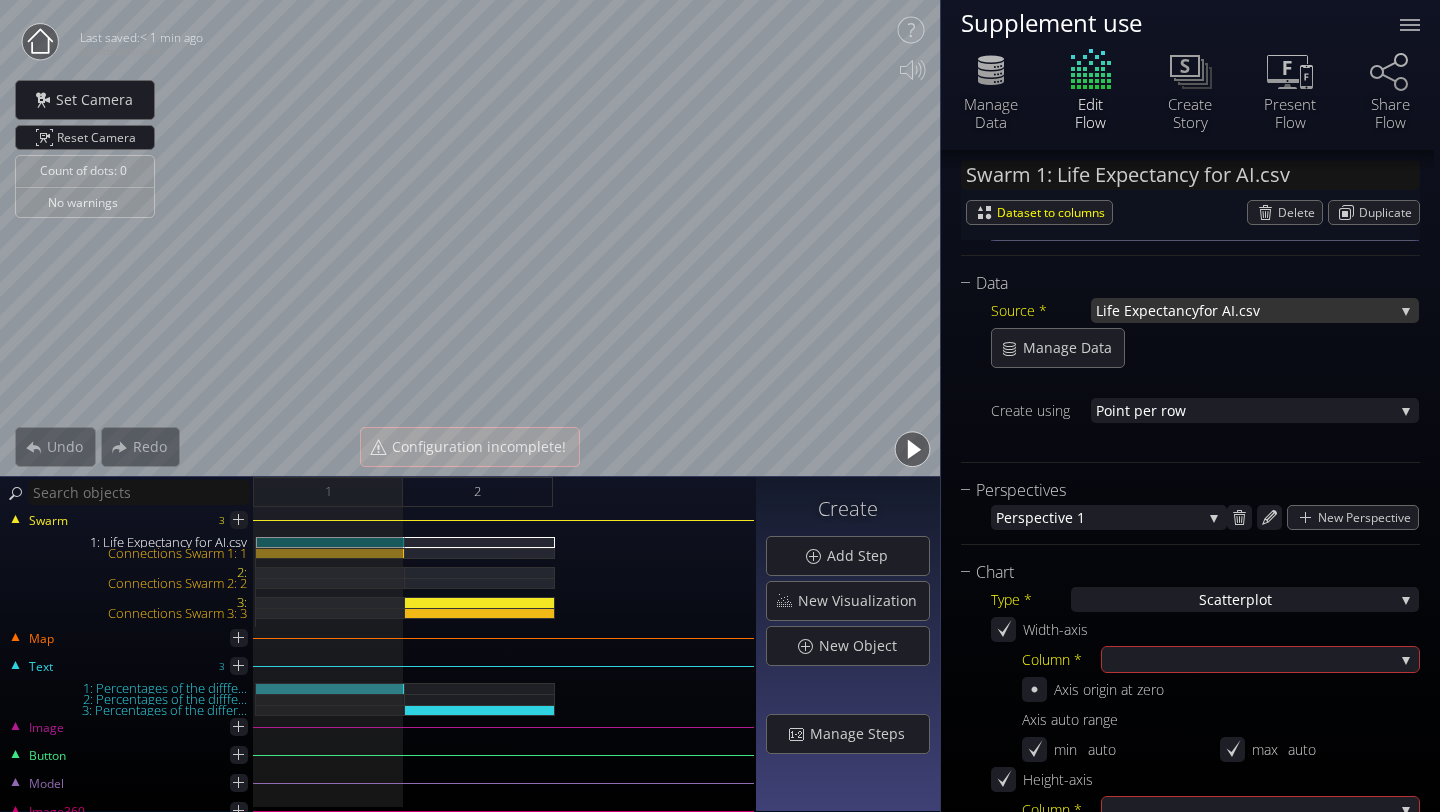click on "Life Expectancy" at bounding box center [1147, 310] 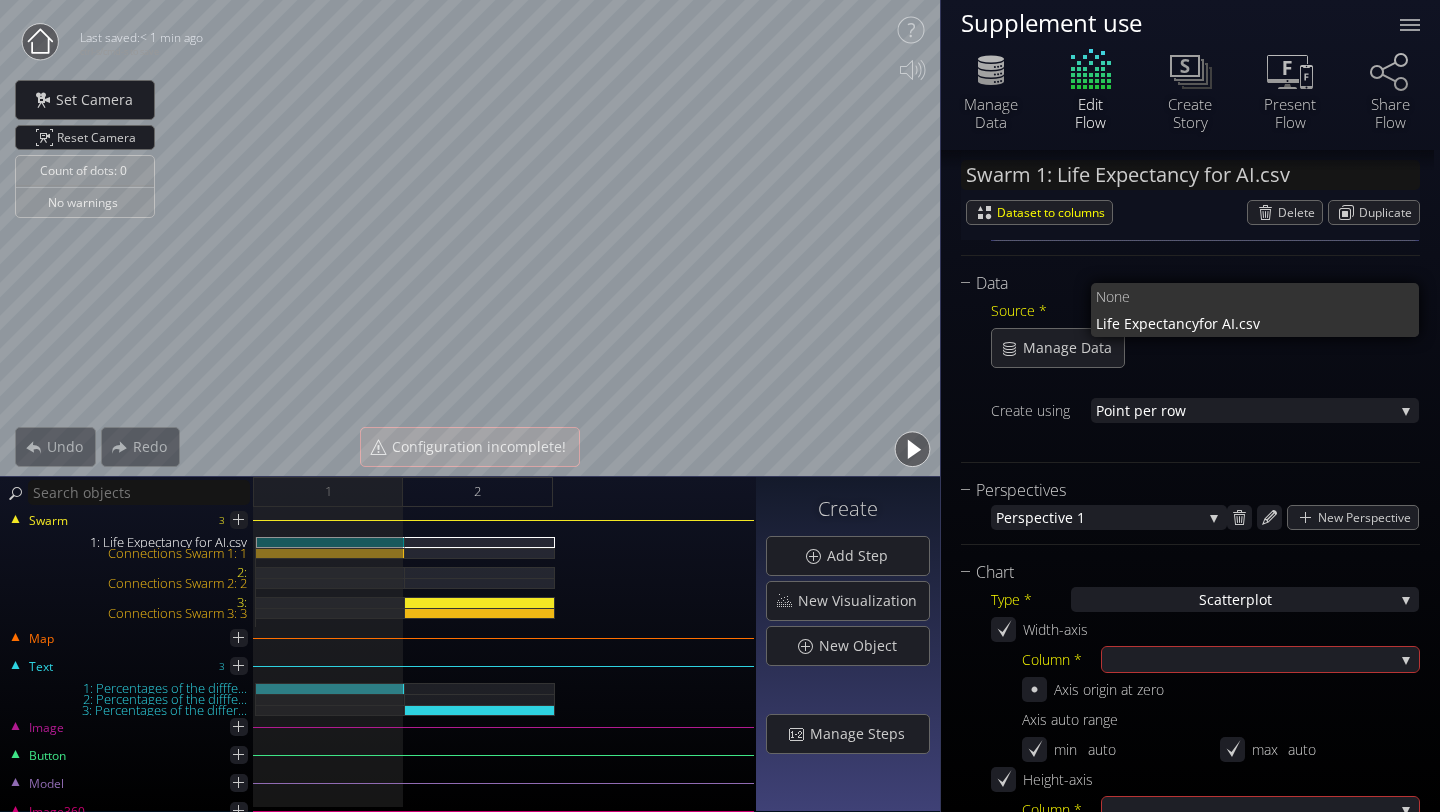 click on "Manage Data" at bounding box center [1205, 200] 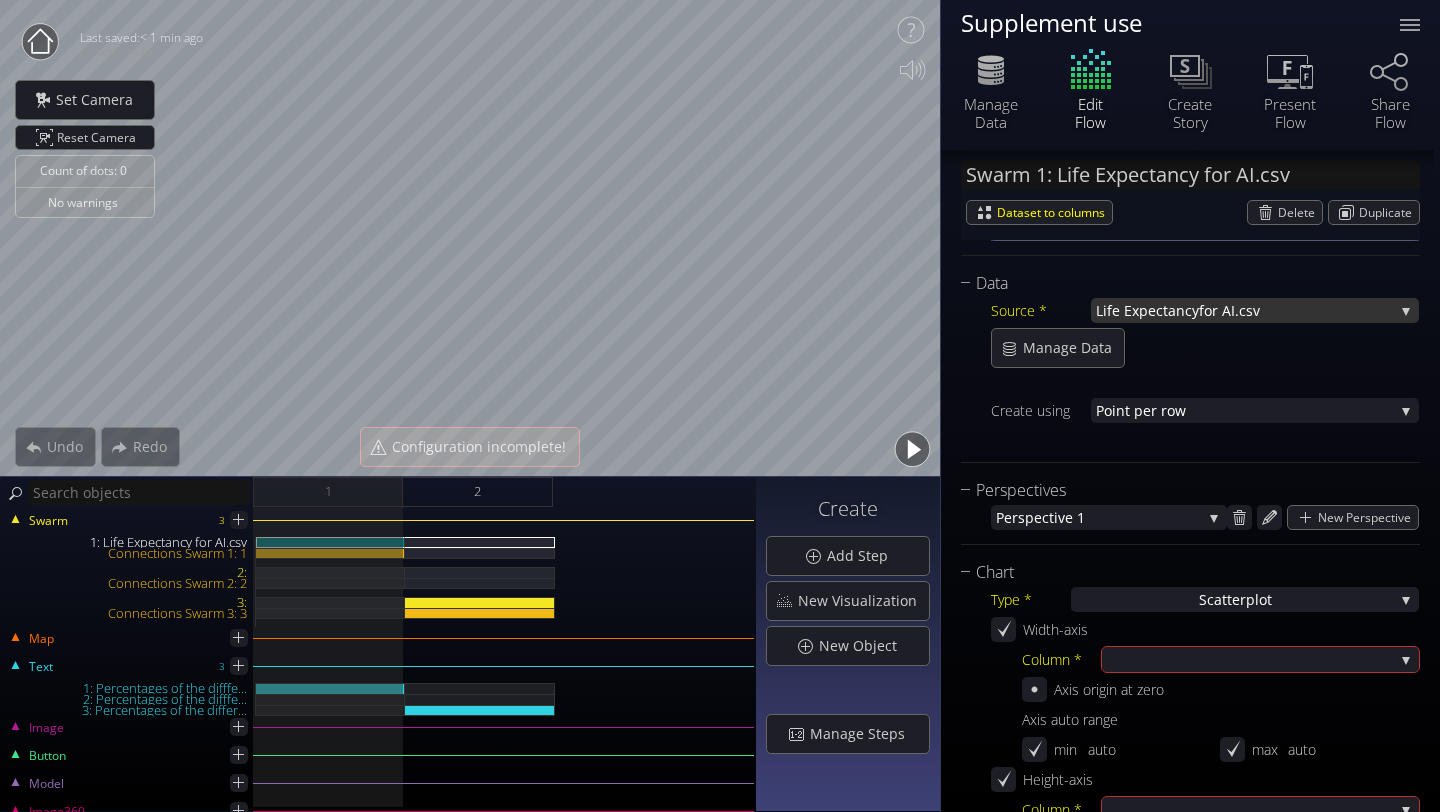 click on "Life Expectancy" at bounding box center [1147, 310] 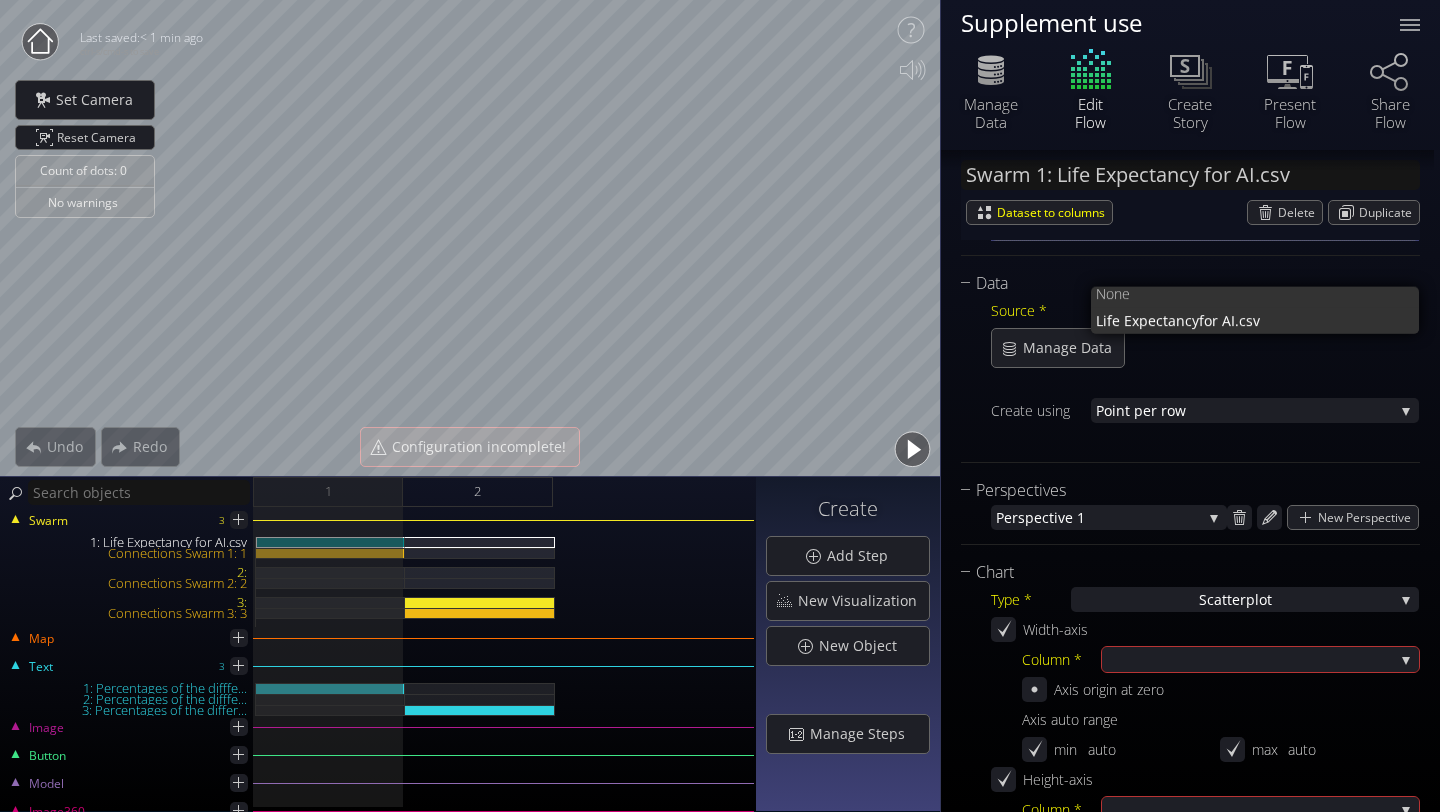 click on "Manage Data" at bounding box center [1205, 200] 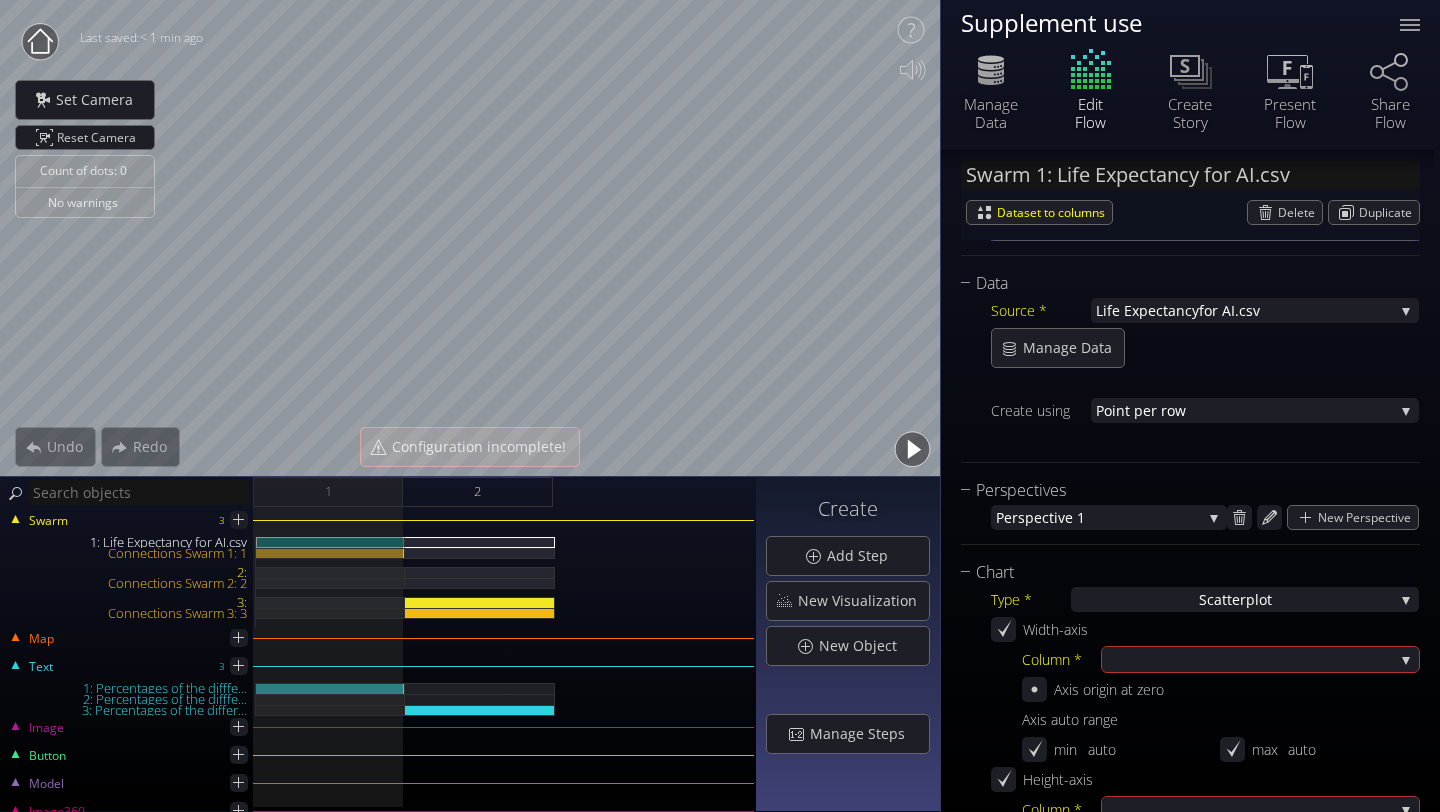 scroll, scrollTop: 0, scrollLeft: 0, axis: both 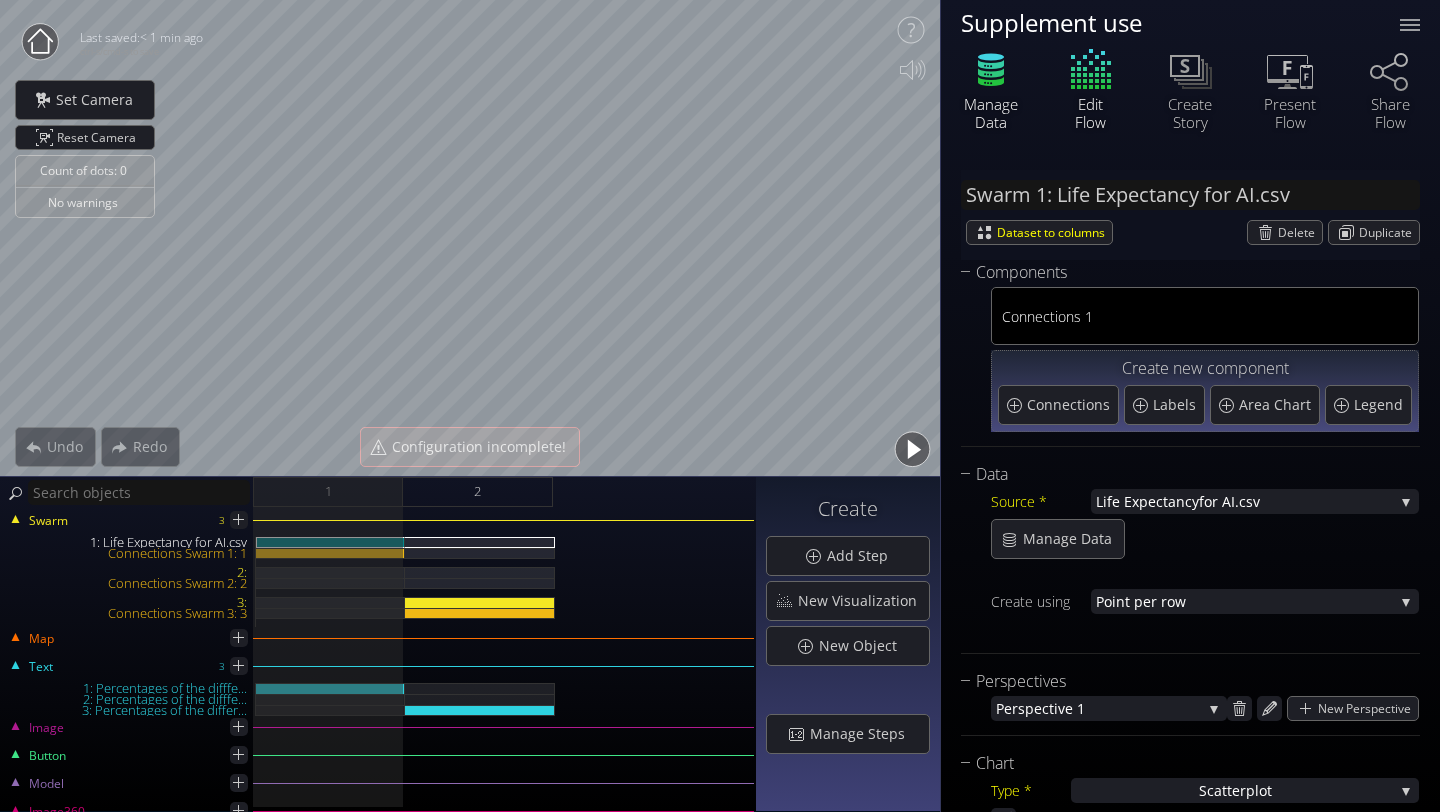 click at bounding box center (991, 70) 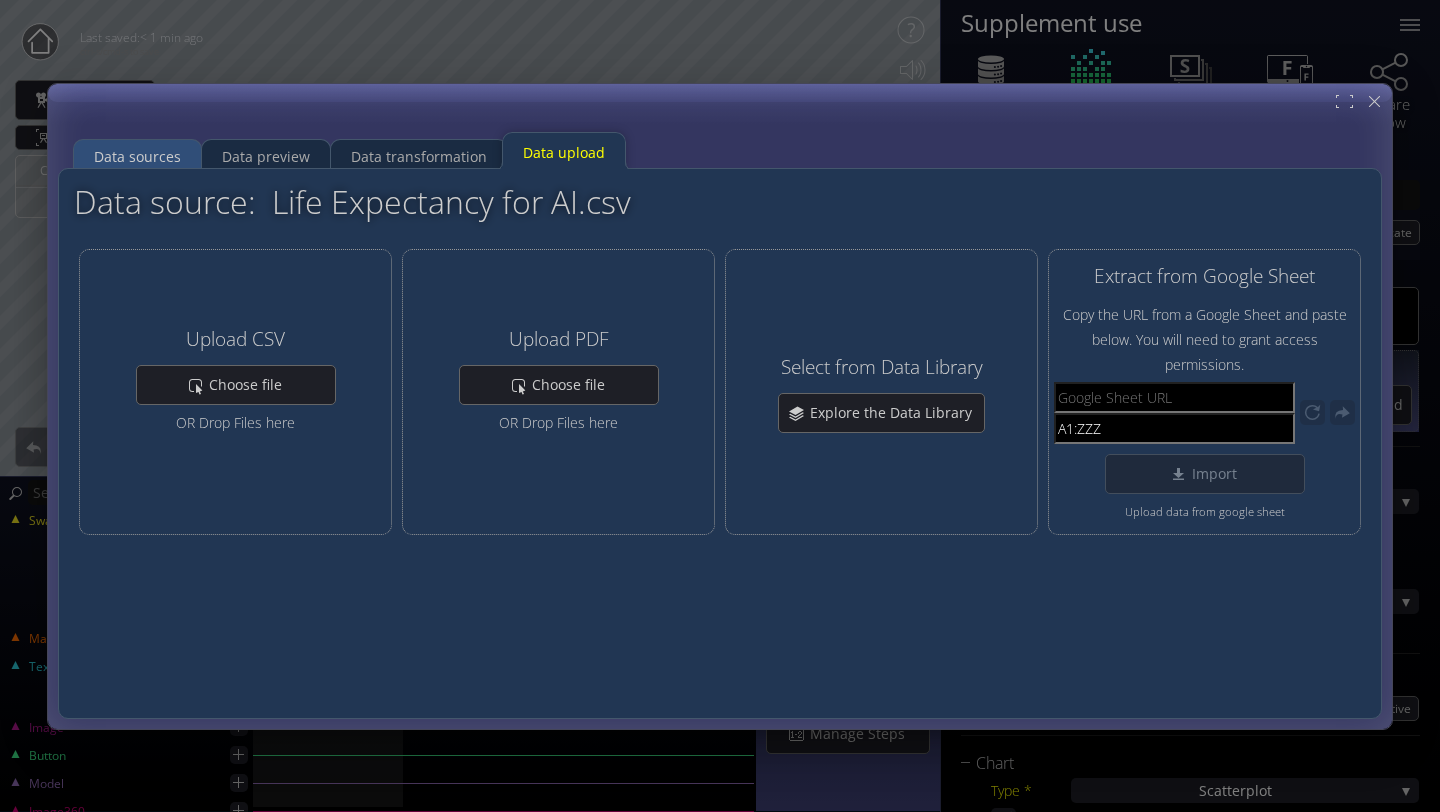 click on "Data sources" at bounding box center (137, 156) 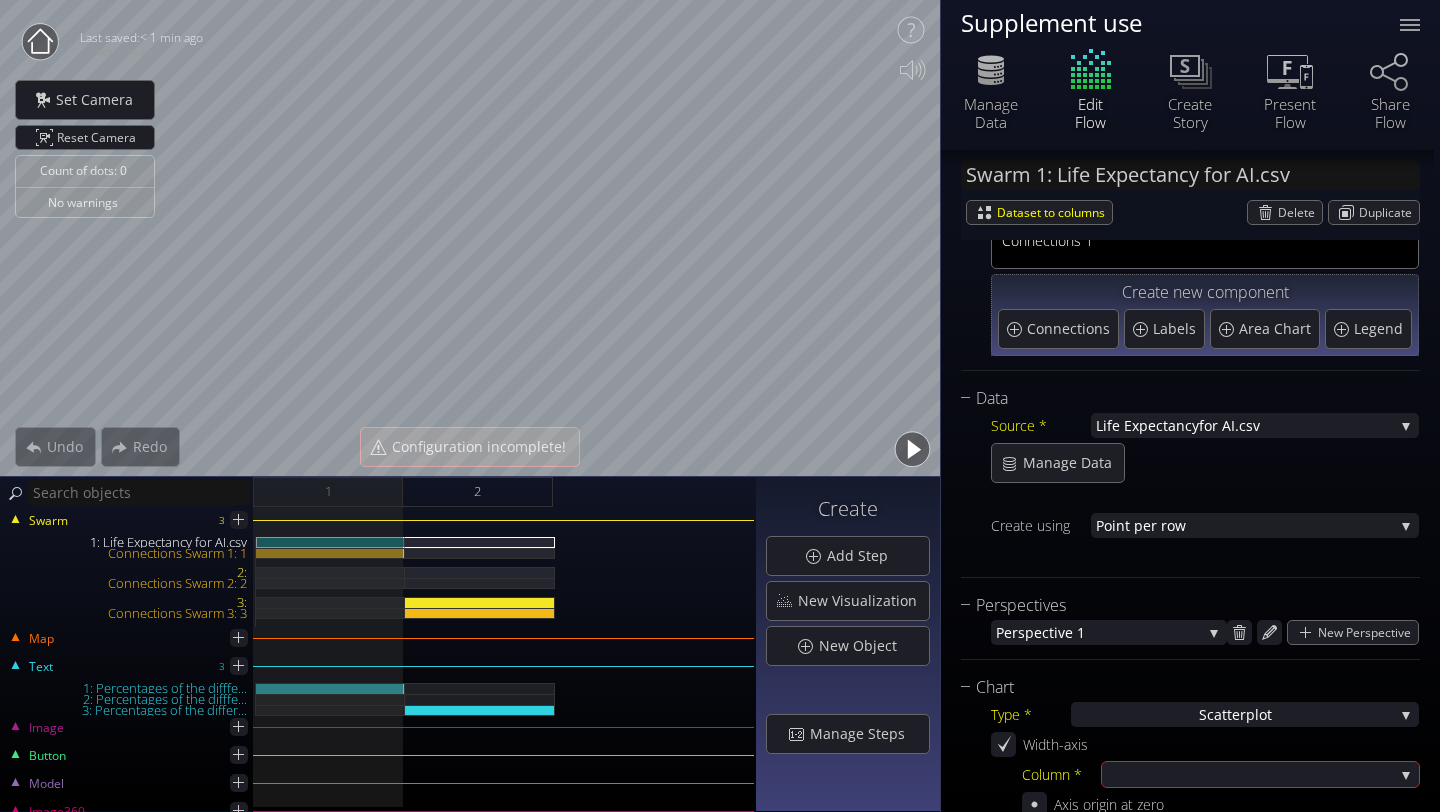 scroll, scrollTop: 0, scrollLeft: 0, axis: both 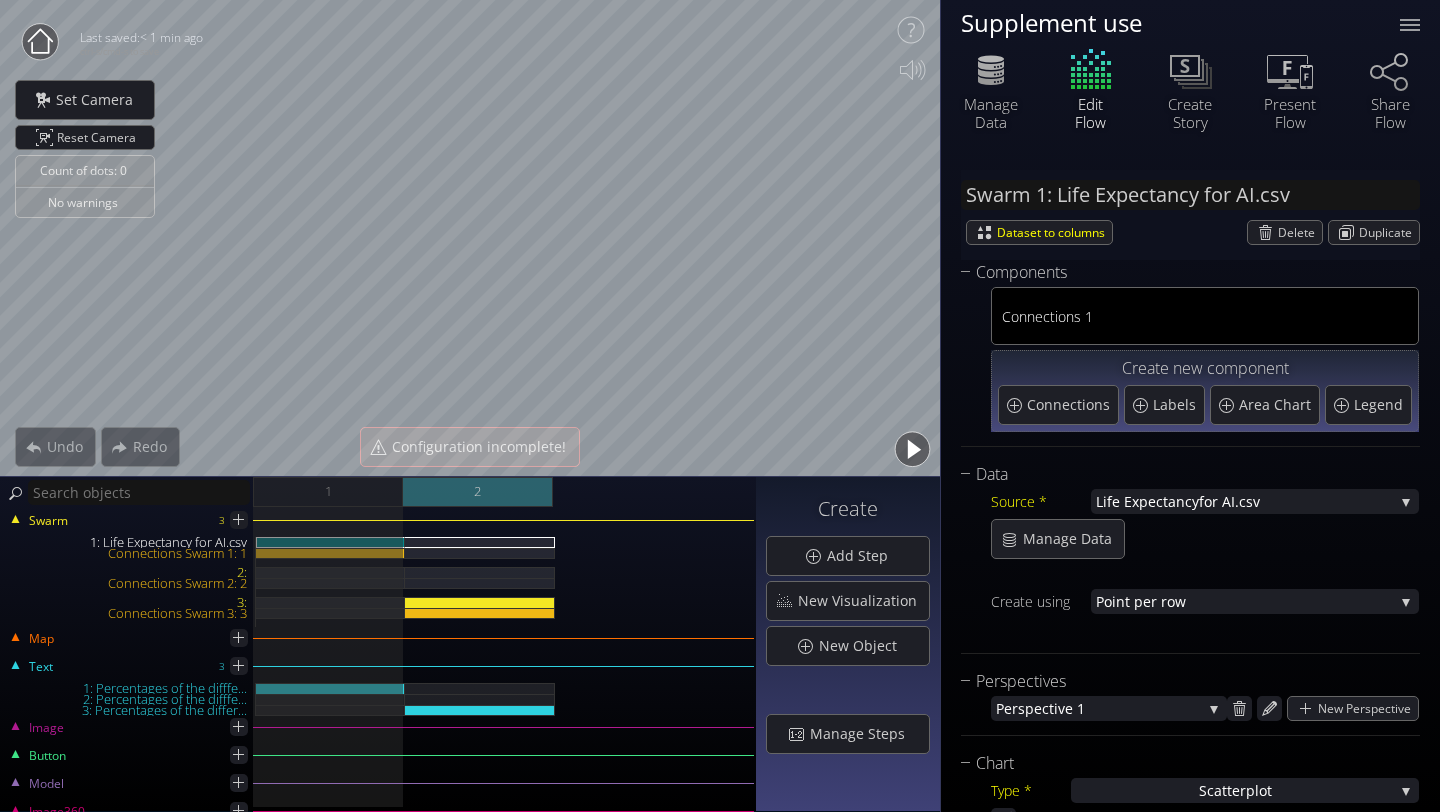 click on "2" at bounding box center (478, 492) 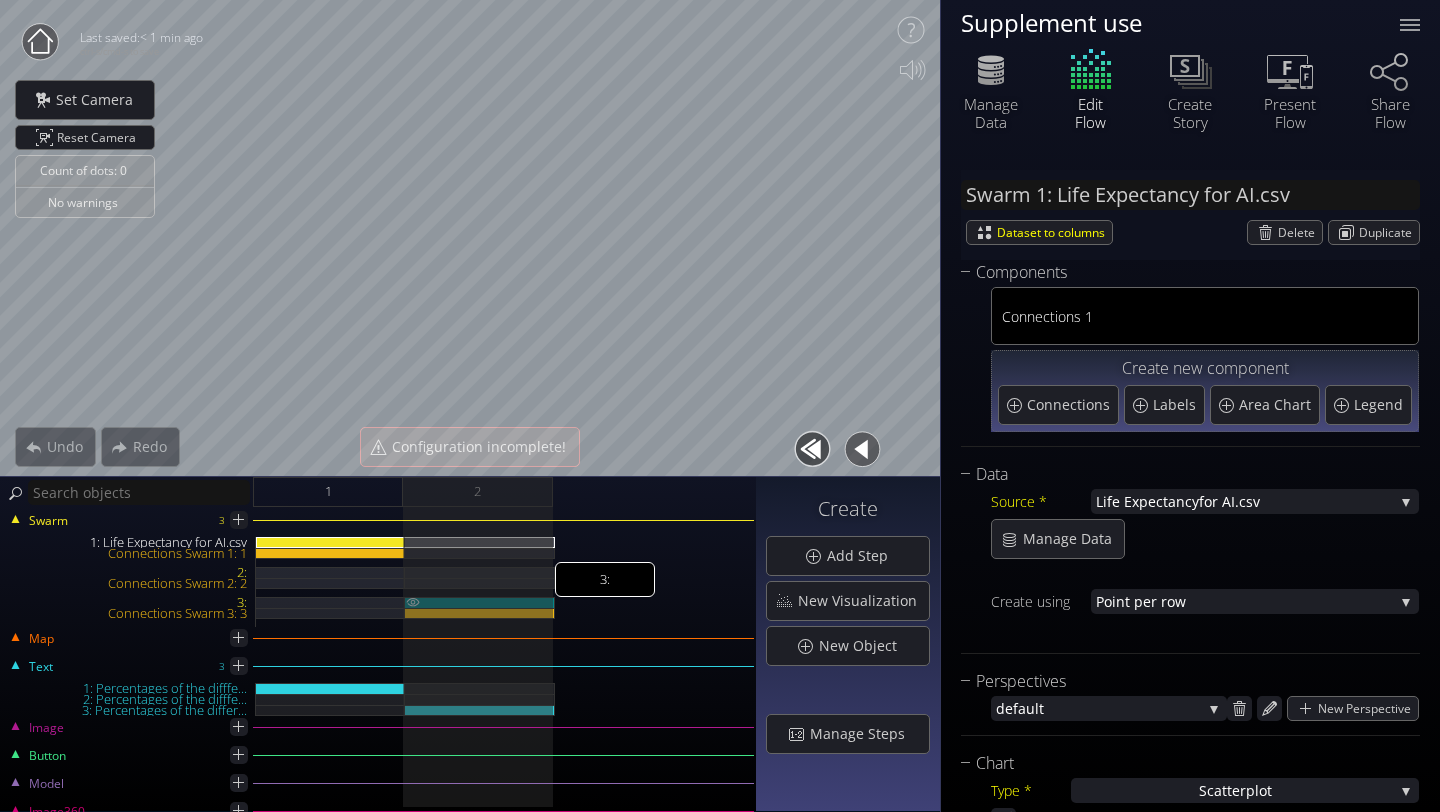 click on "3:" at bounding box center [480, 602] 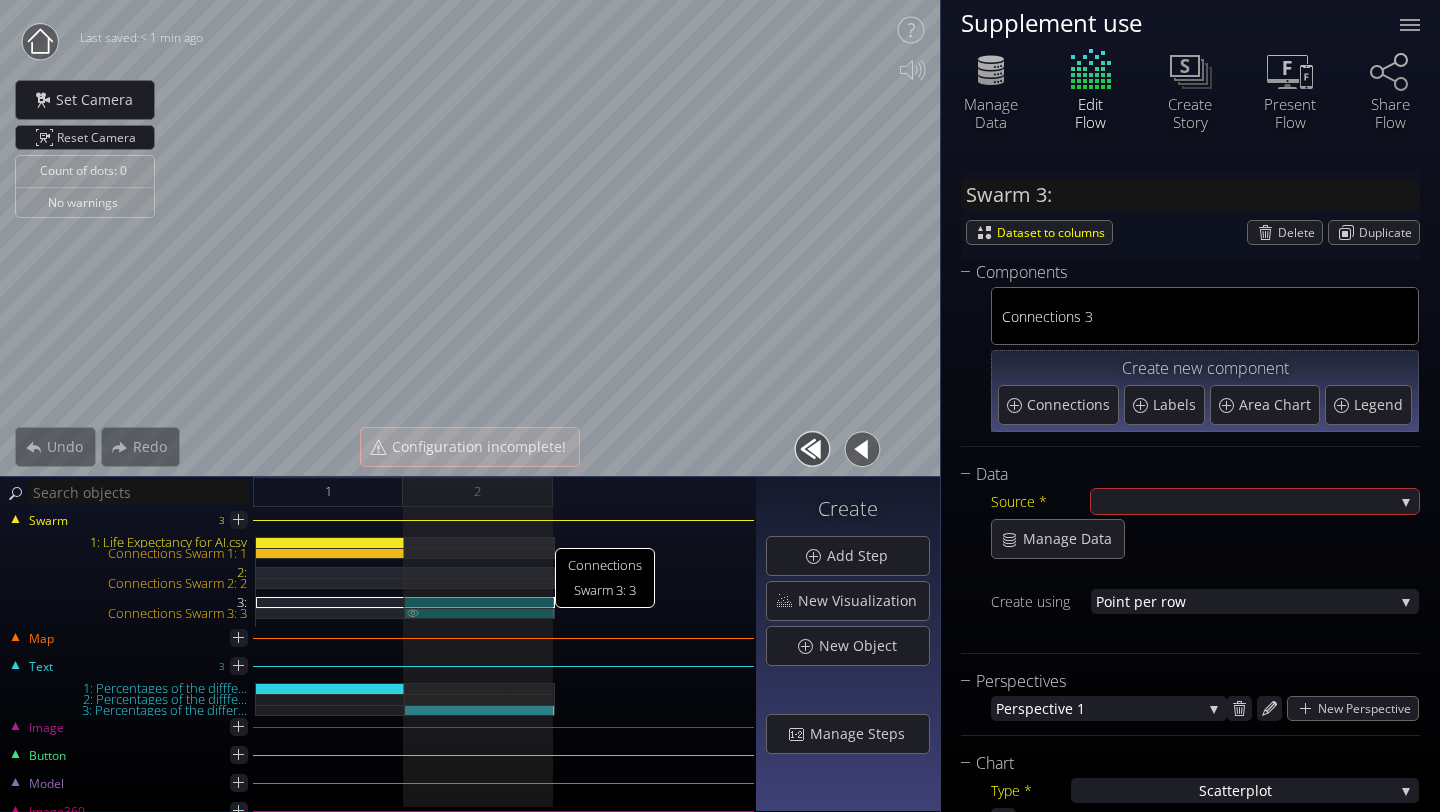 click on "Connections Swarm 3:  3" at bounding box center [480, 613] 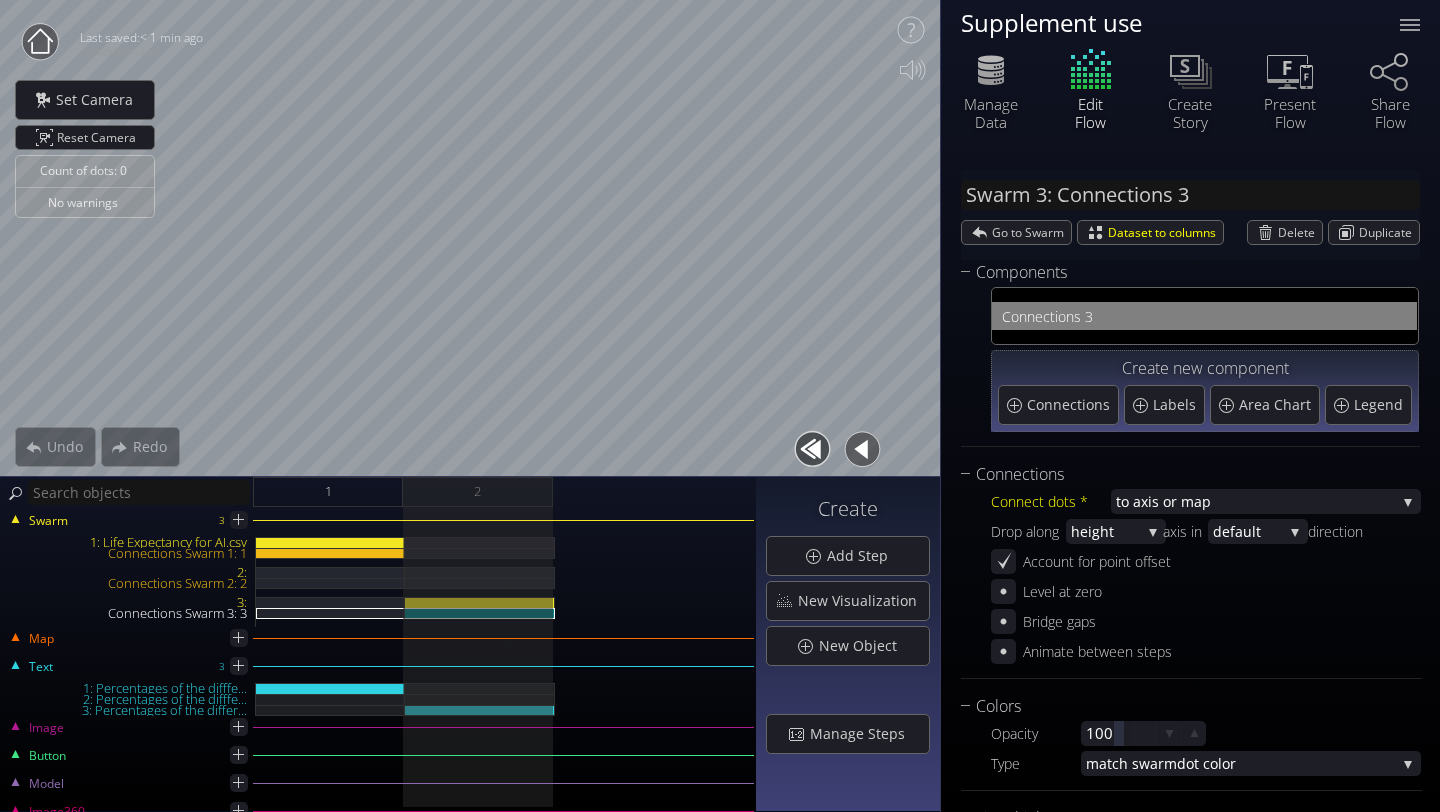click at bounding box center [40, 42] 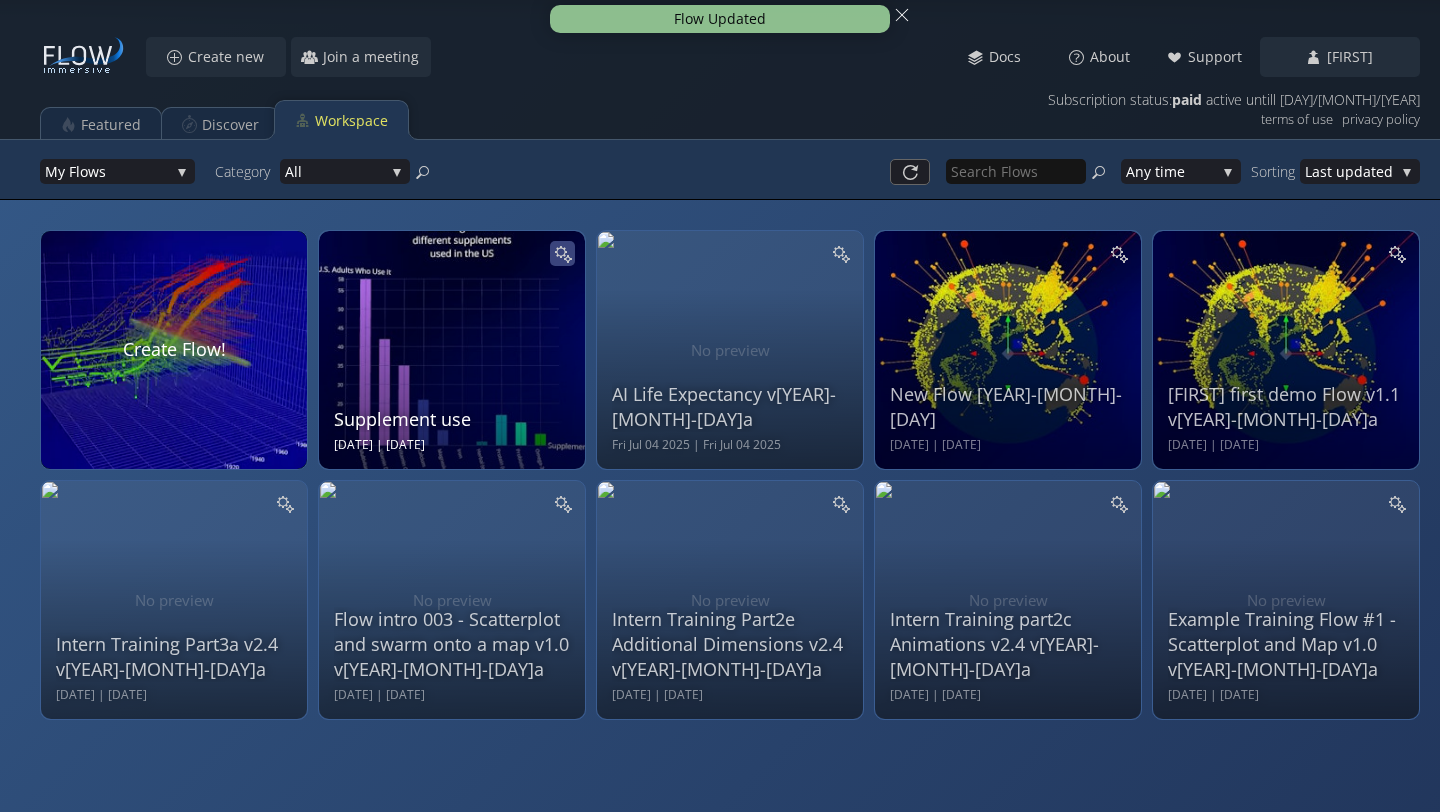 click at bounding box center [562, 253] 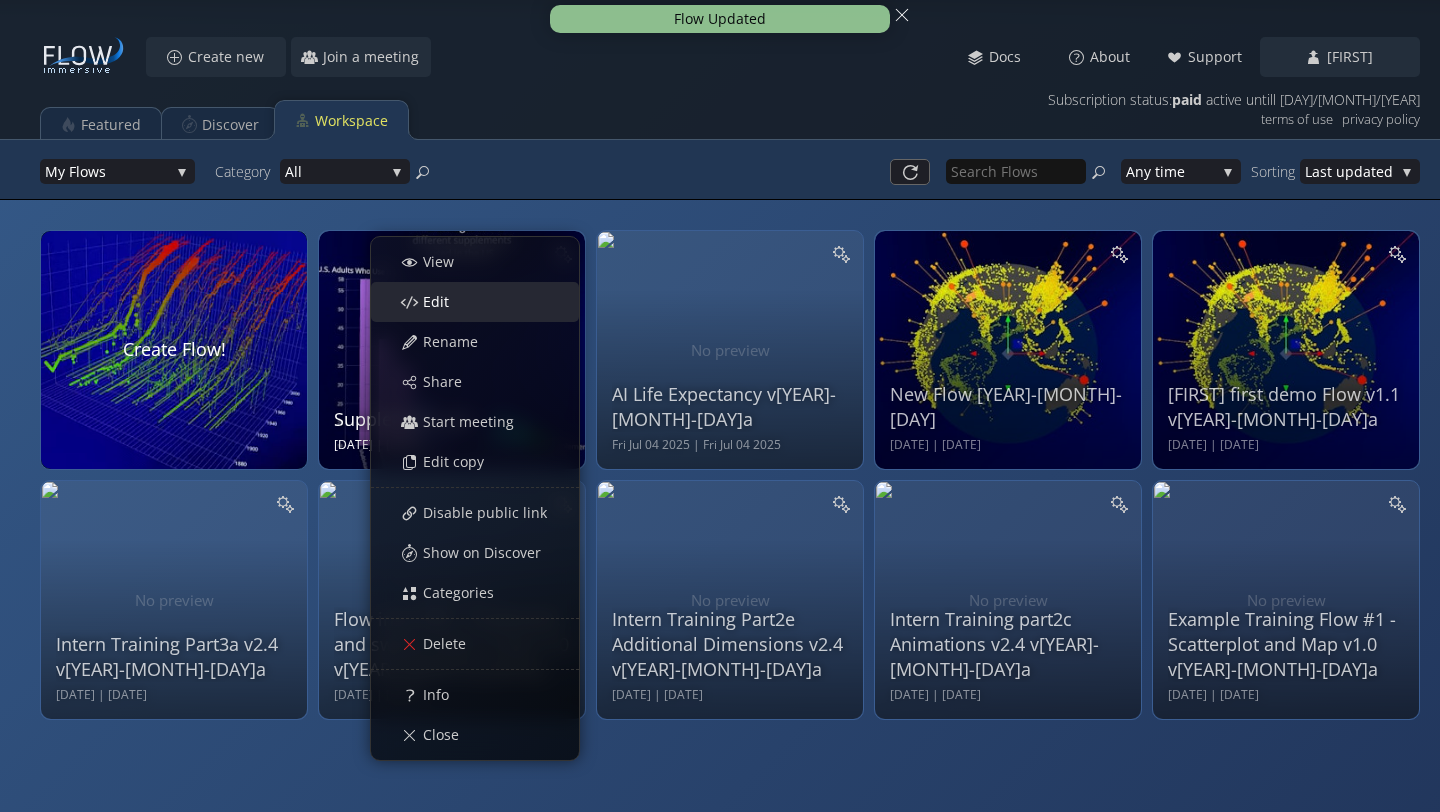 click on "Edit" at bounding box center (485, 302) 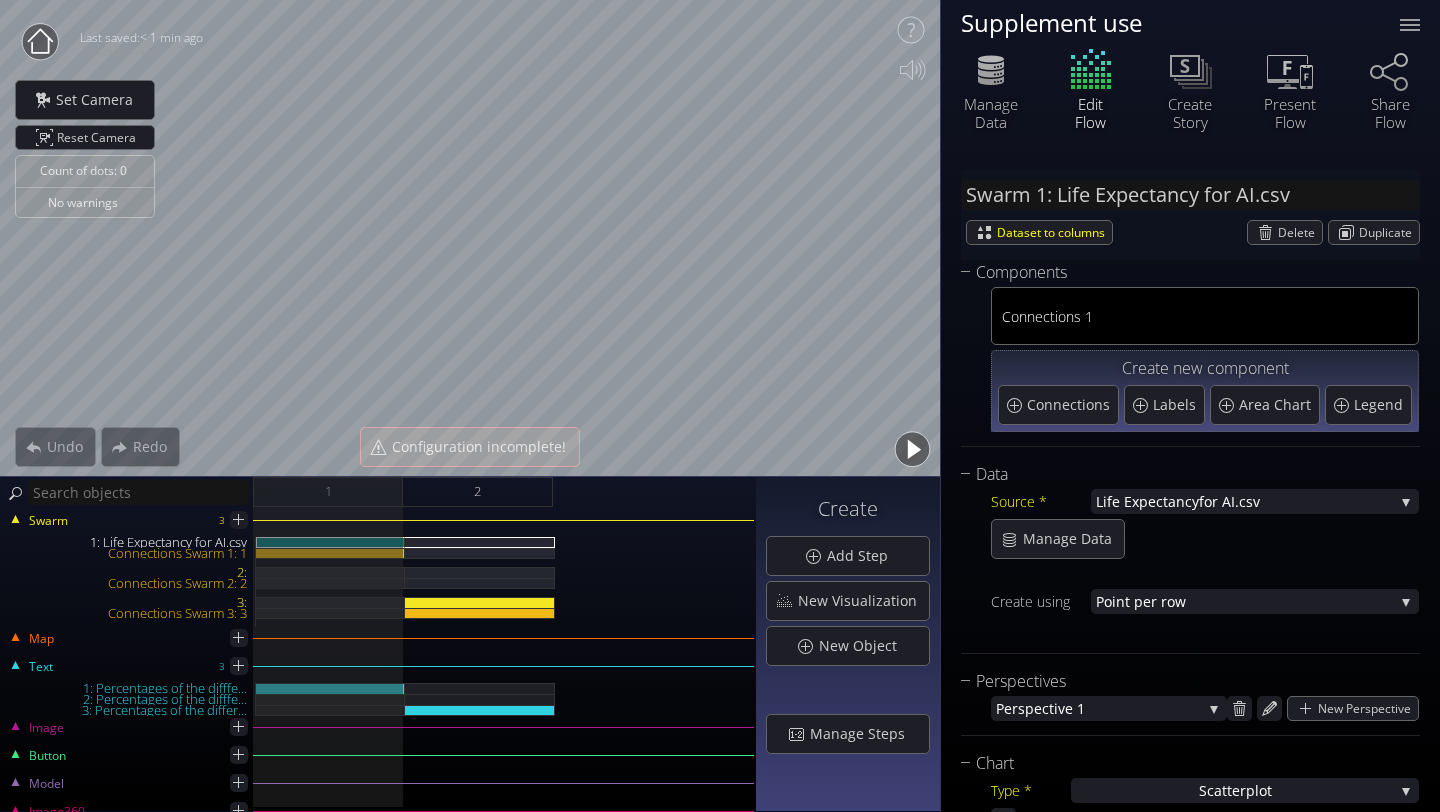 click on "Undo" at bounding box center (55, 447) 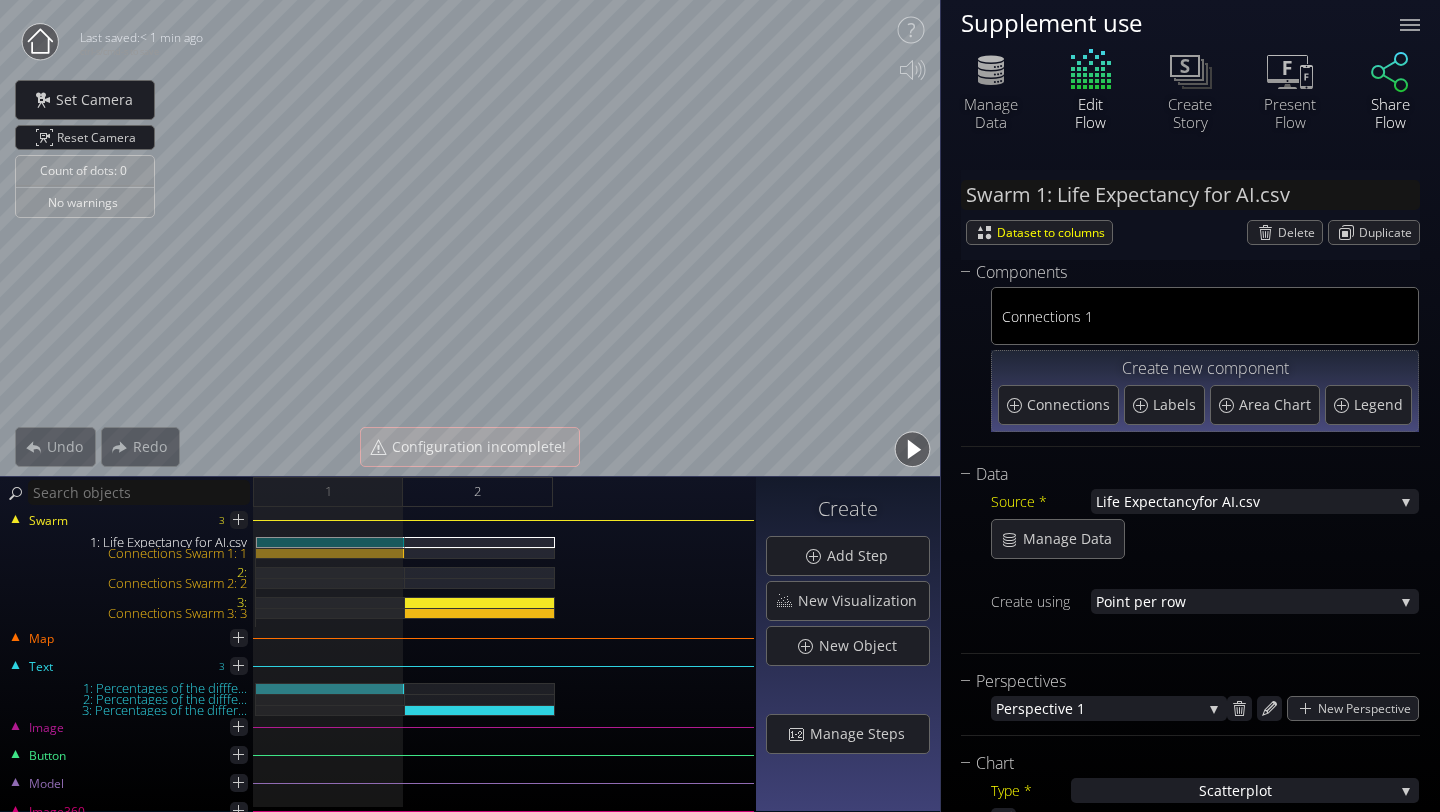 click at bounding box center (1390, 70) 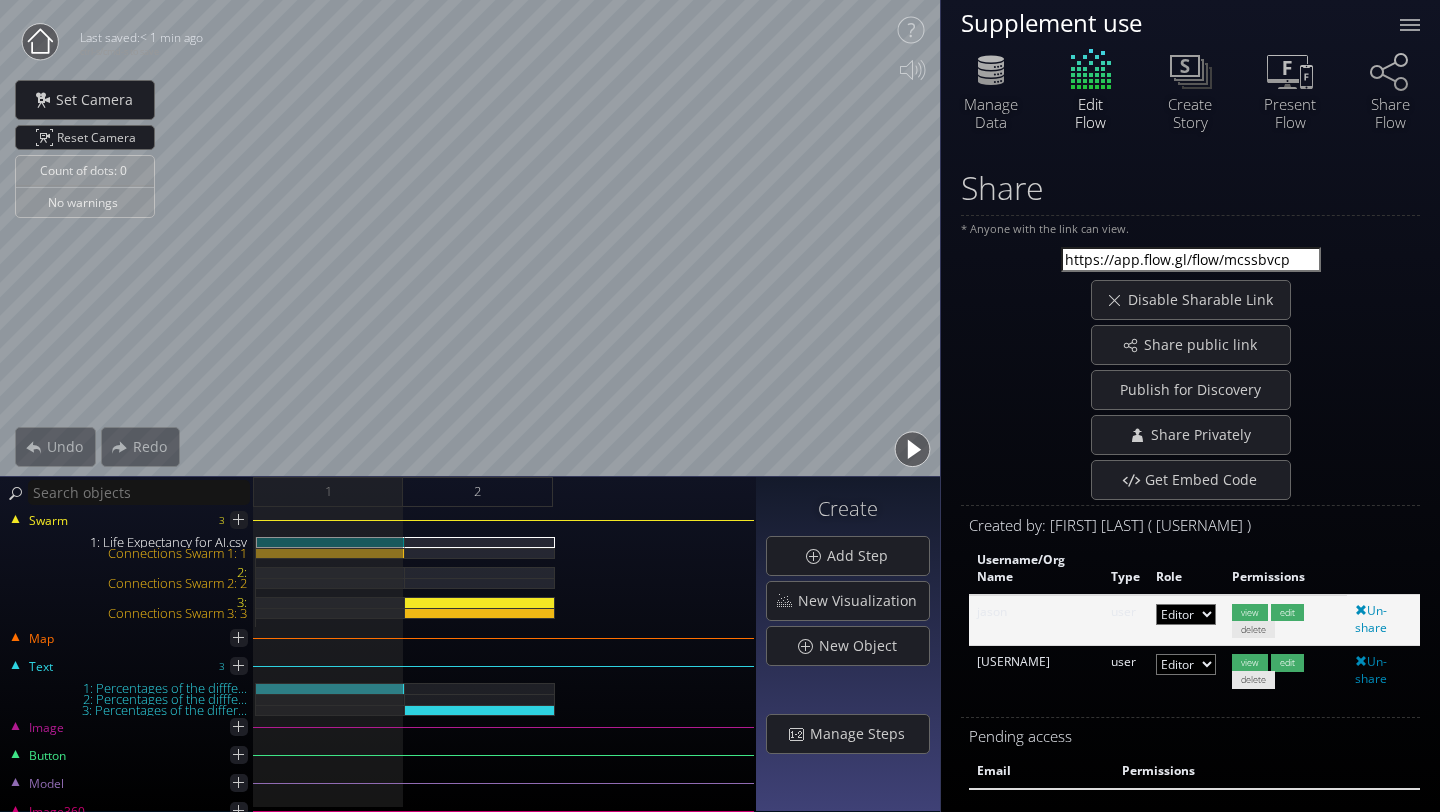 click on "Admin
Editor
Viewer" at bounding box center [1186, 614] 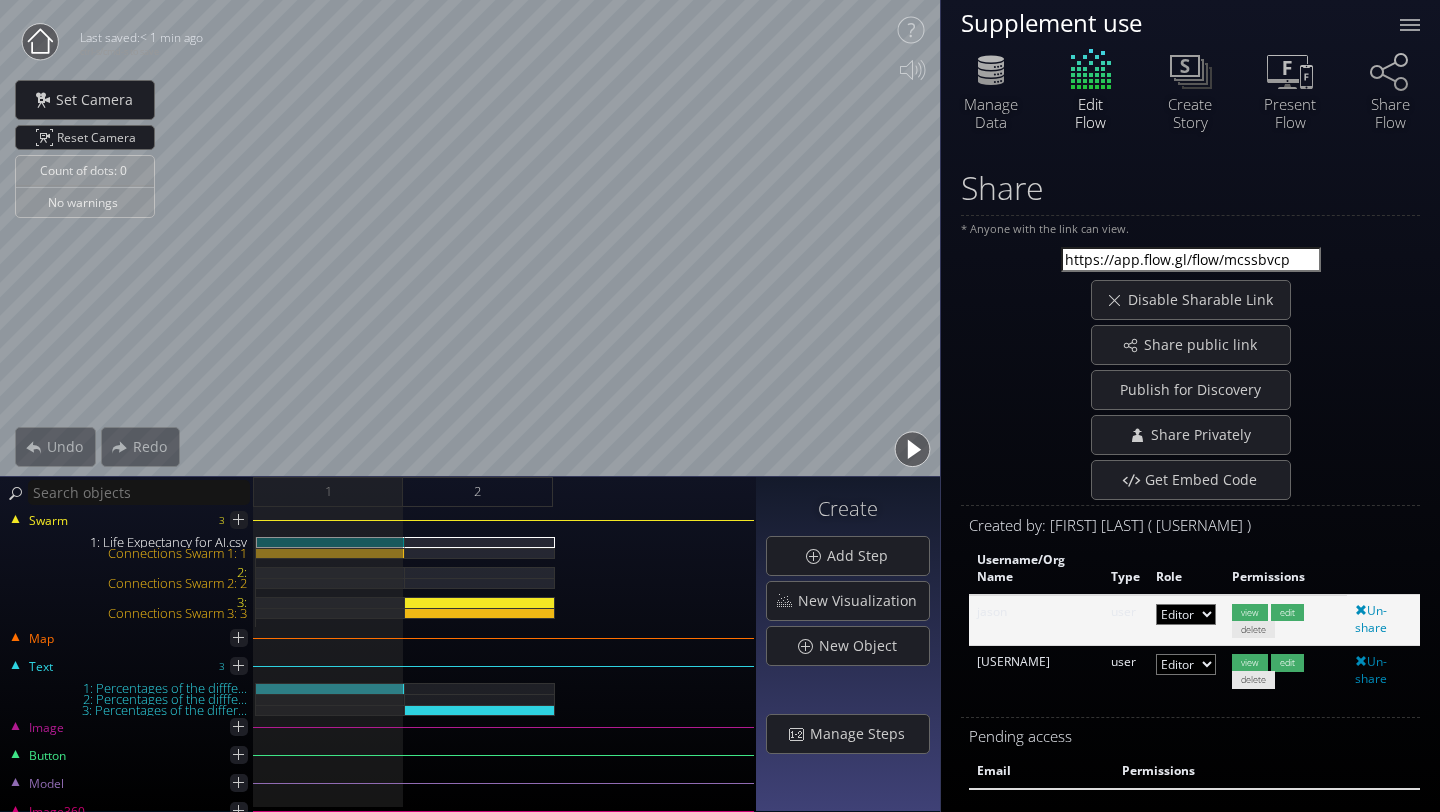 select on "reader" 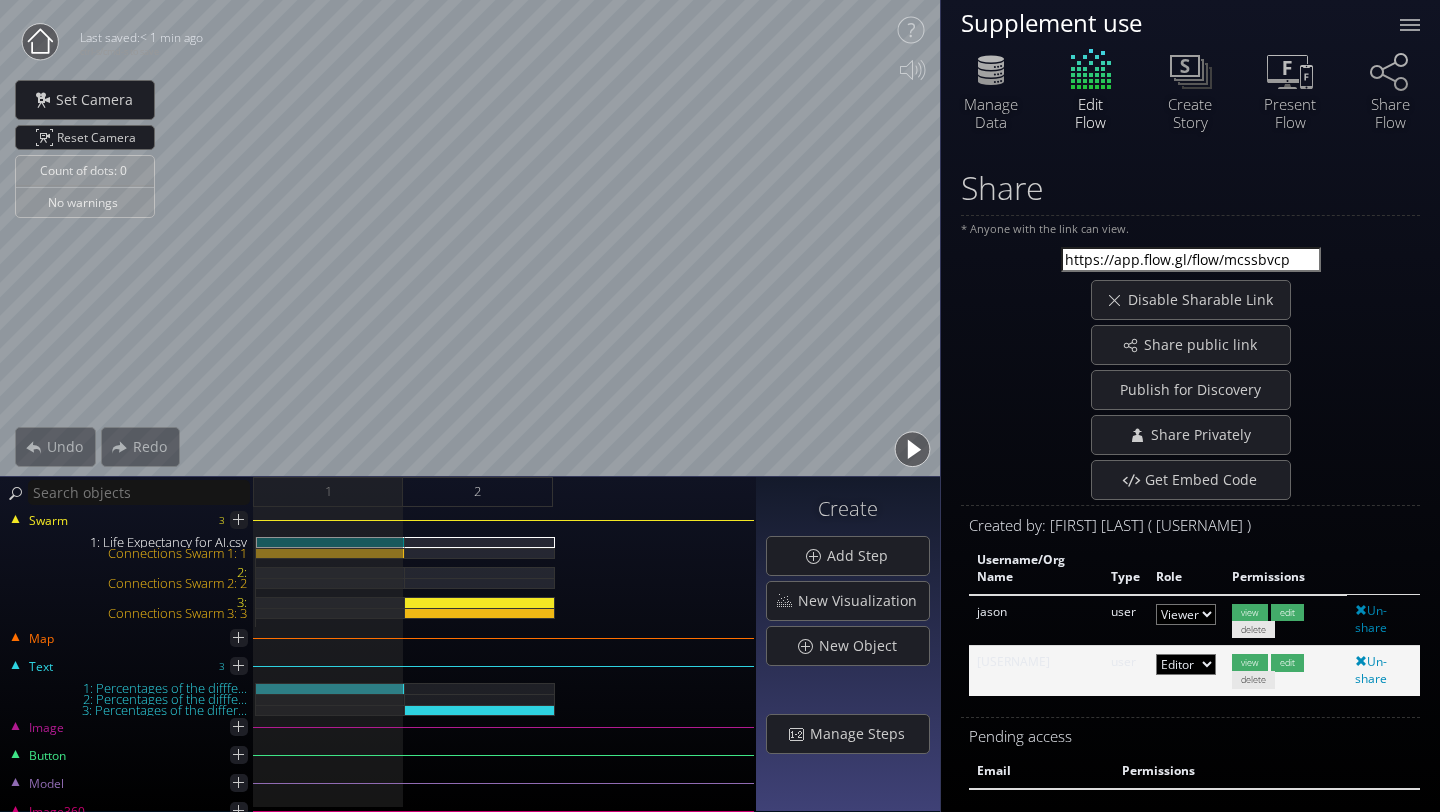 click on "Admin
Editor
Viewer" at bounding box center [1186, 614] 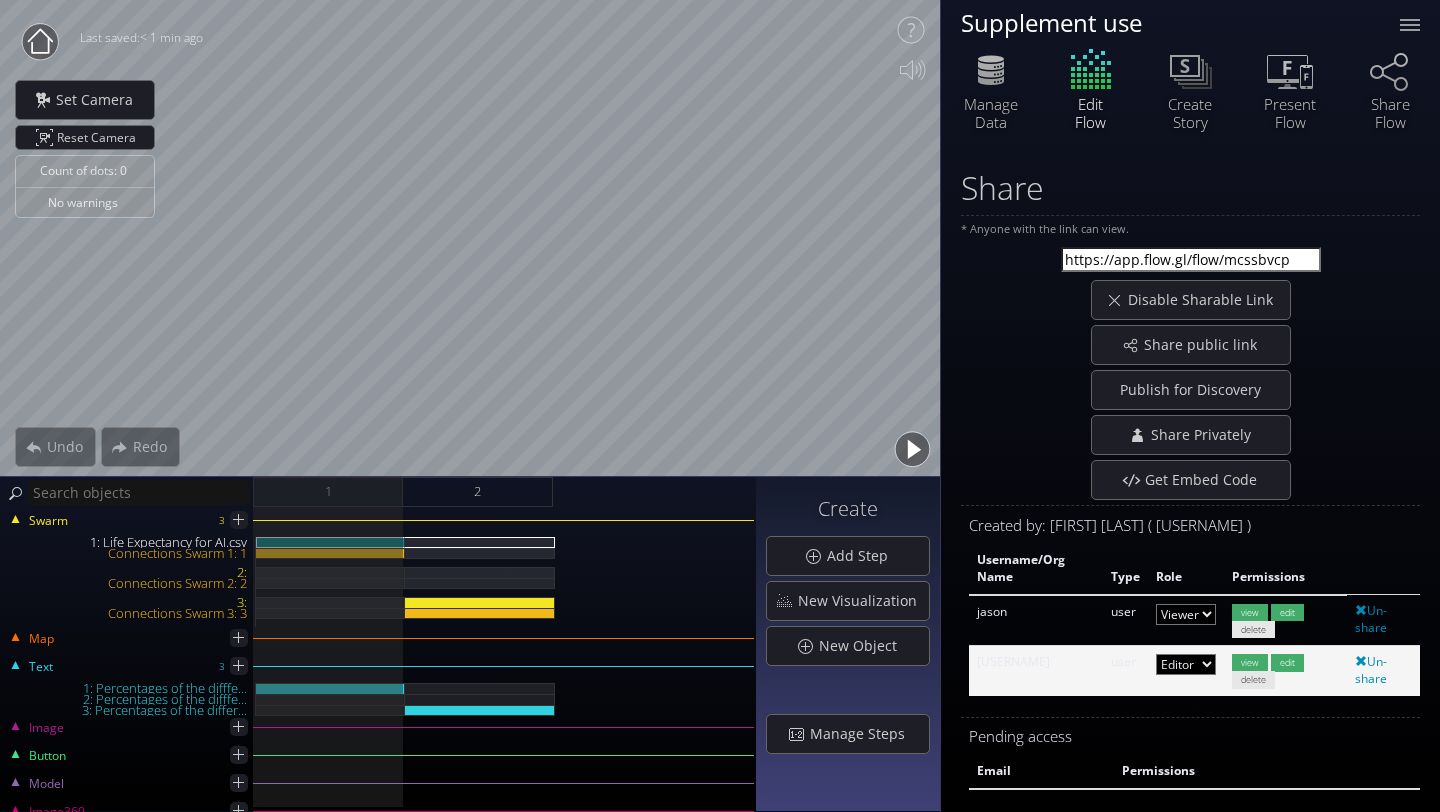 select on "reader" 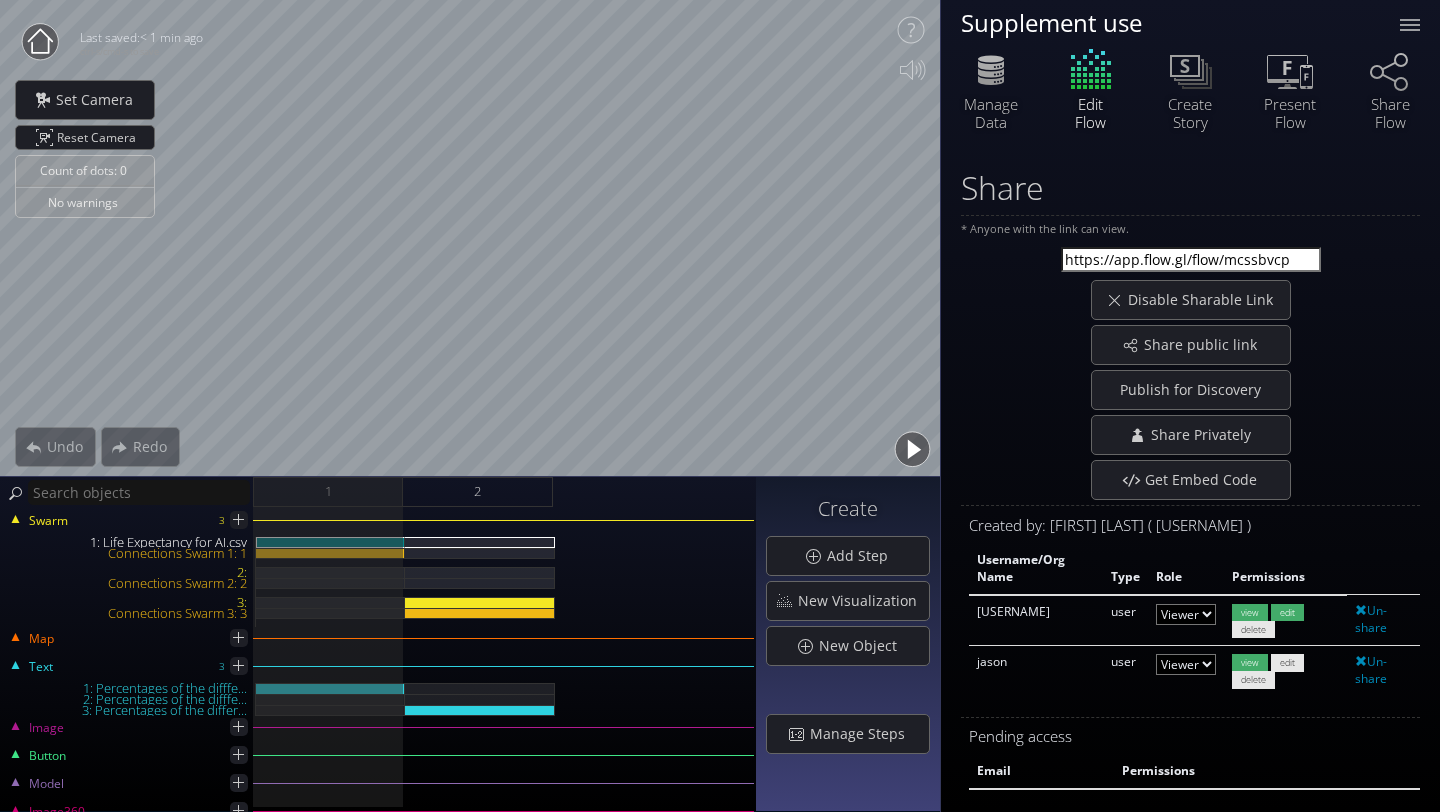 click on "Created by: [FIRST] [LAST] ( [USERNAME] )" at bounding box center (1194, 525) 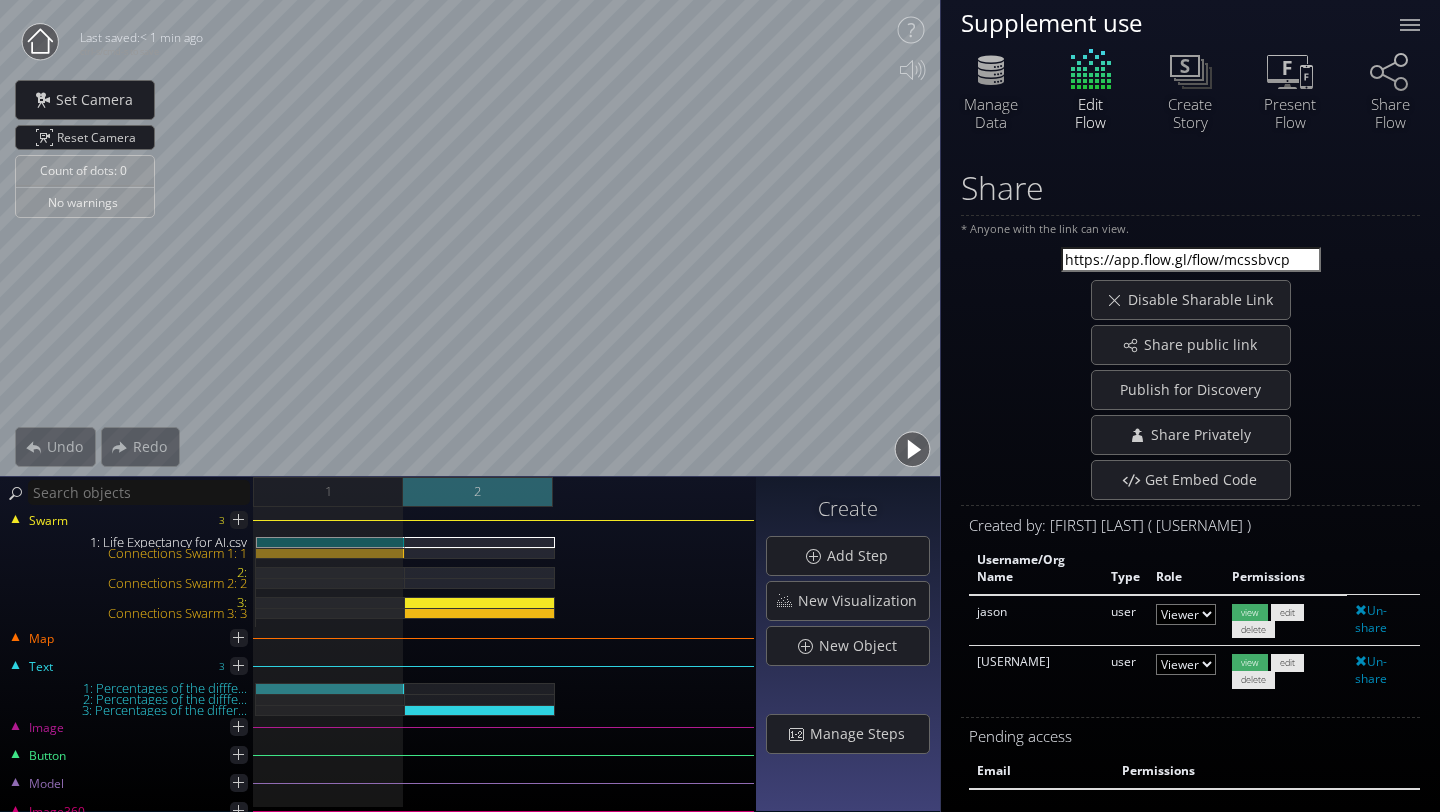 click on "2" at bounding box center [478, 492] 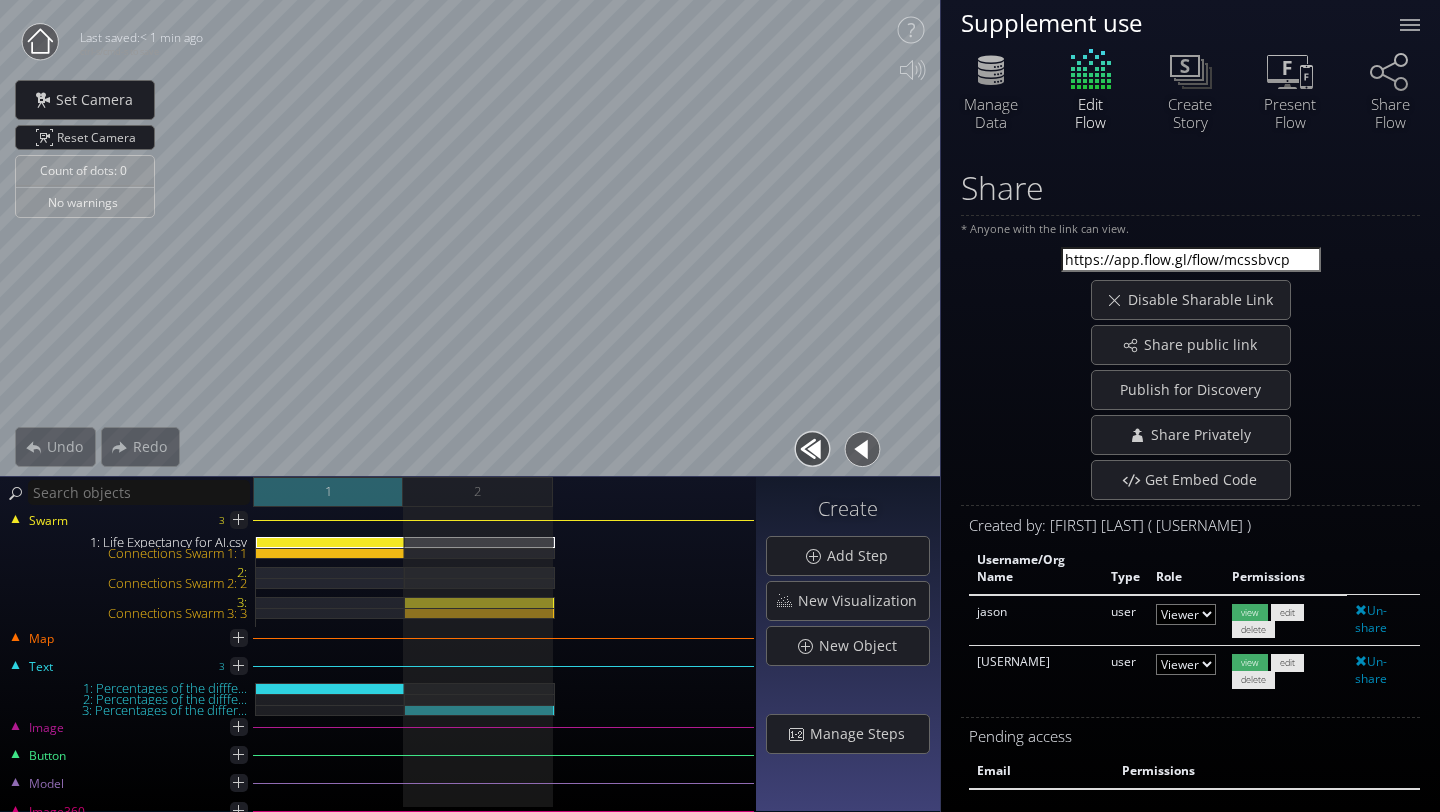 click on "1" at bounding box center [328, 492] 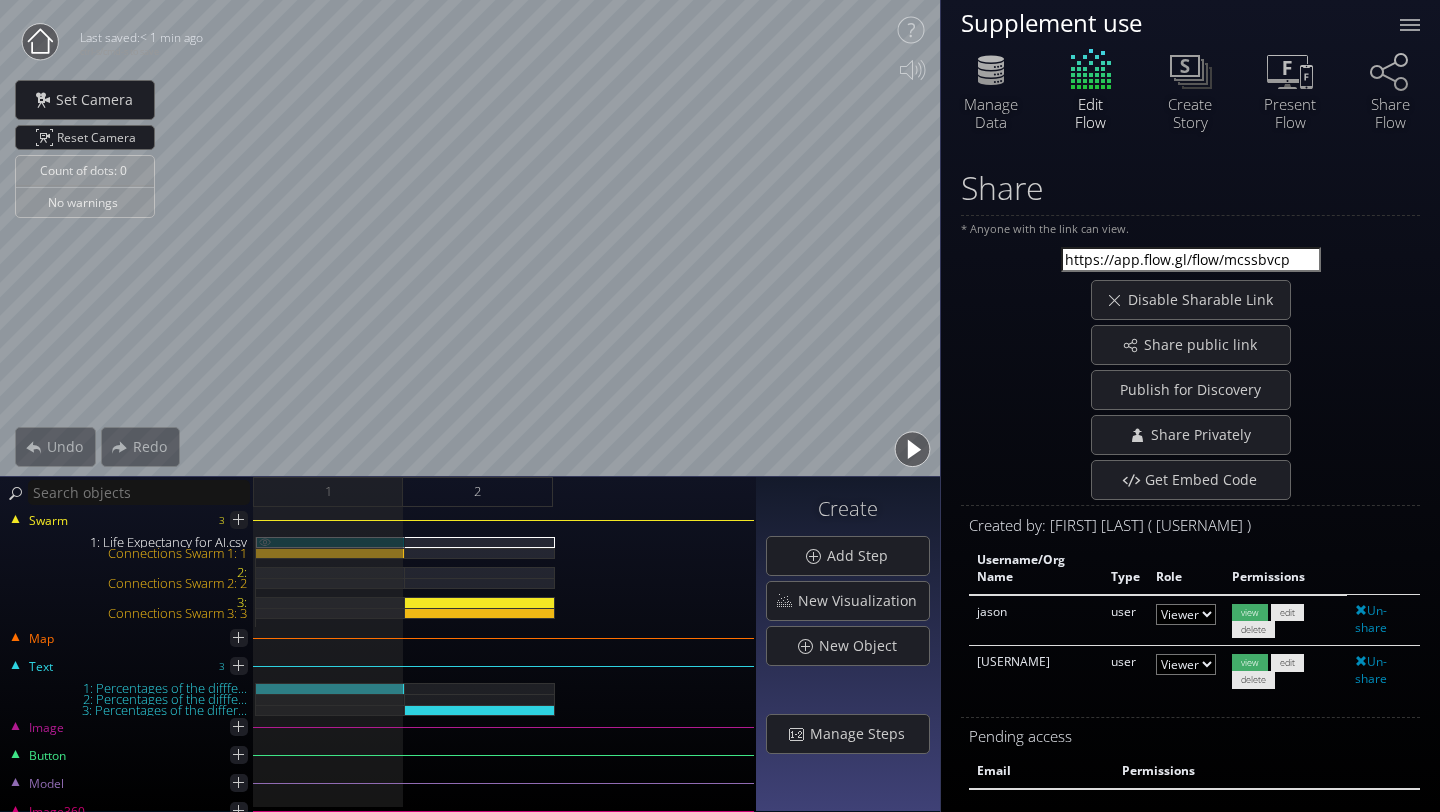 click on "1: Life Expectancy for AI.csv" at bounding box center [330, 542] 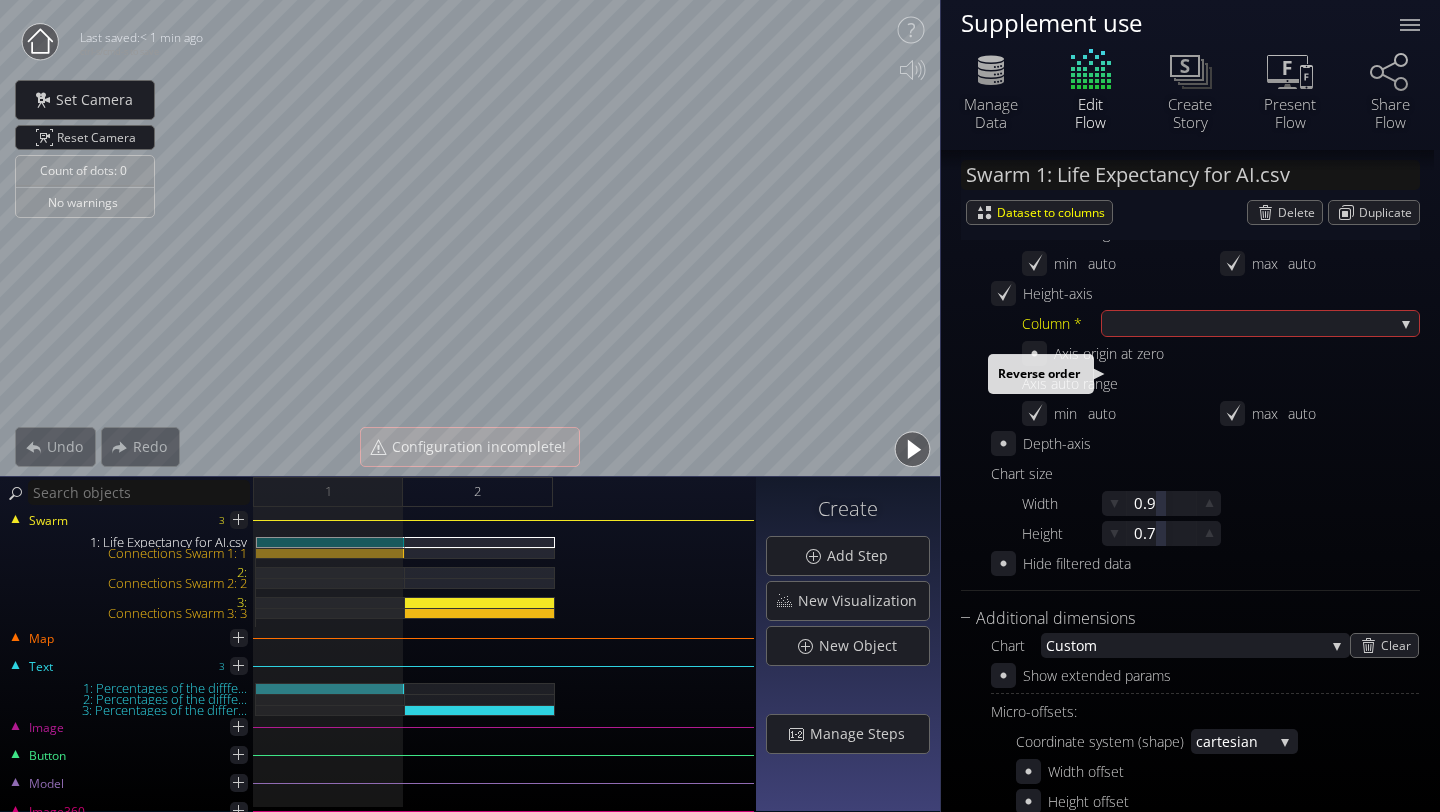 scroll, scrollTop: 0, scrollLeft: 0, axis: both 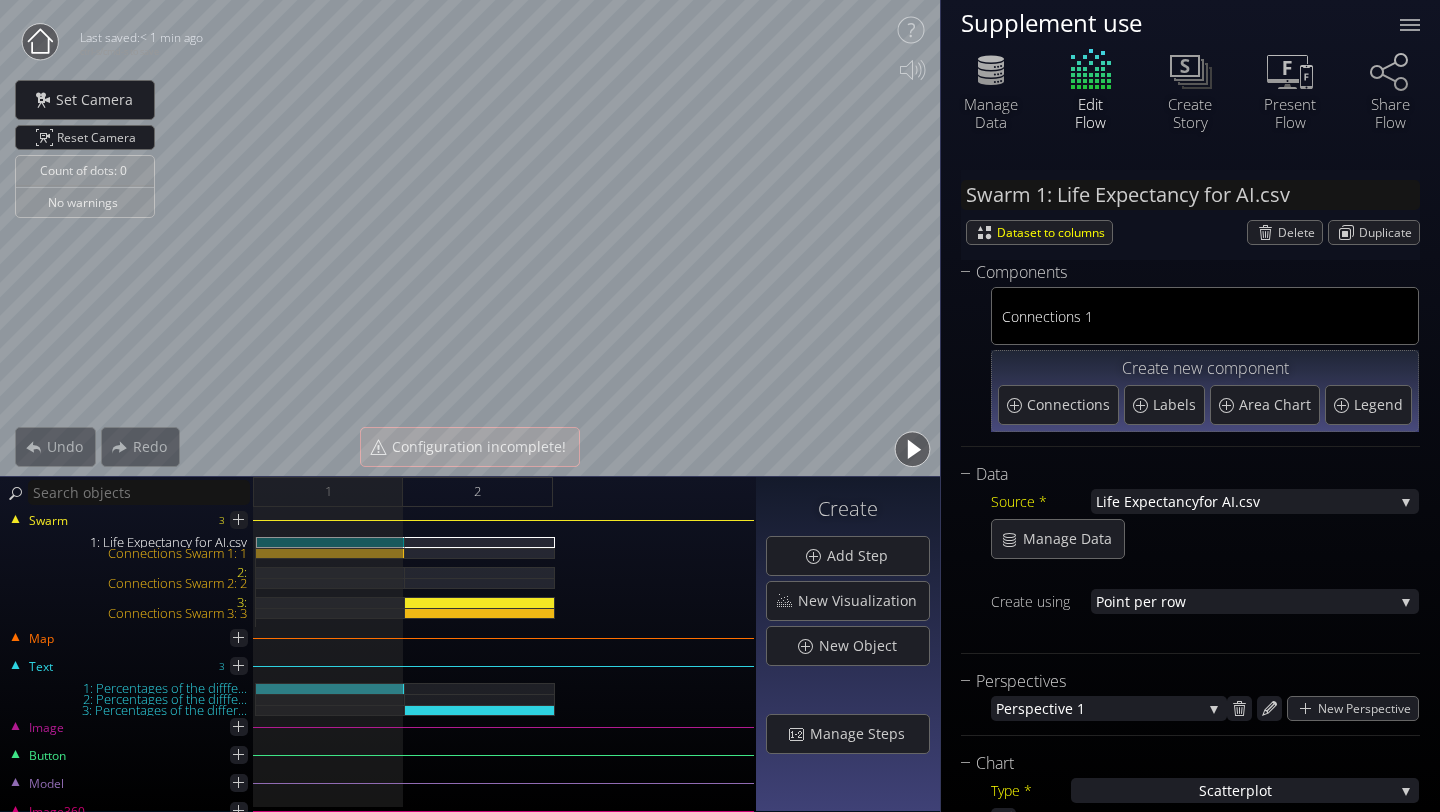click at bounding box center (40, 40) 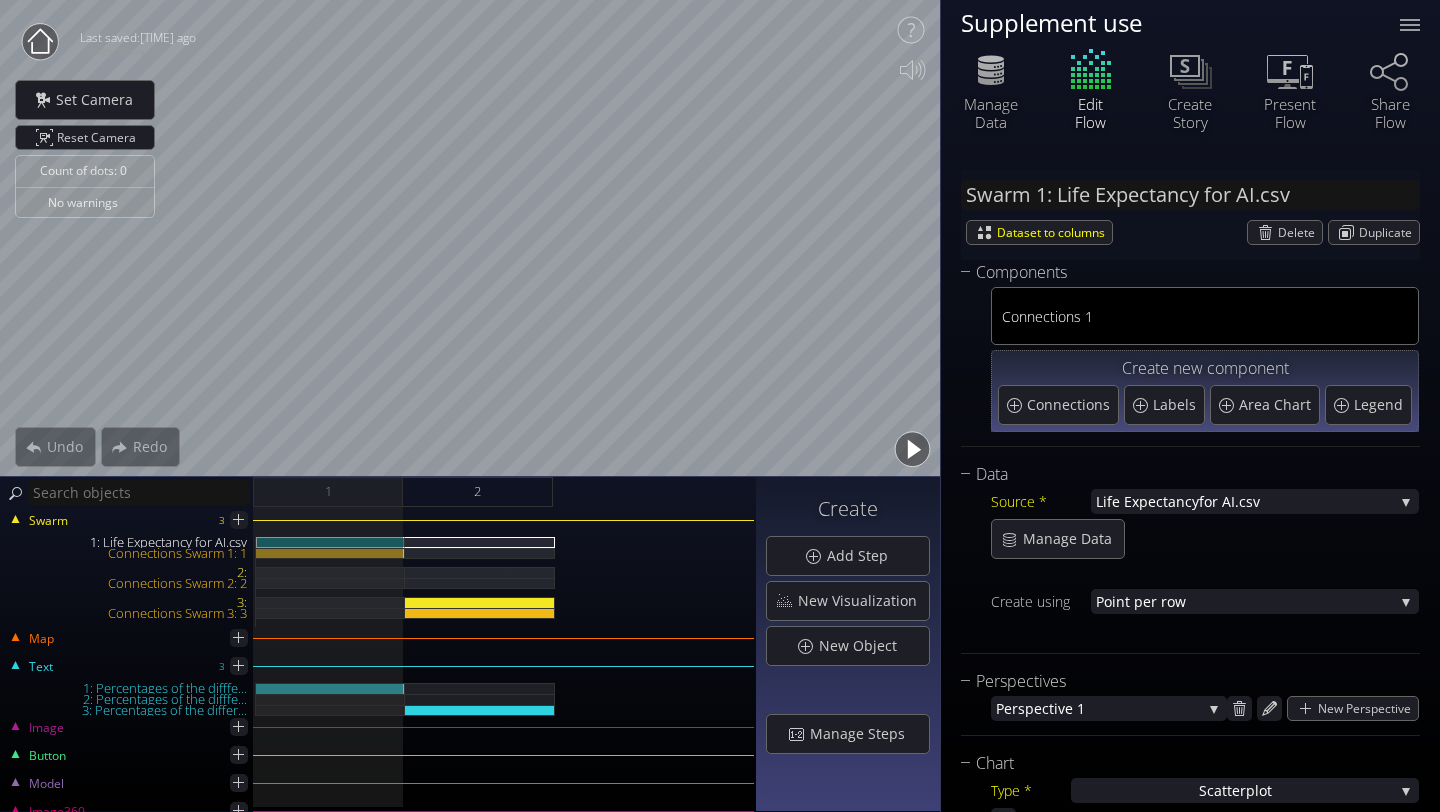 scroll, scrollTop: 0, scrollLeft: 0, axis: both 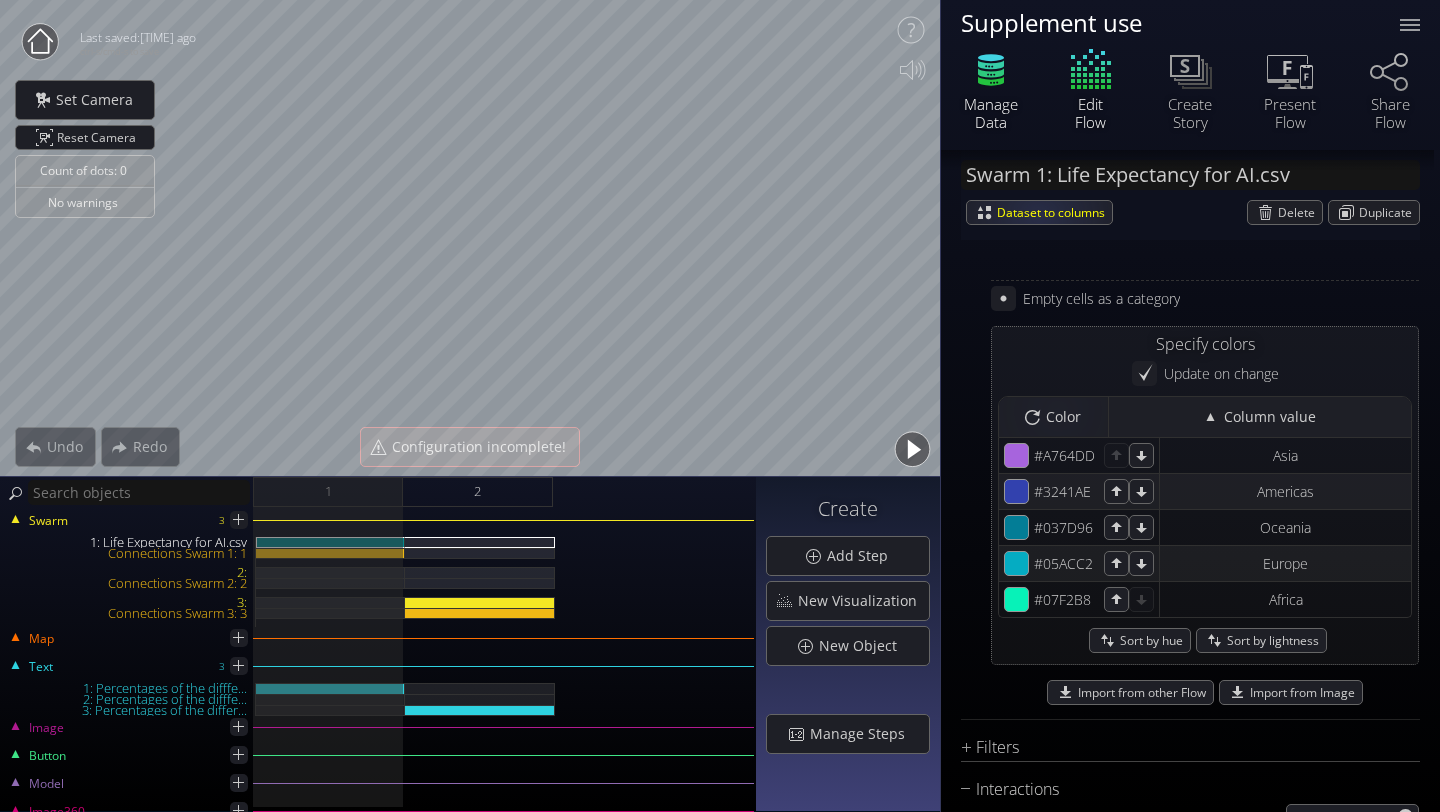 click on "Manage
Data" at bounding box center (991, 113) 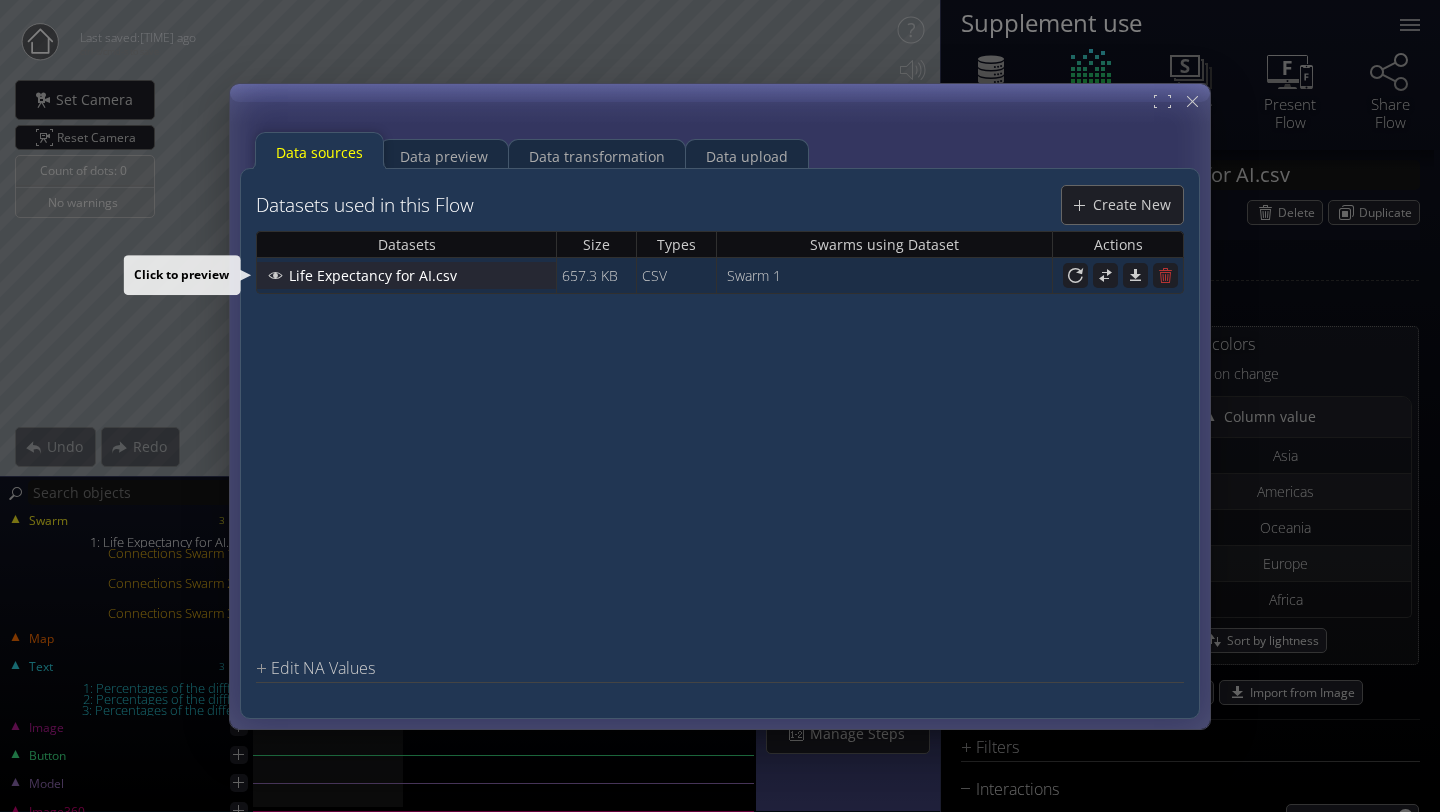 click on "Life Expectancy for AI.csv" at bounding box center (378, 275) 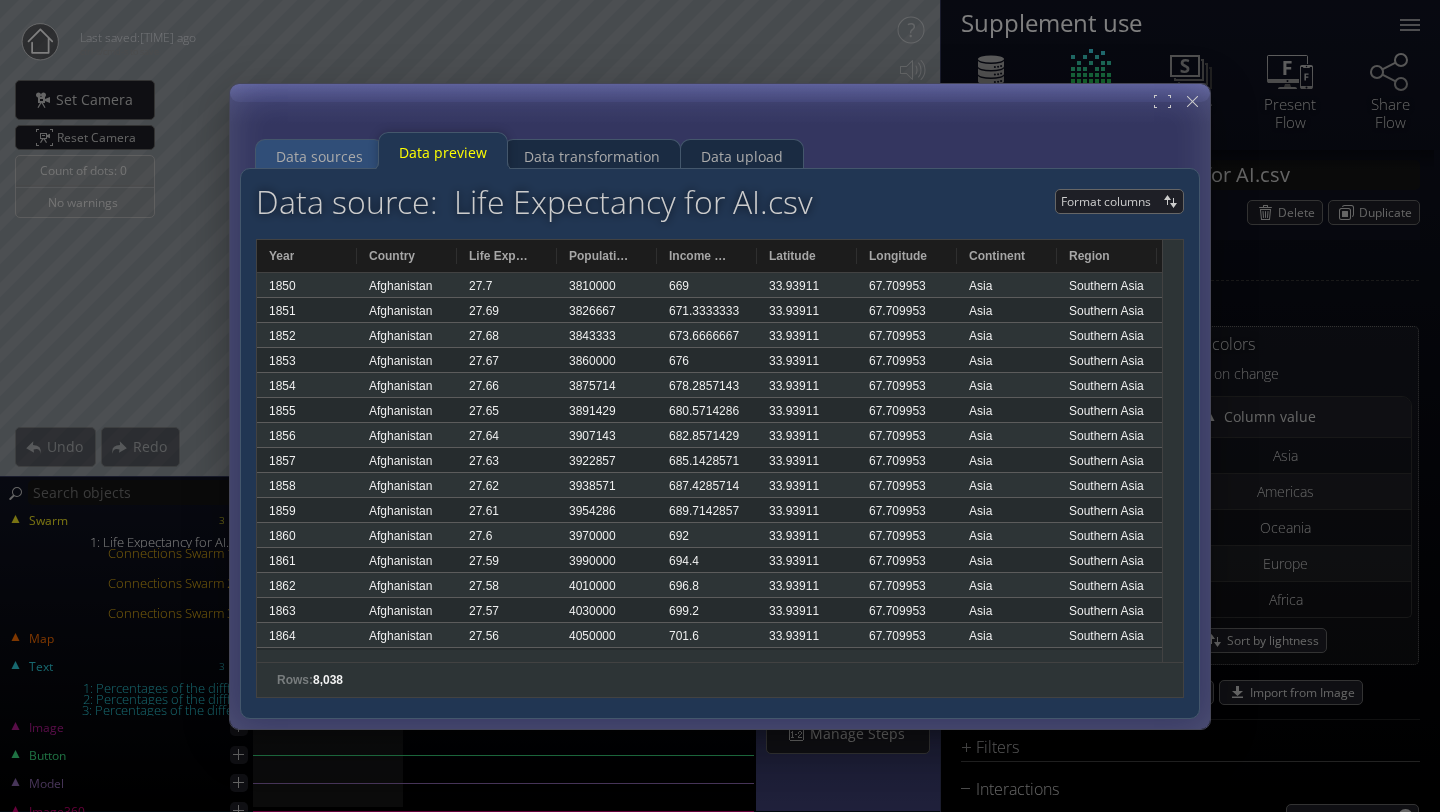 click on "Data sources" at bounding box center (319, 156) 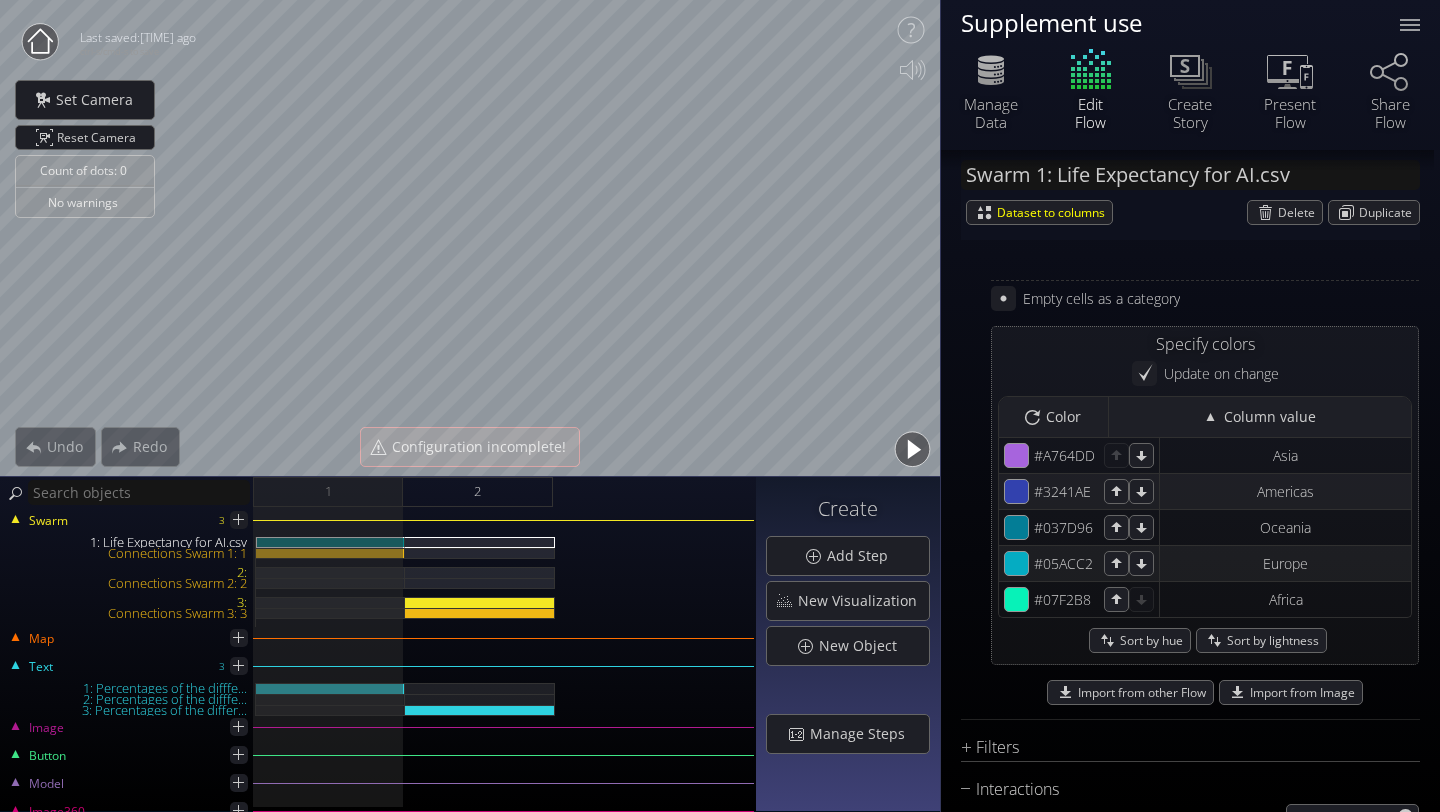click at bounding box center [40, 42] 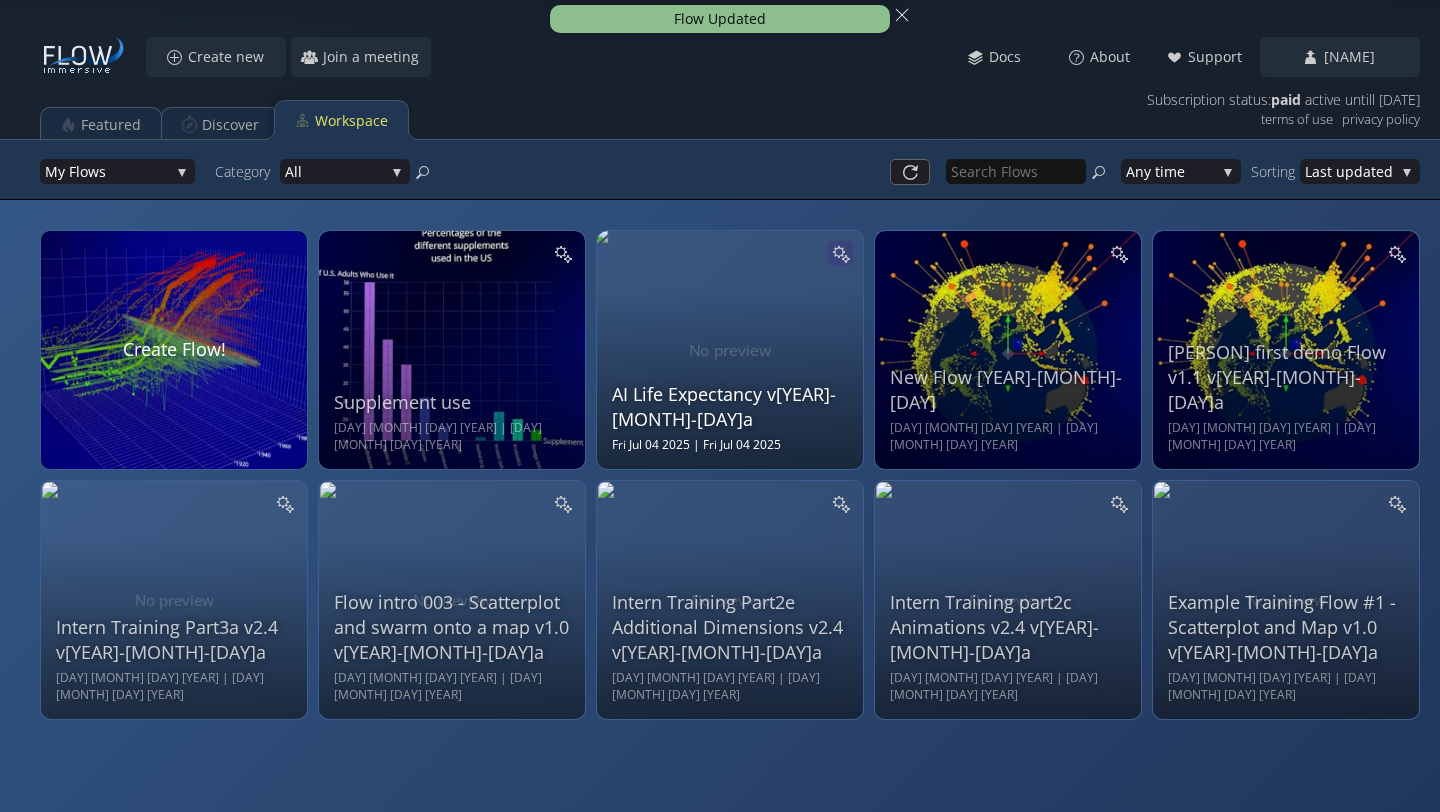 click at bounding box center (562, 253) 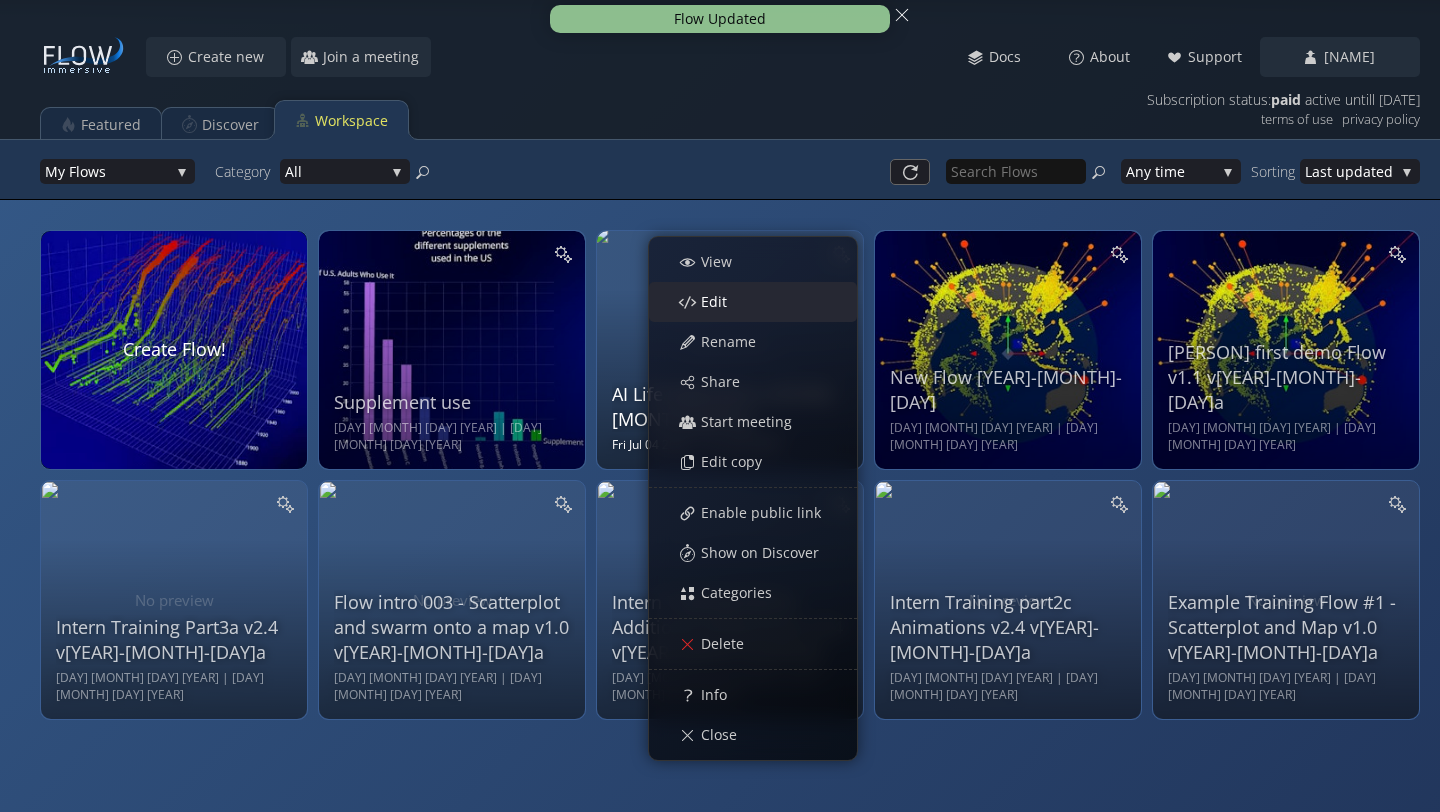 click on "Edit" at bounding box center (0, 0) 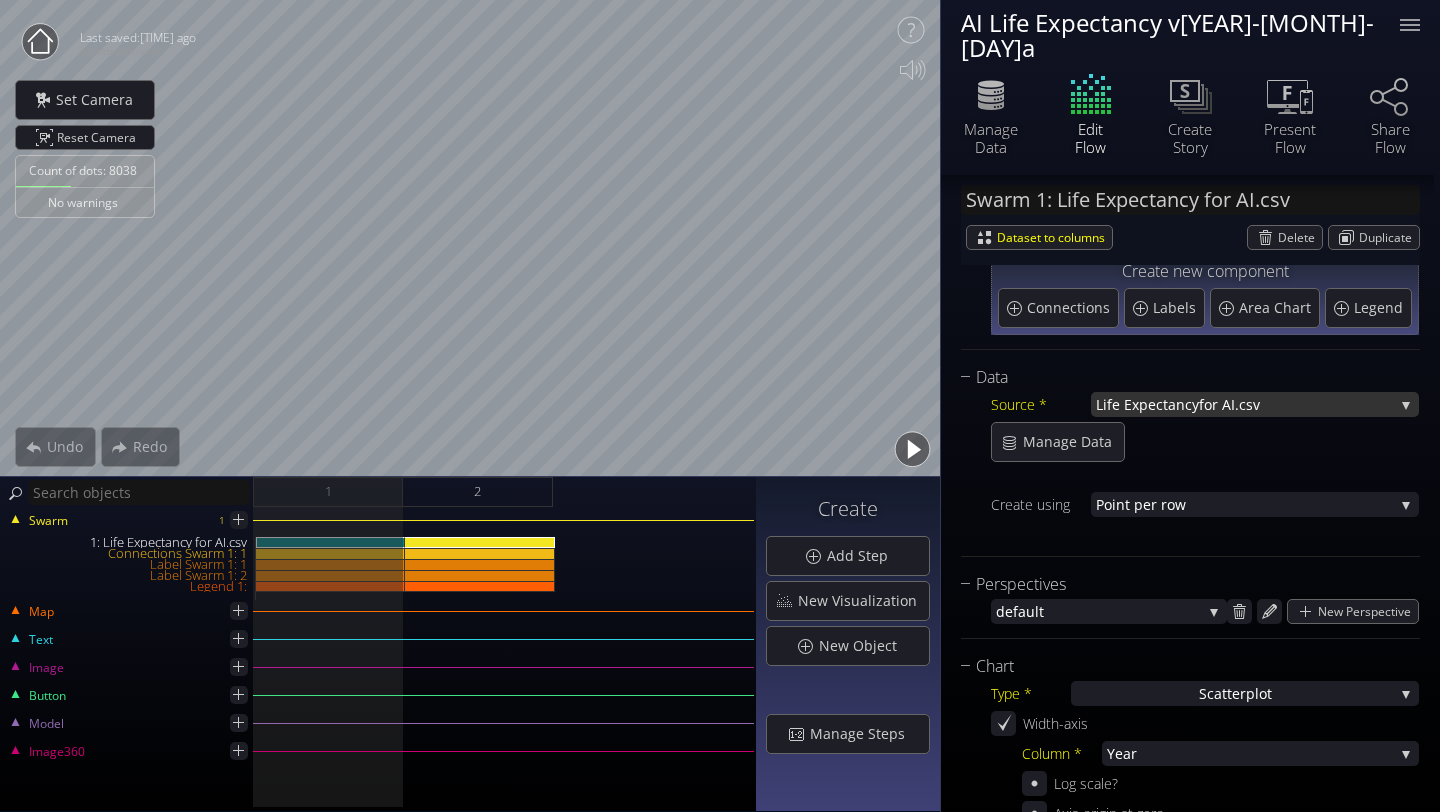 scroll, scrollTop: 0, scrollLeft: 0, axis: both 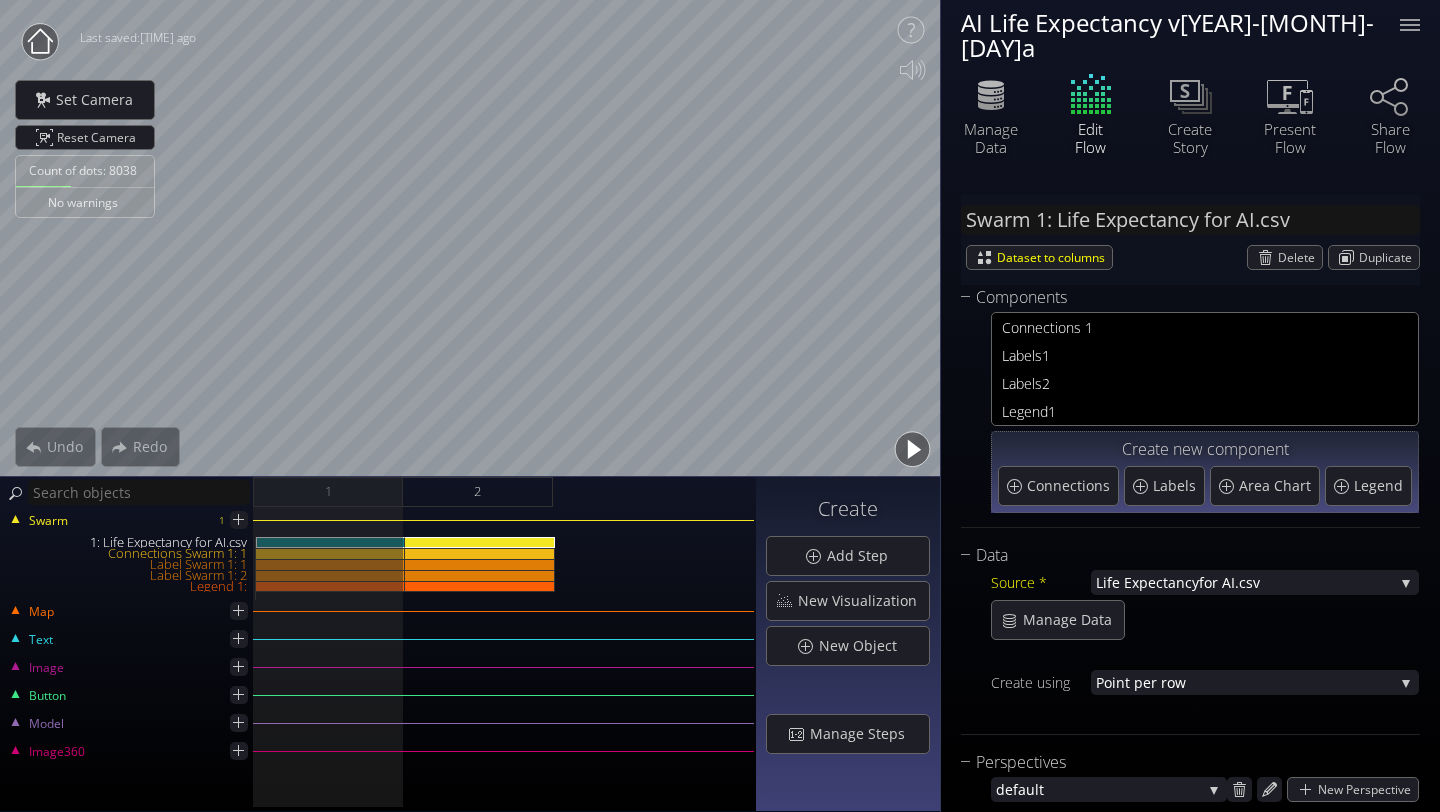 click at bounding box center [40, 42] 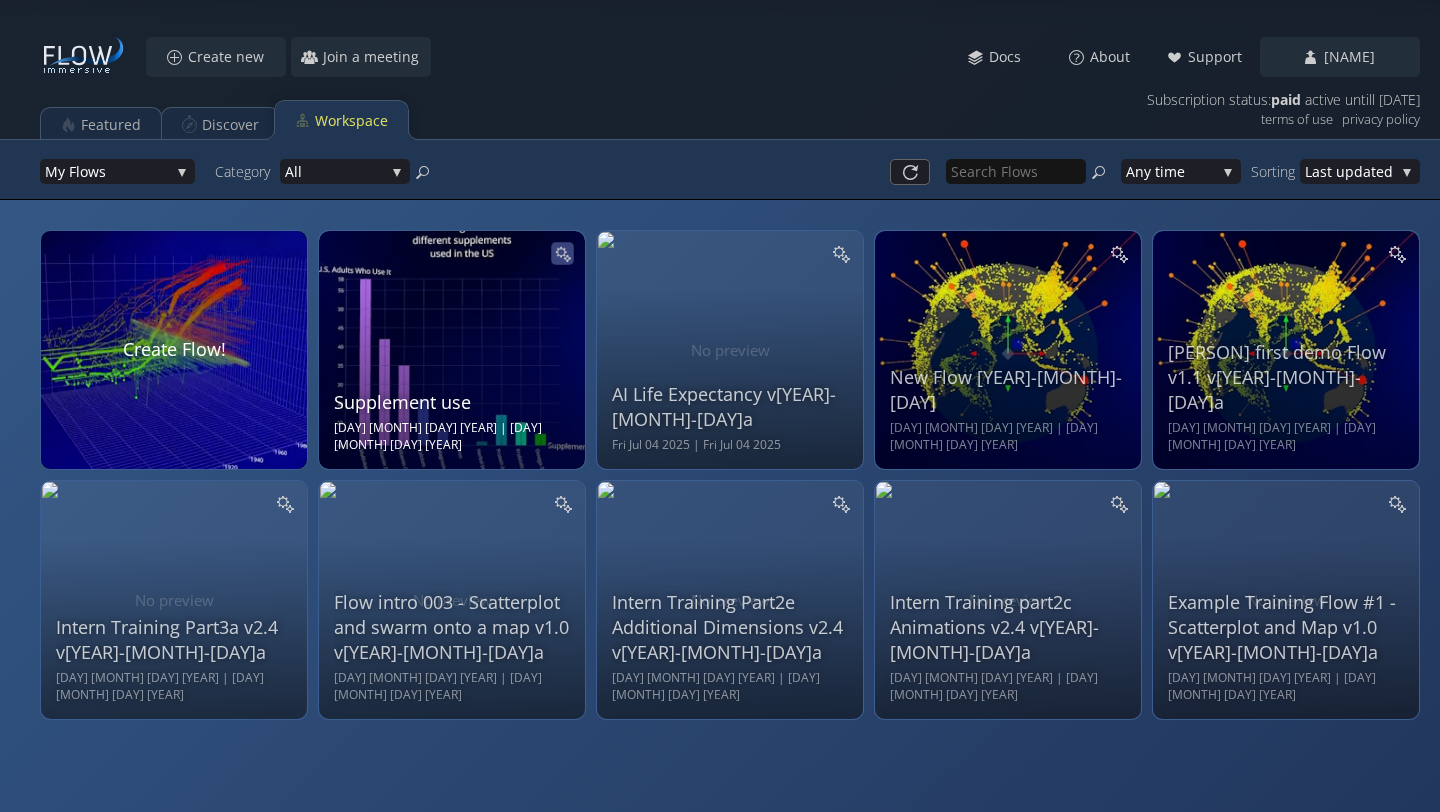 click at bounding box center [562, 253] 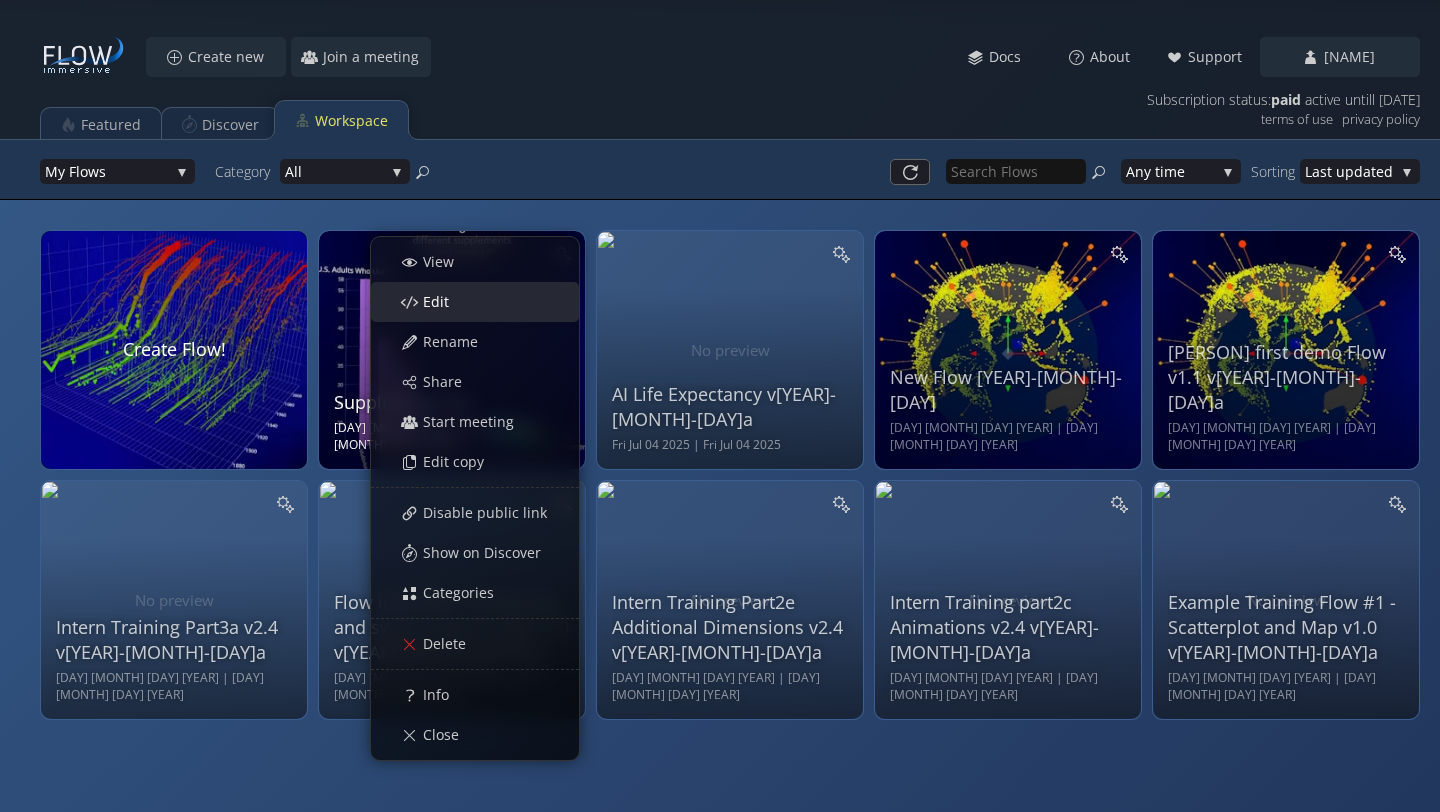 click on "Edit" at bounding box center (485, 302) 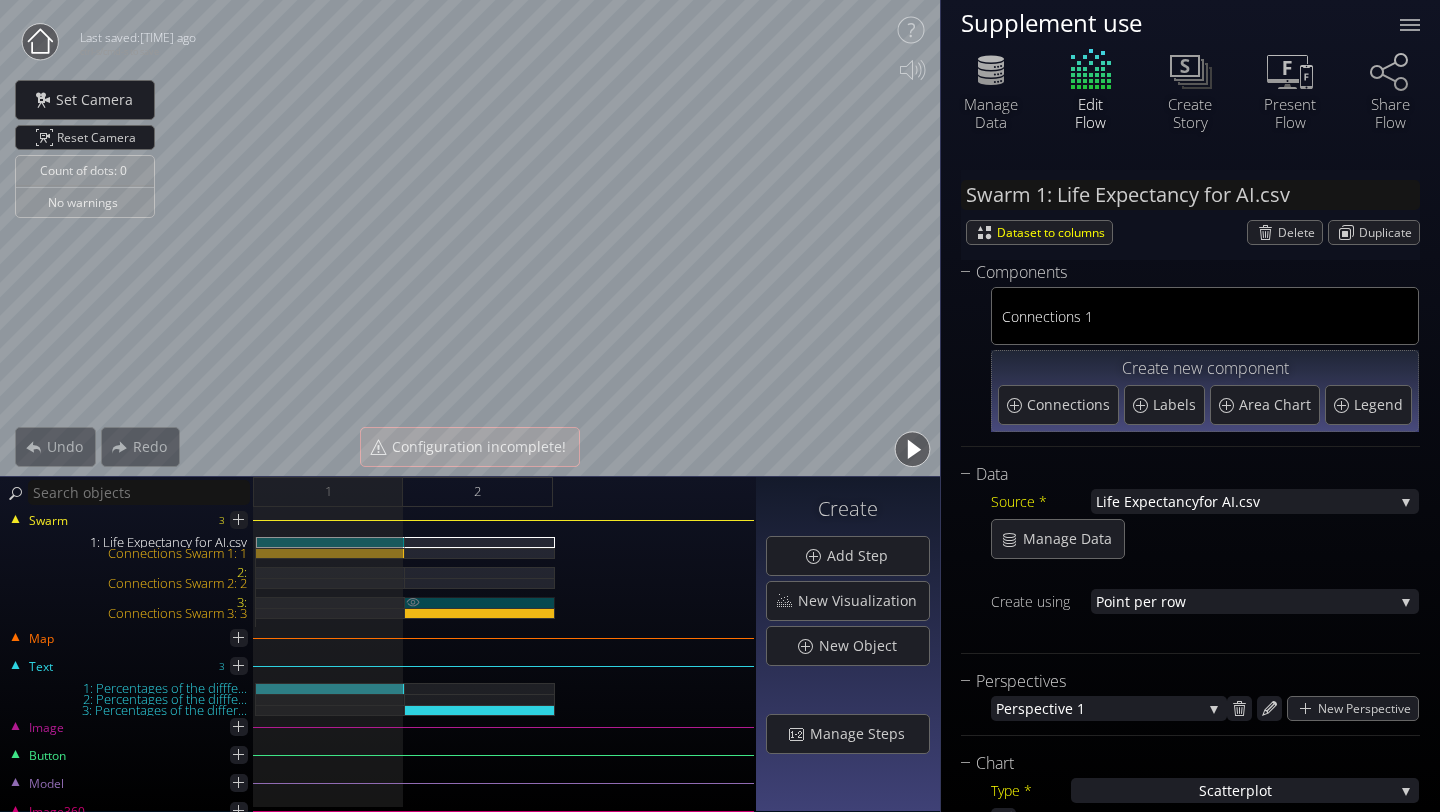click on "3:" at bounding box center (480, 602) 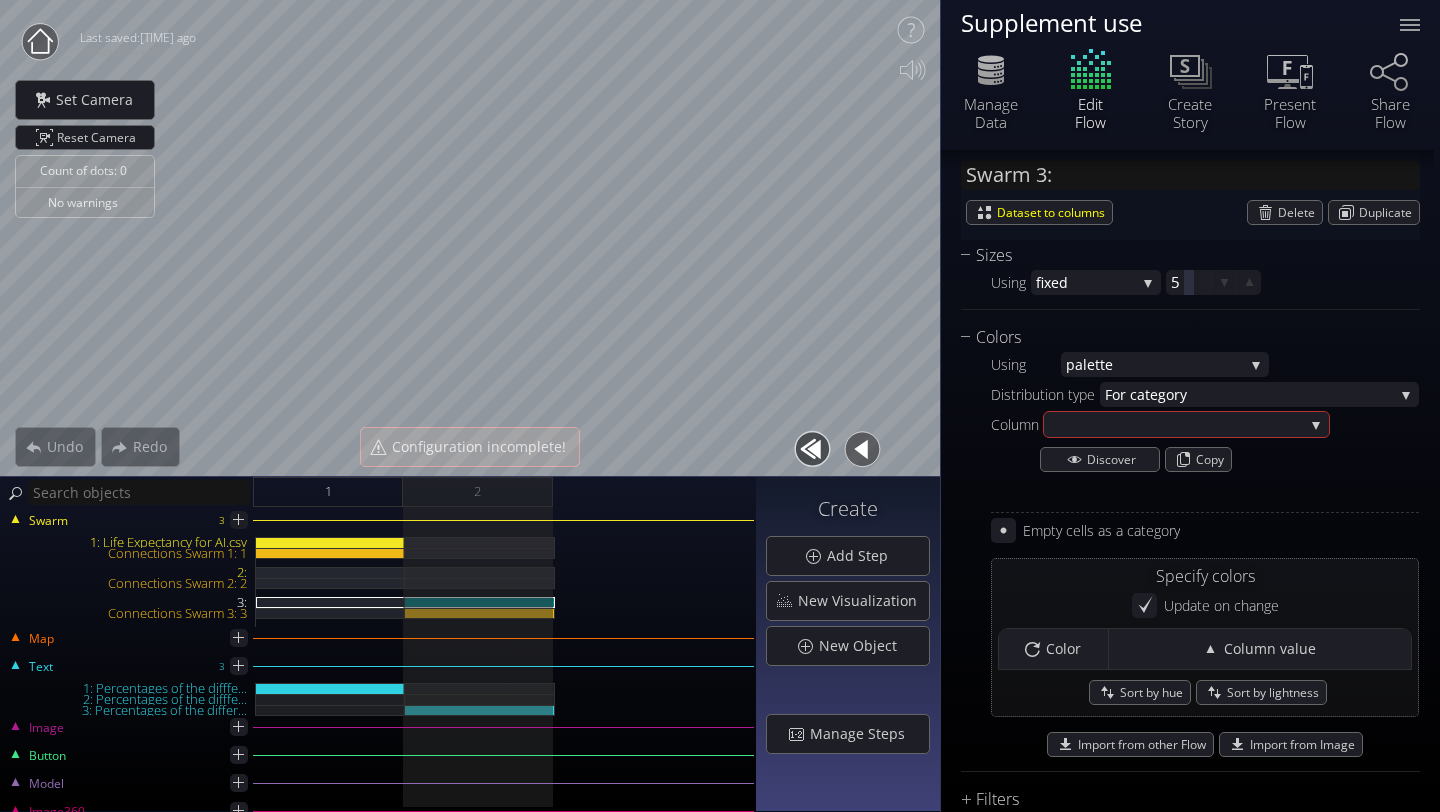 scroll, scrollTop: 1566, scrollLeft: 0, axis: vertical 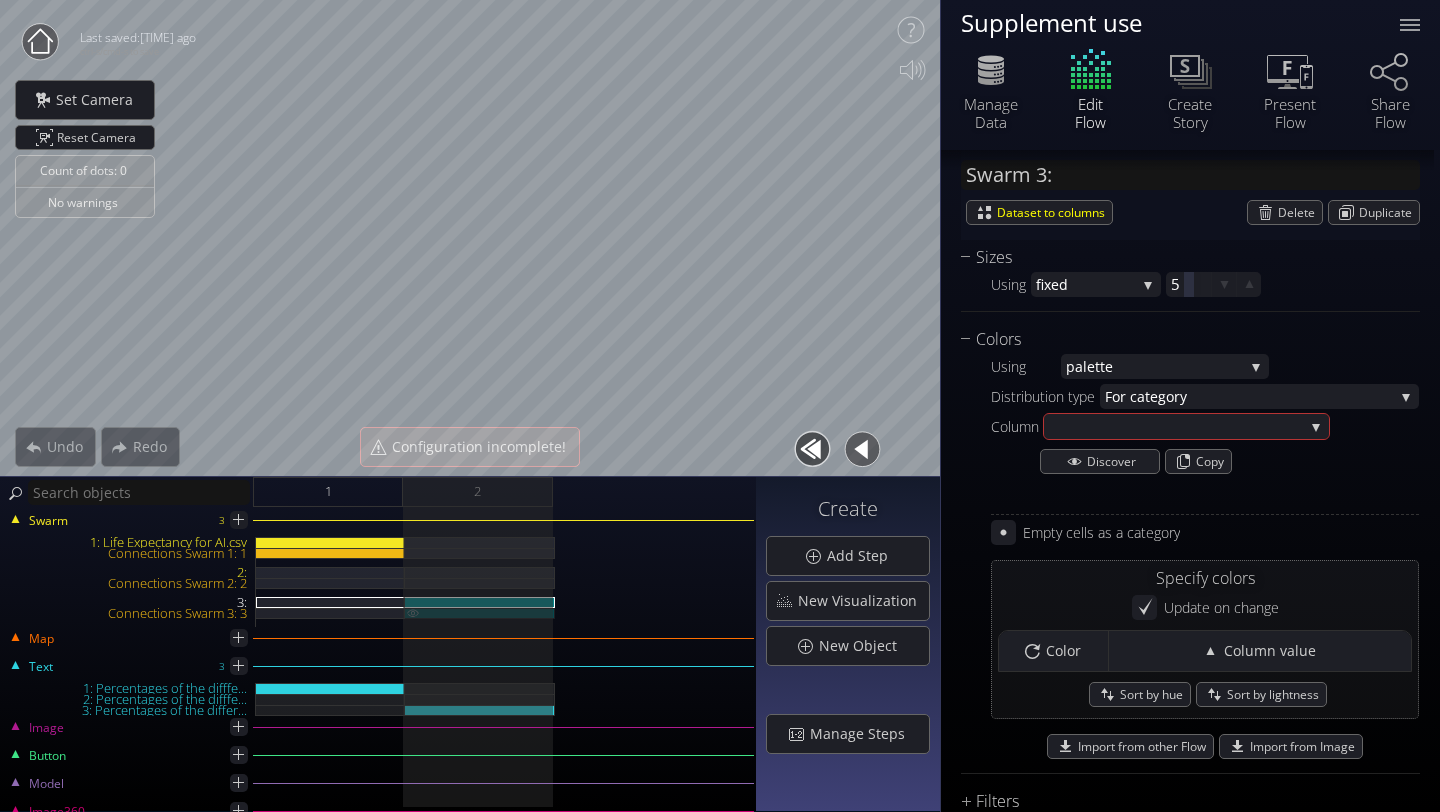 click on "Connections Swarm 3:  3" at bounding box center (480, 613) 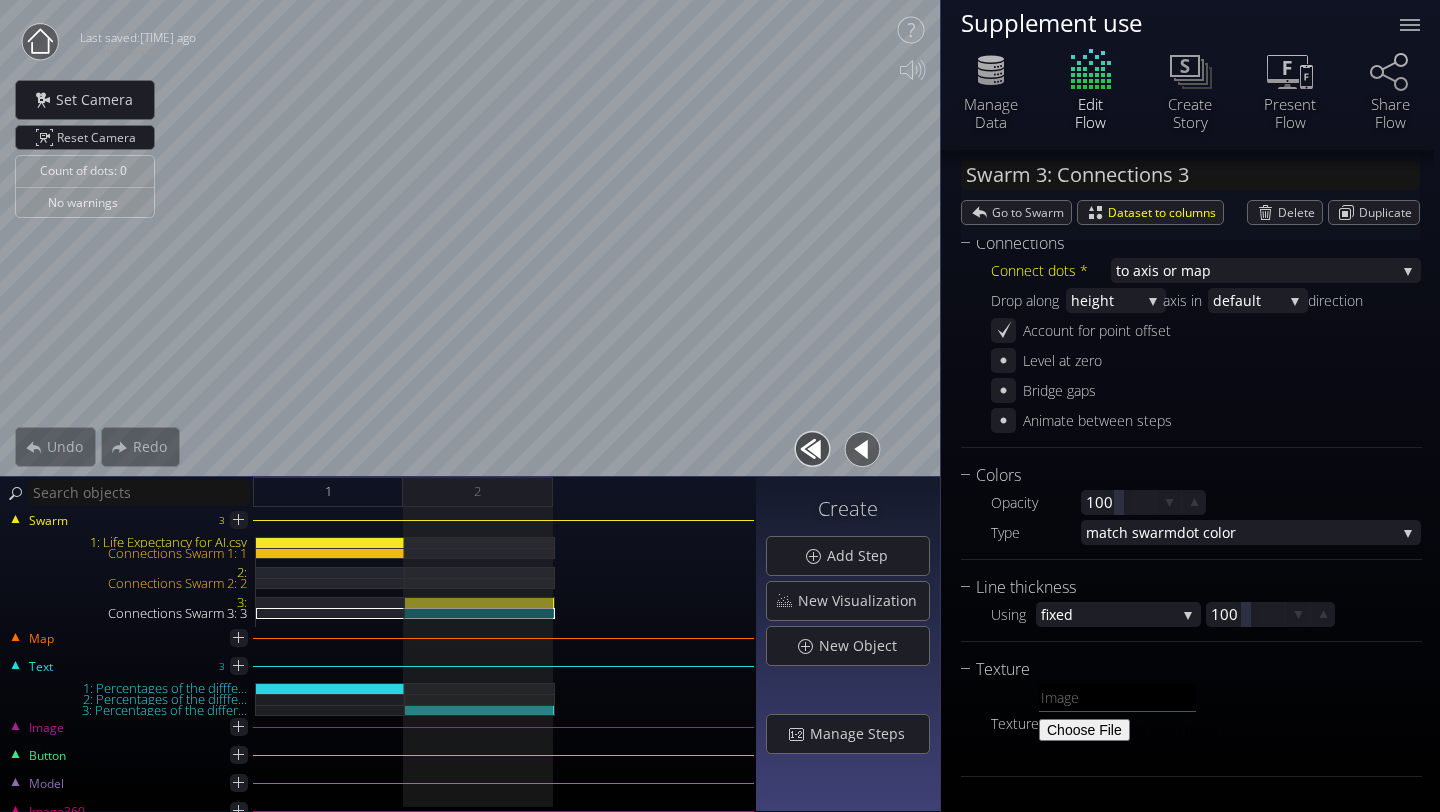 scroll, scrollTop: 0, scrollLeft: 0, axis: both 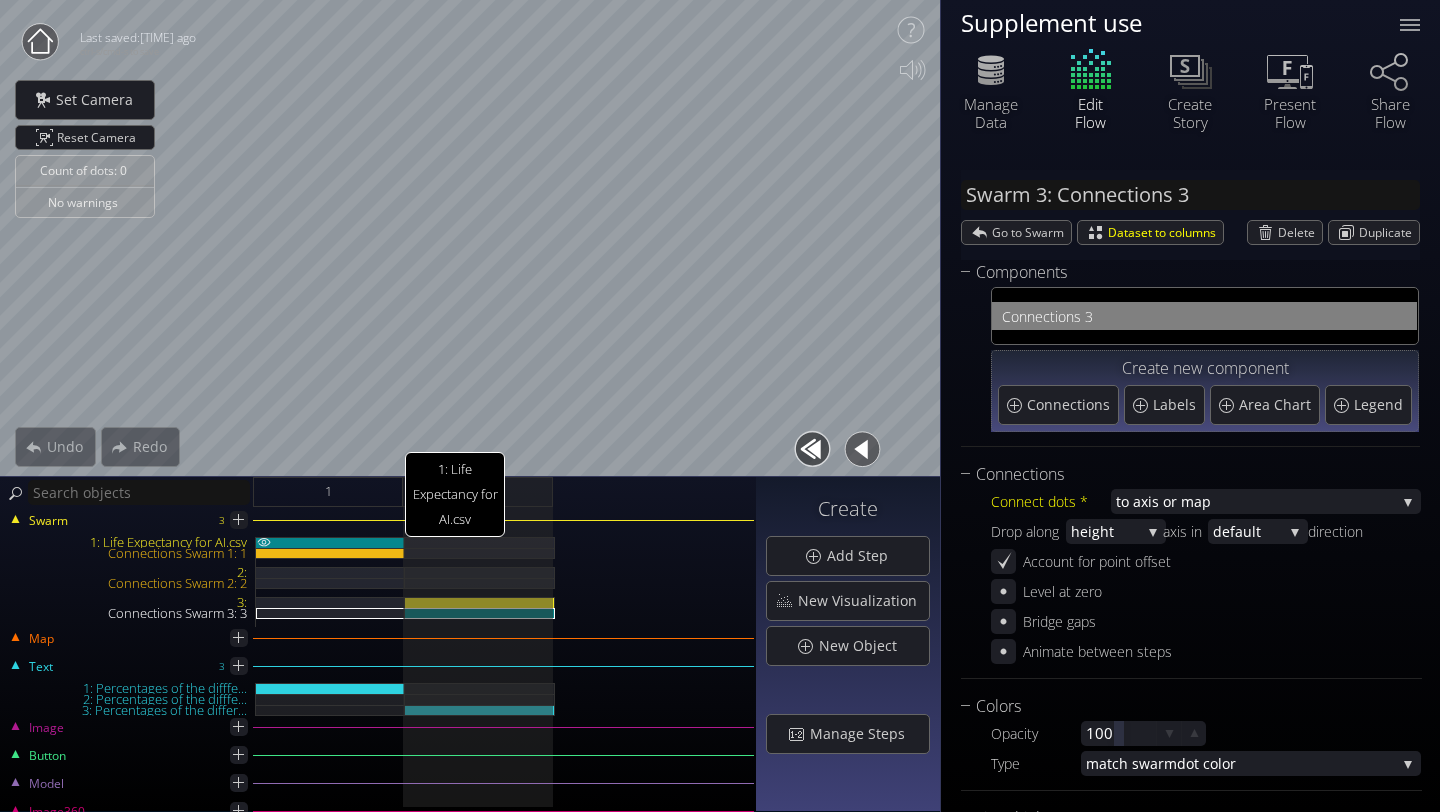 click on "1: Life Expectancy for AI.csv" at bounding box center (330, 542) 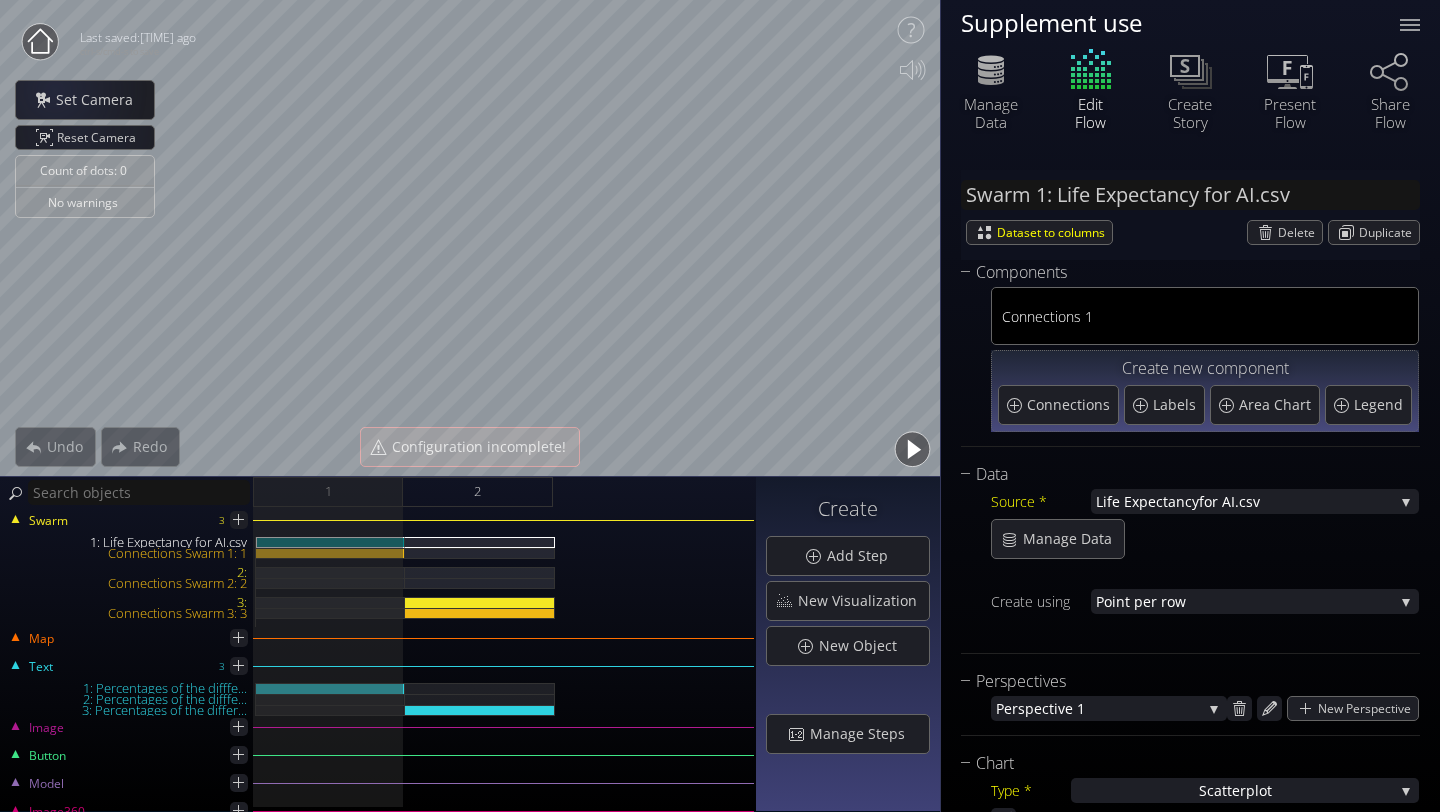 click at bounding box center (40, 40) 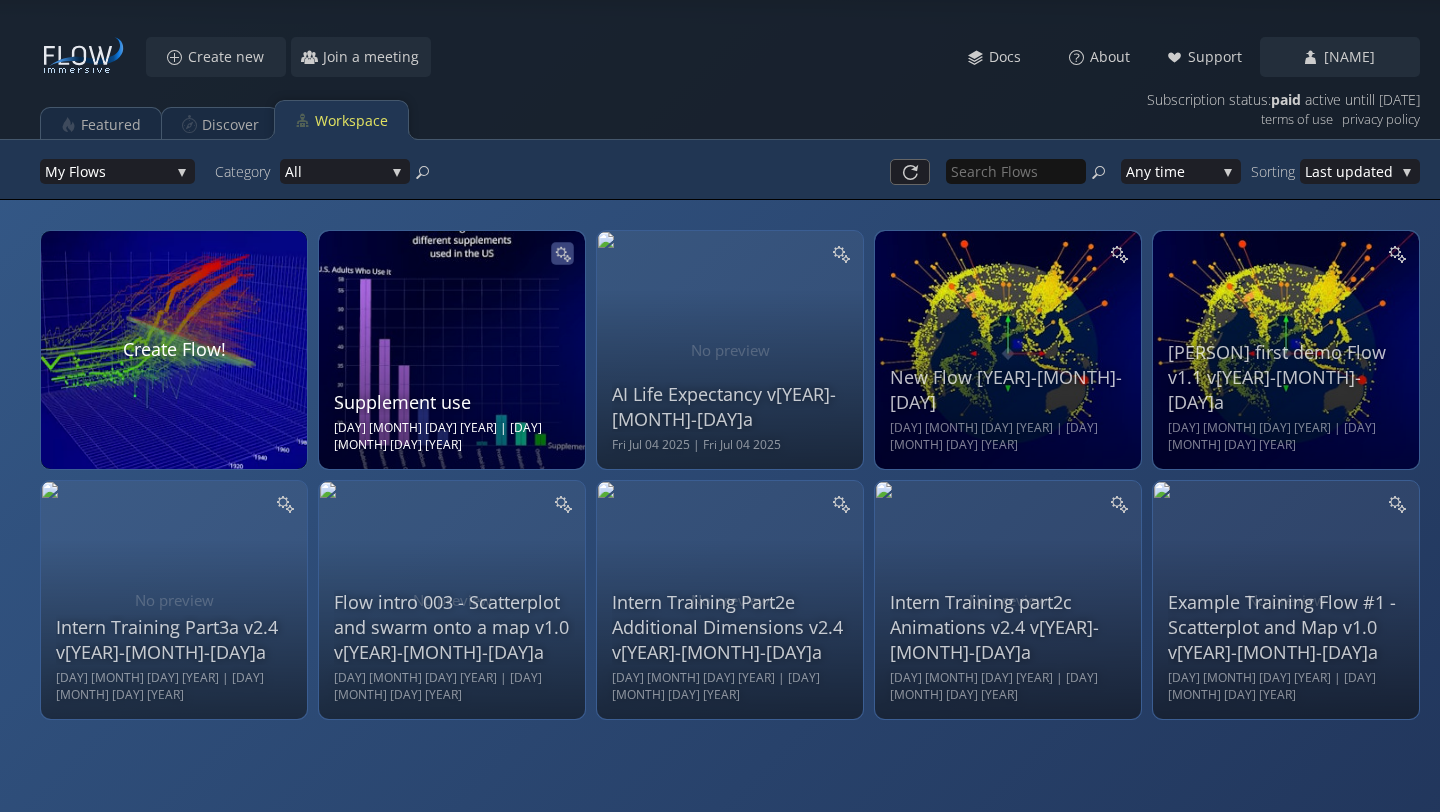 click at bounding box center (562, 253) 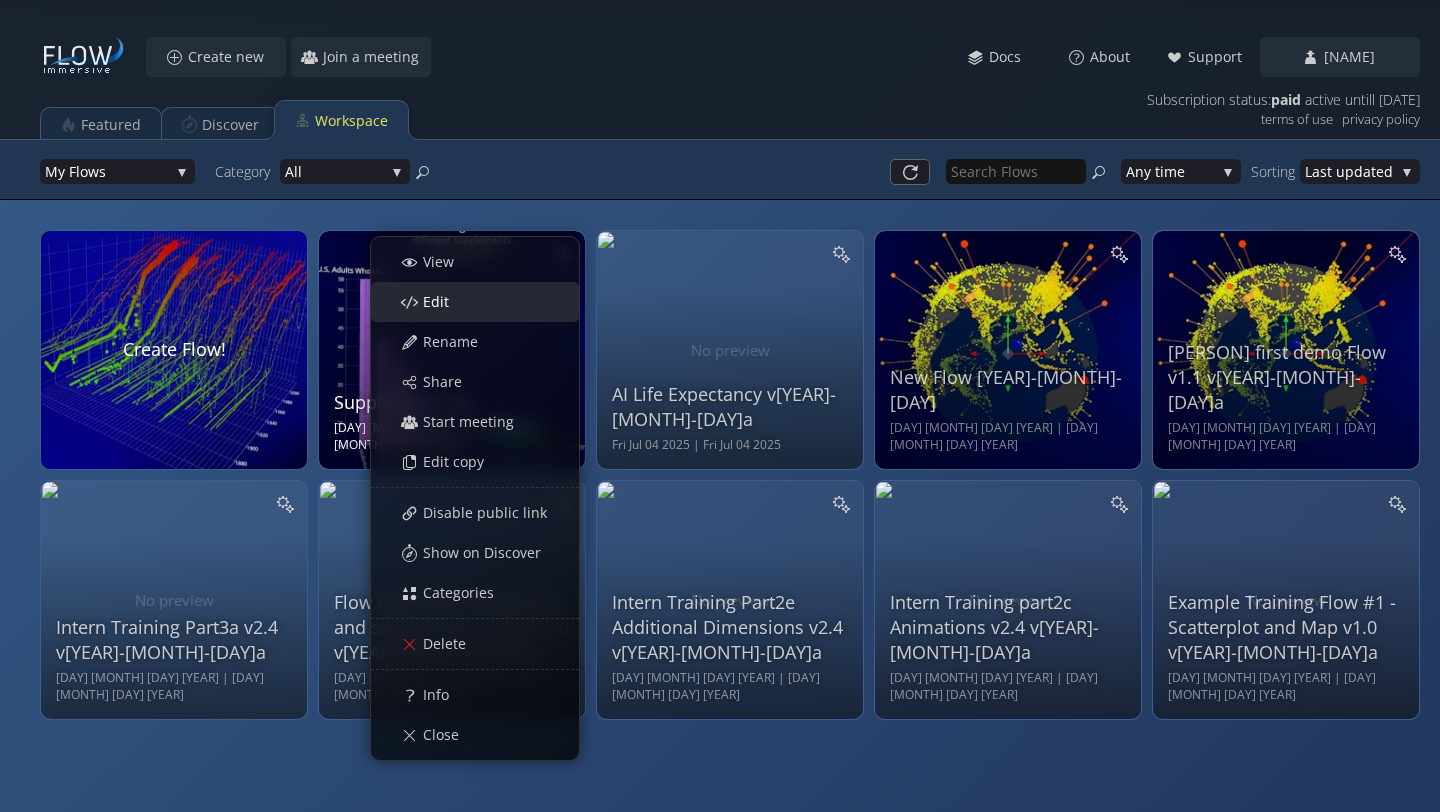 click on "Edit" at bounding box center (485, 302) 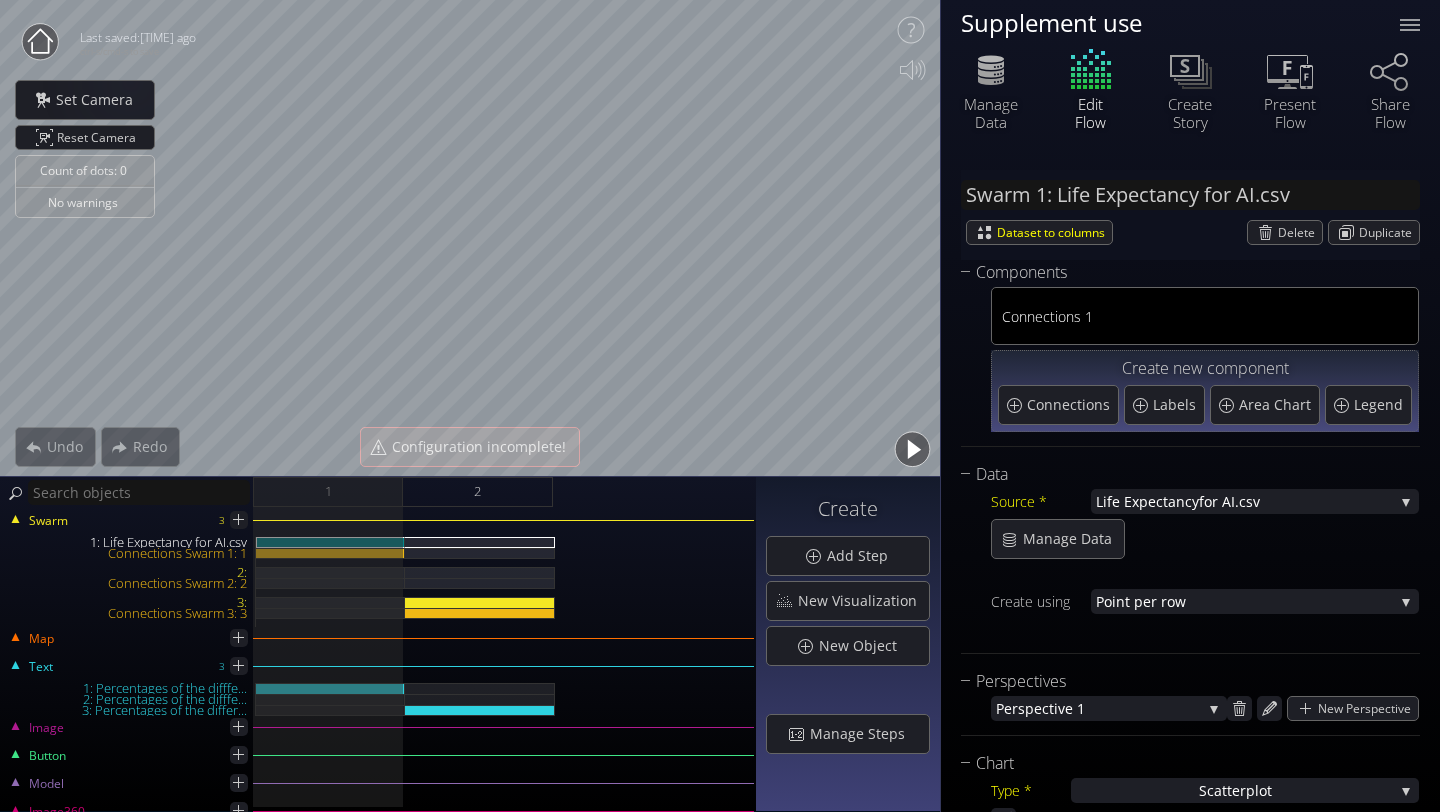 click at bounding box center (40, 40) 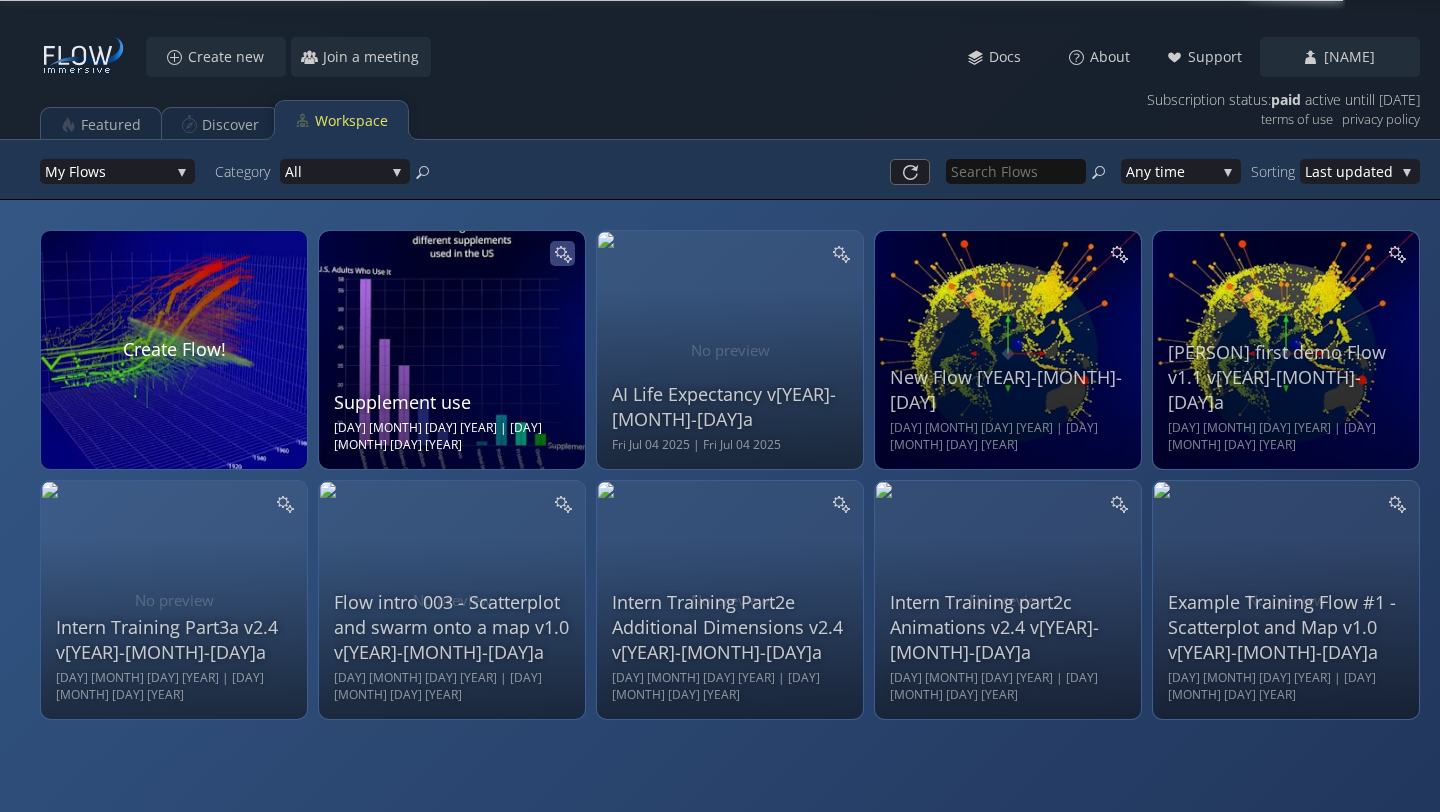 click at bounding box center (562, 253) 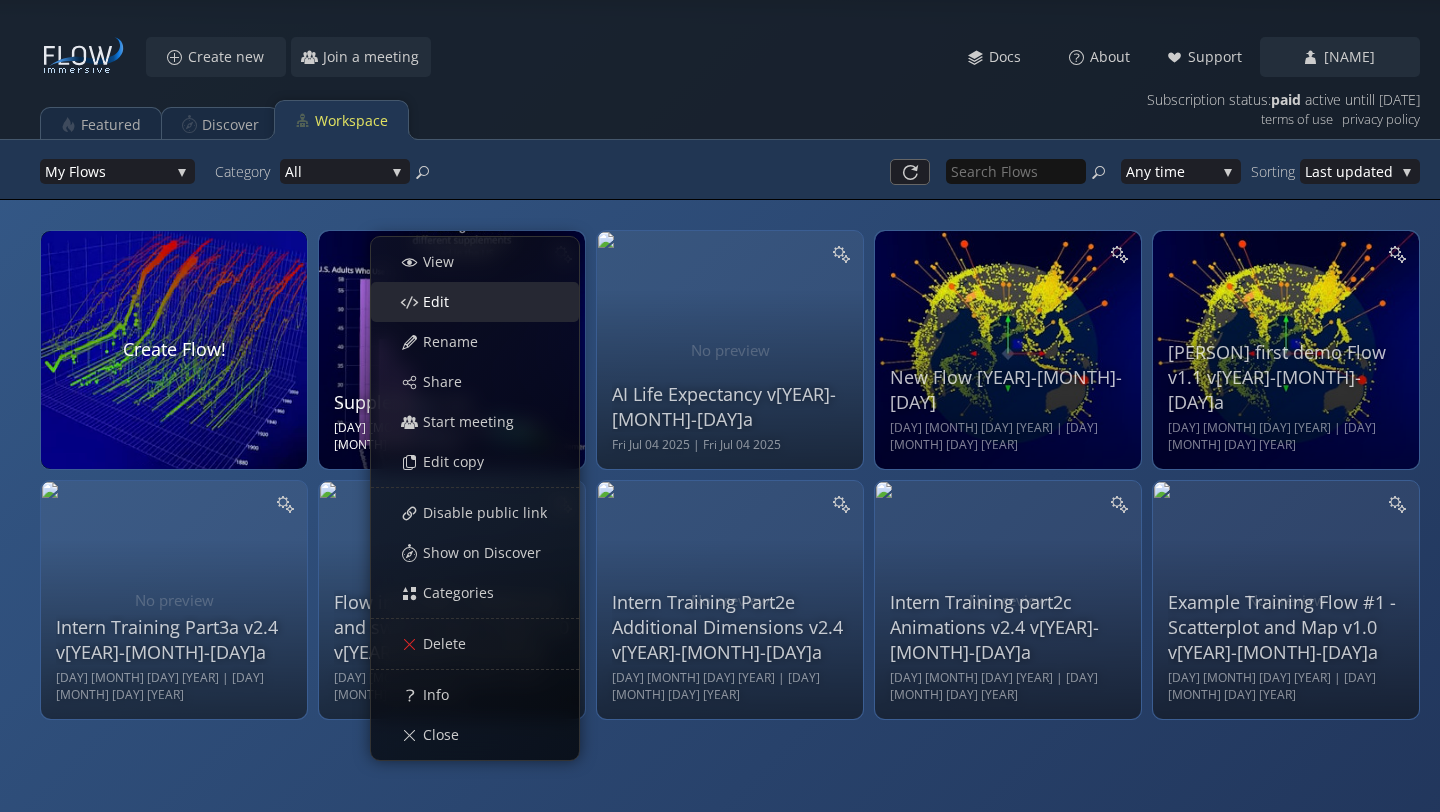 click on "Edit" at bounding box center (485, 302) 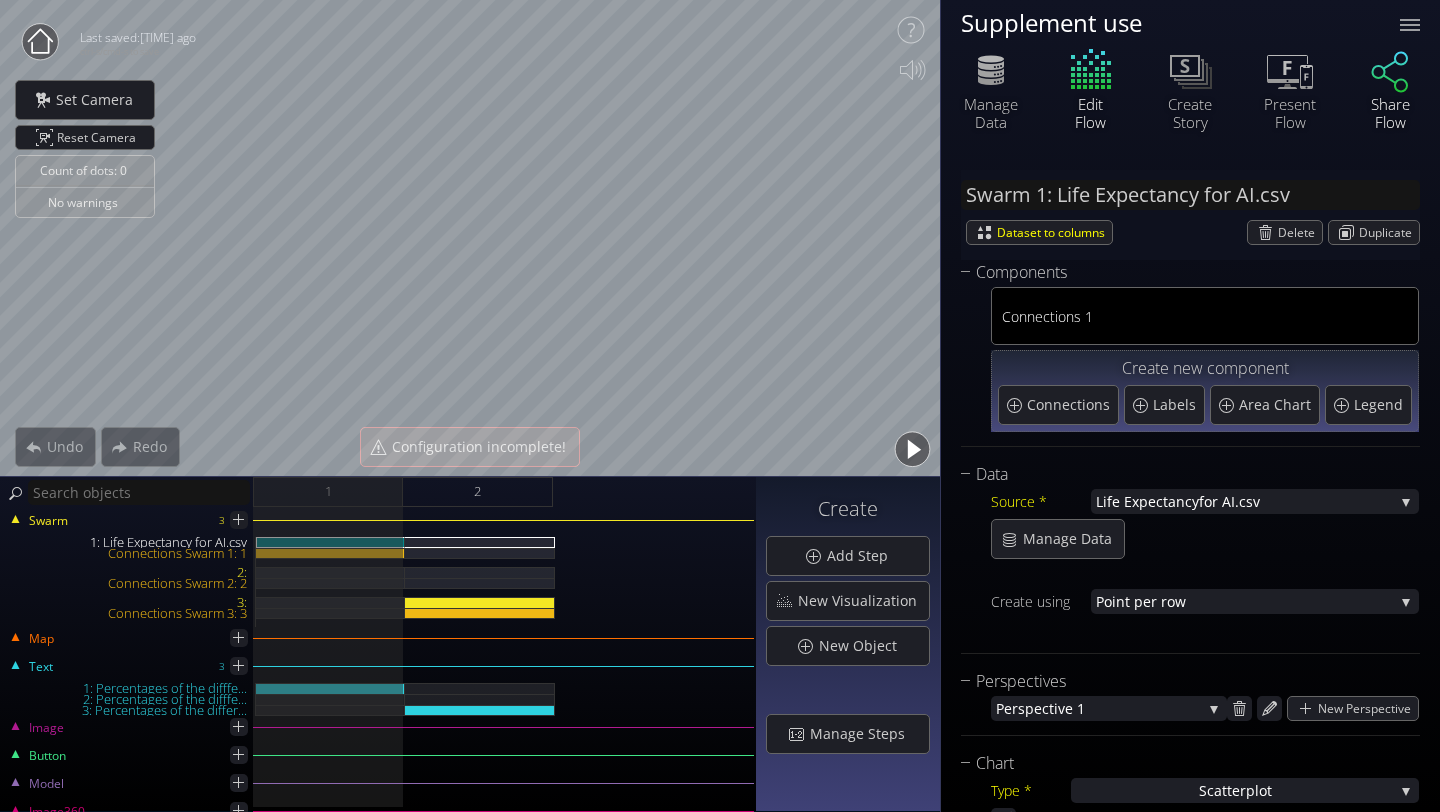 click at bounding box center (1390, 70) 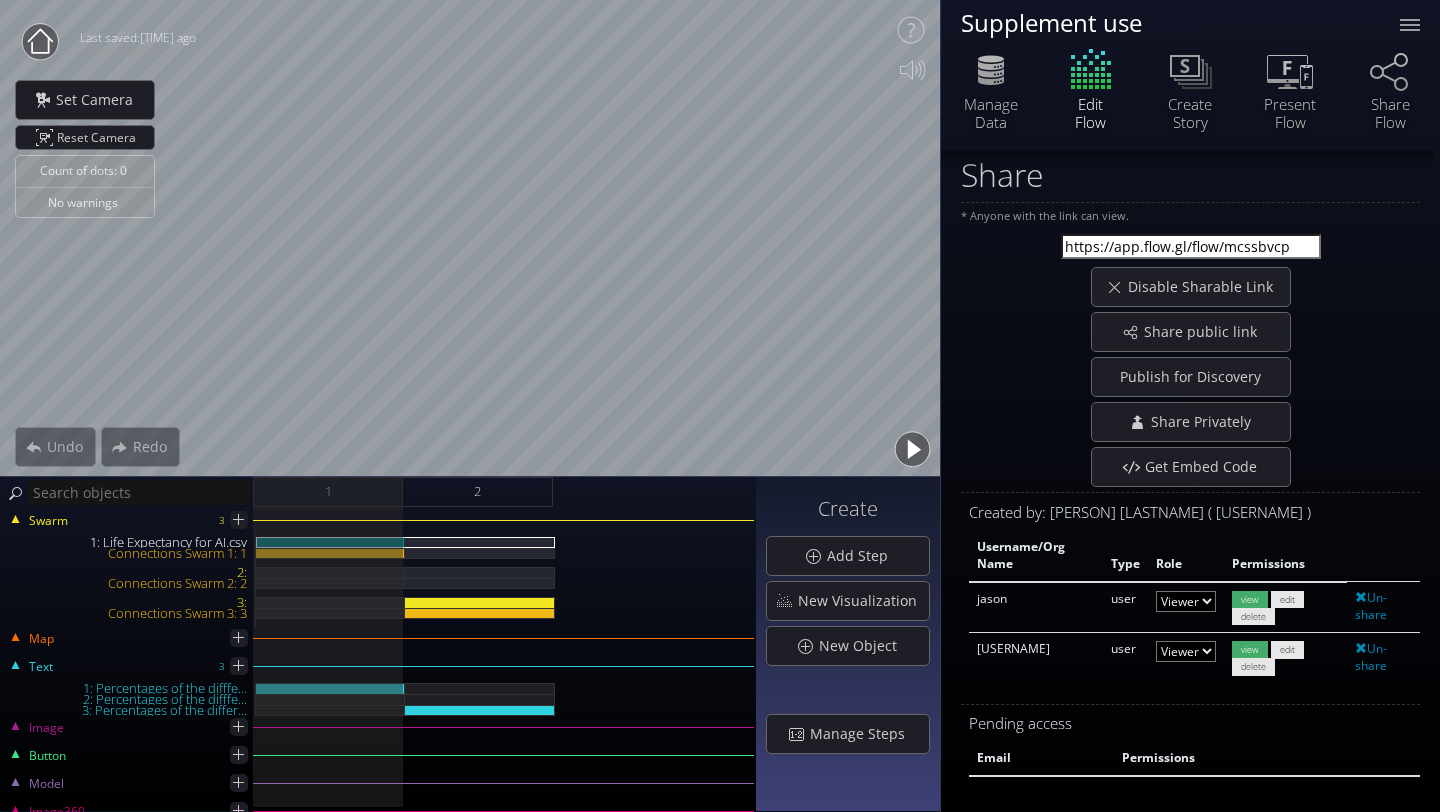 scroll, scrollTop: 19, scrollLeft: 0, axis: vertical 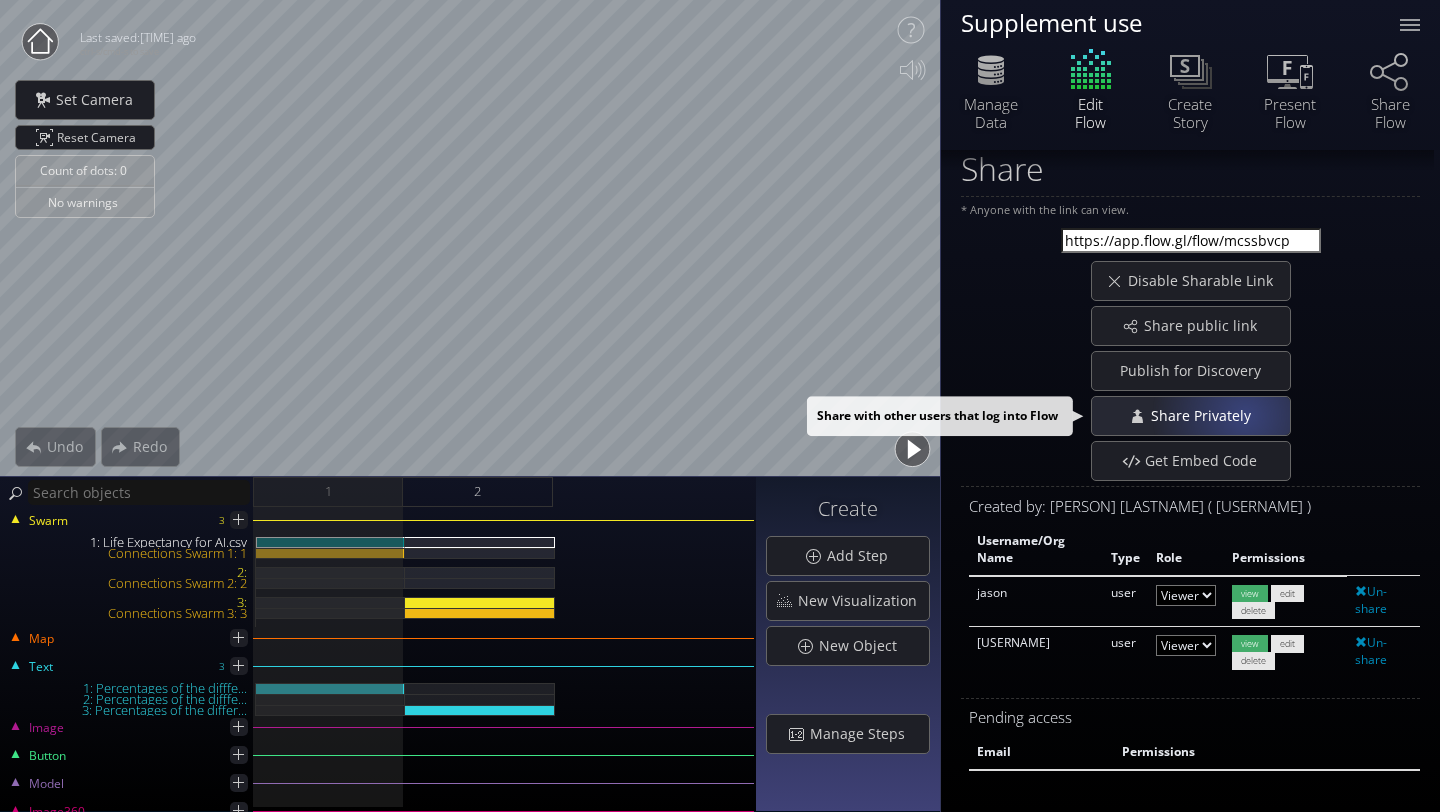 click on "Share Privately" at bounding box center (1205, 416) 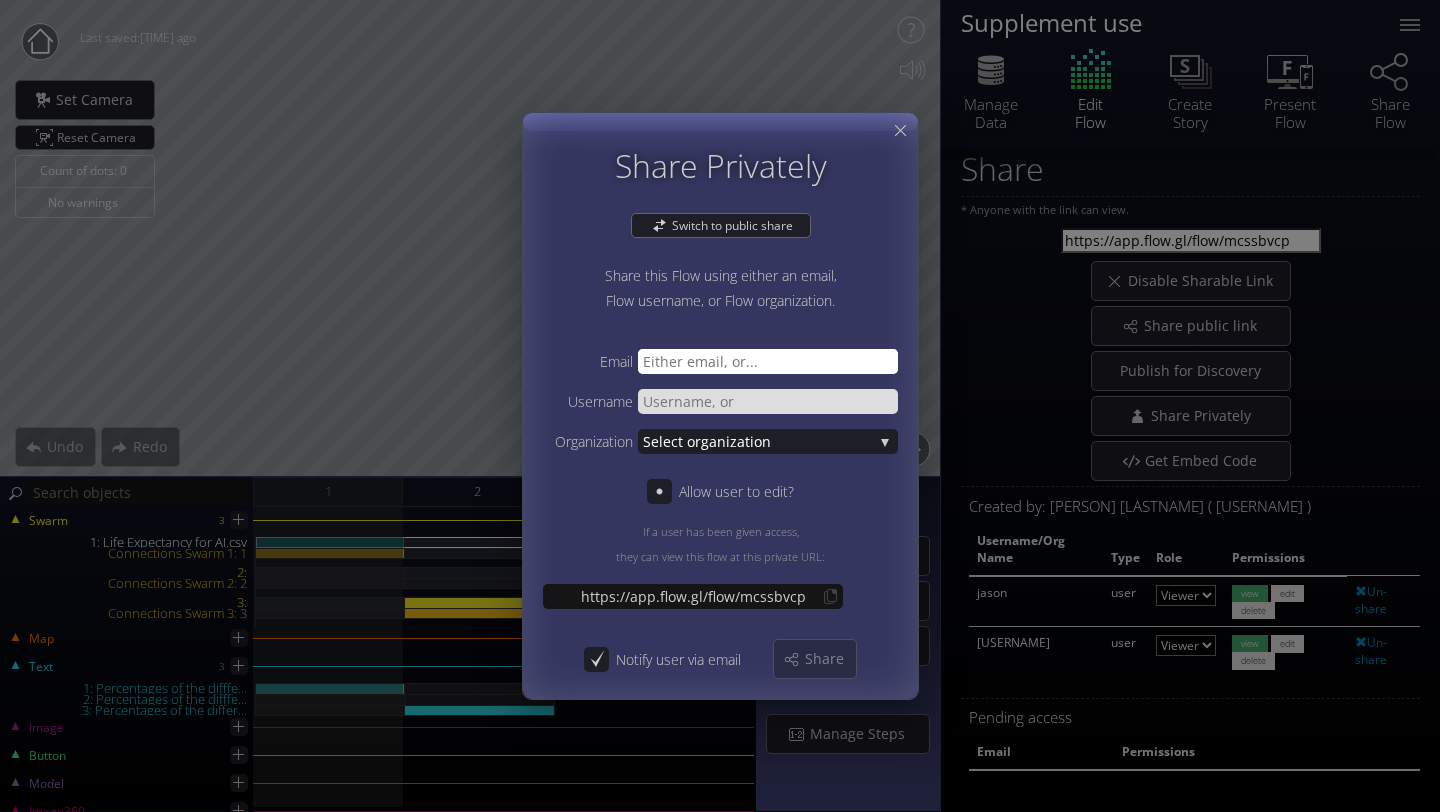 click at bounding box center [768, 361] 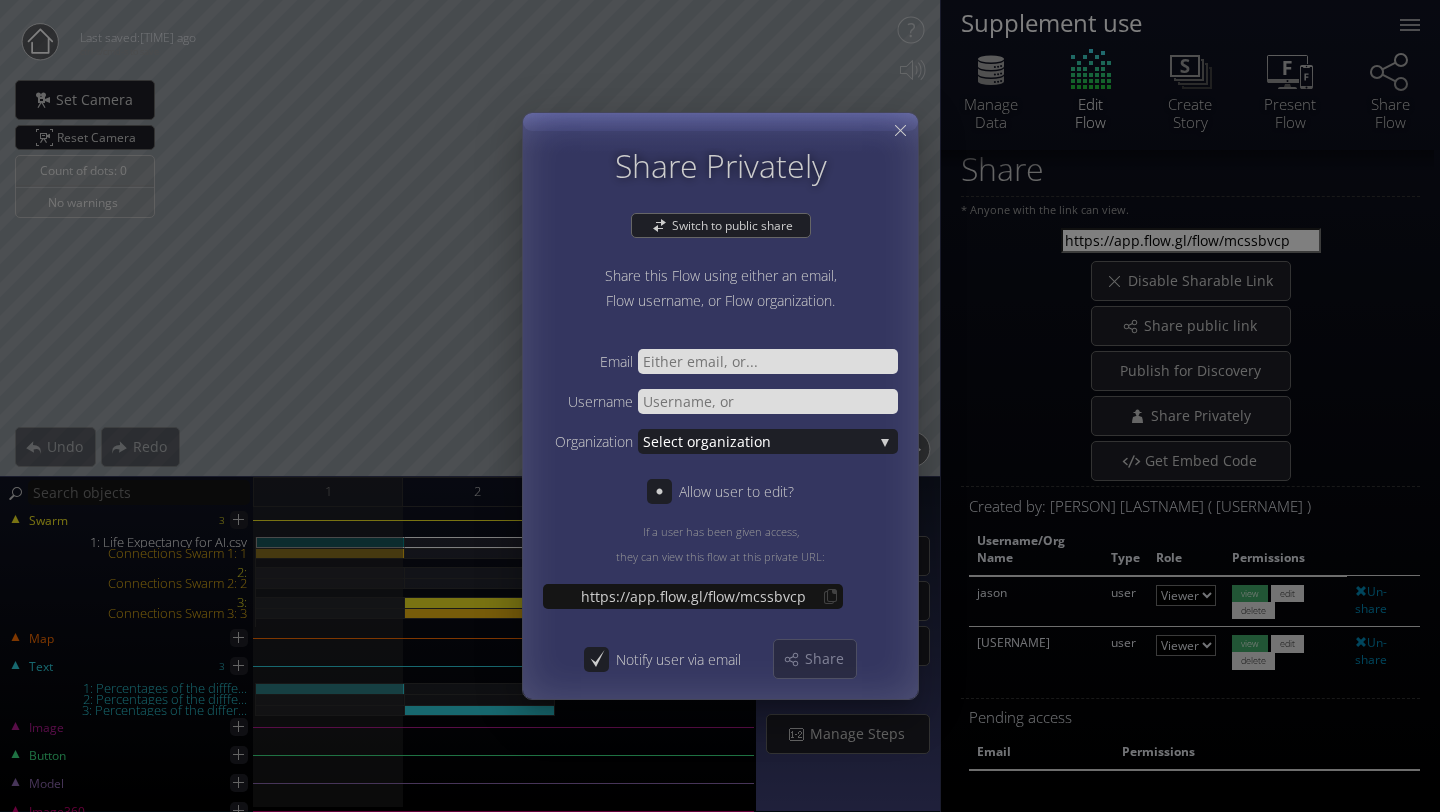 click on "Share Privately
Switch to public share
Share this Flow using either an email,
Flow username, or Flow organization.
Email
Username
Organization
Select or   ganization     Select or   ganization   Flow   _Intern_01
Allow user to edit?
If a user has been given access, they can view this flow at this private URL:
https://app.flow.gl/flow/mcssbvcp
Notify user via email
Share" at bounding box center (720, 406) 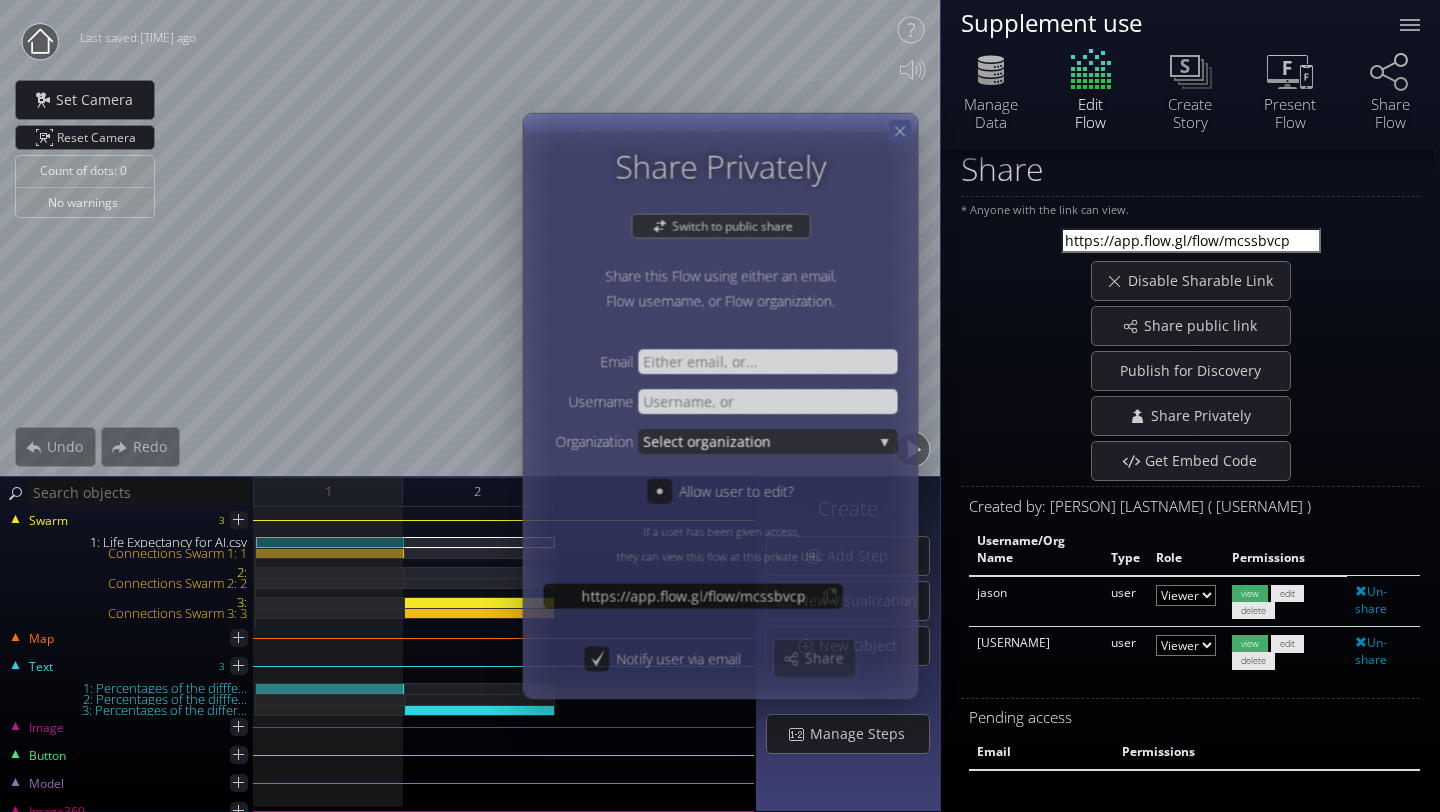 click at bounding box center [899, 131] 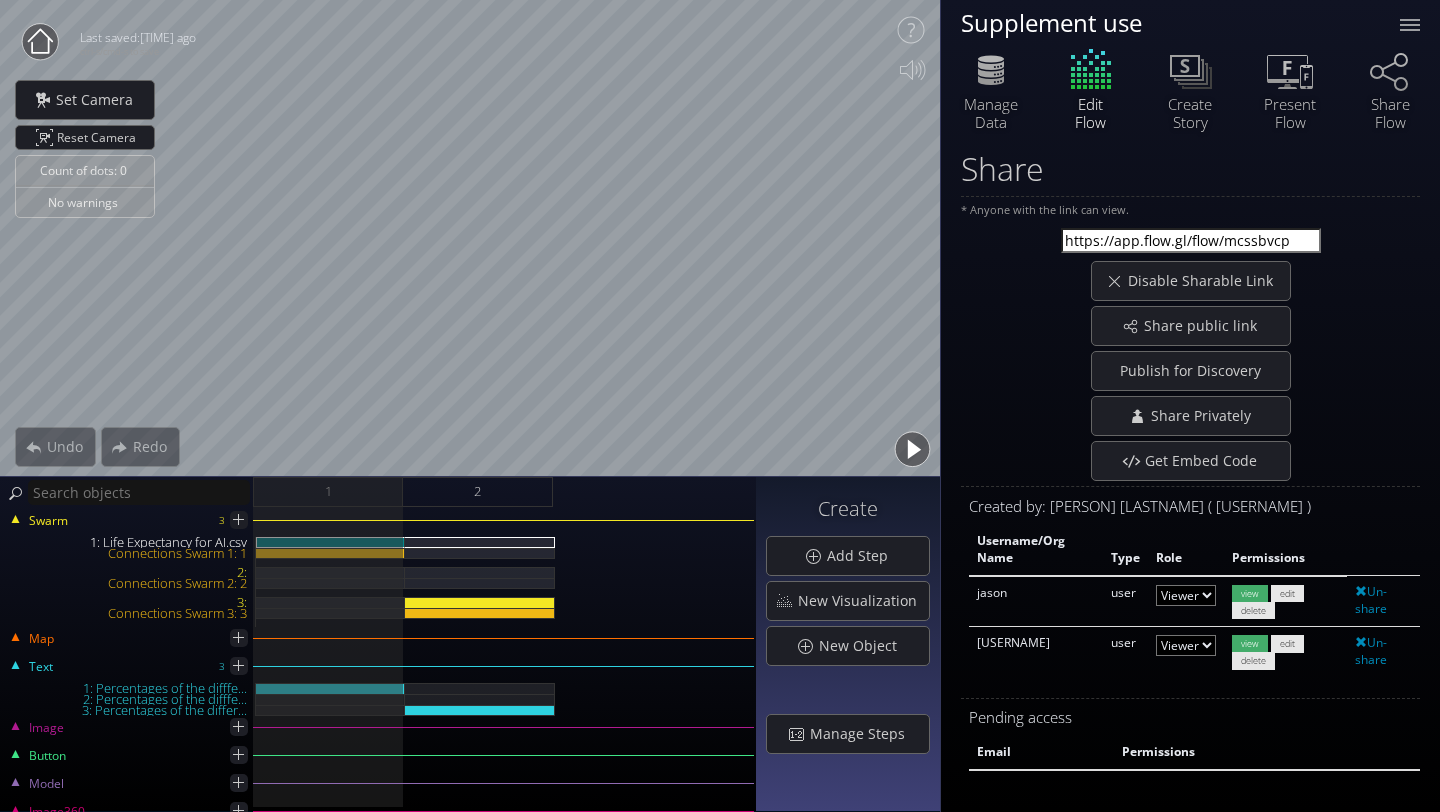 scroll, scrollTop: 0, scrollLeft: 0, axis: both 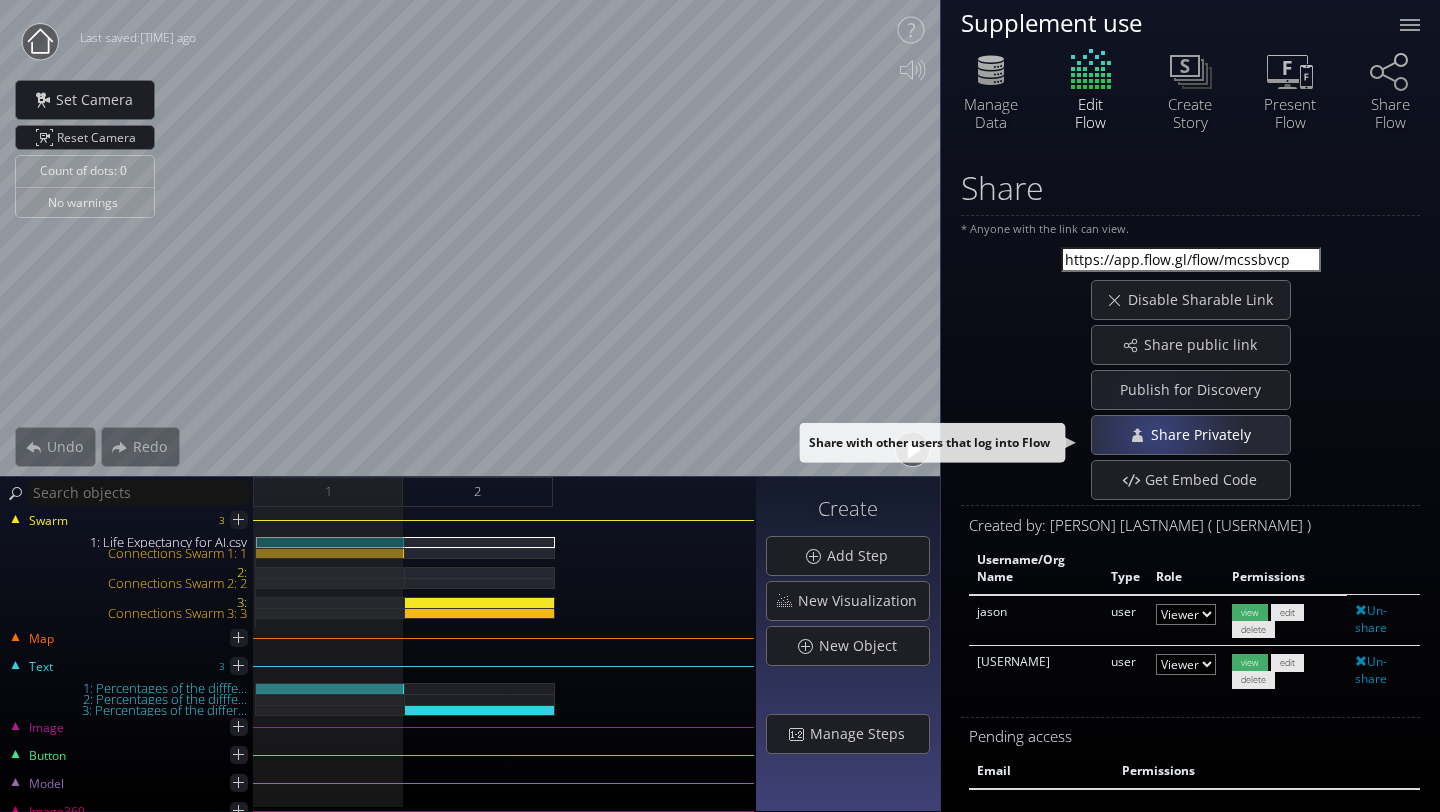 click on "Share Privately" at bounding box center [1205, 435] 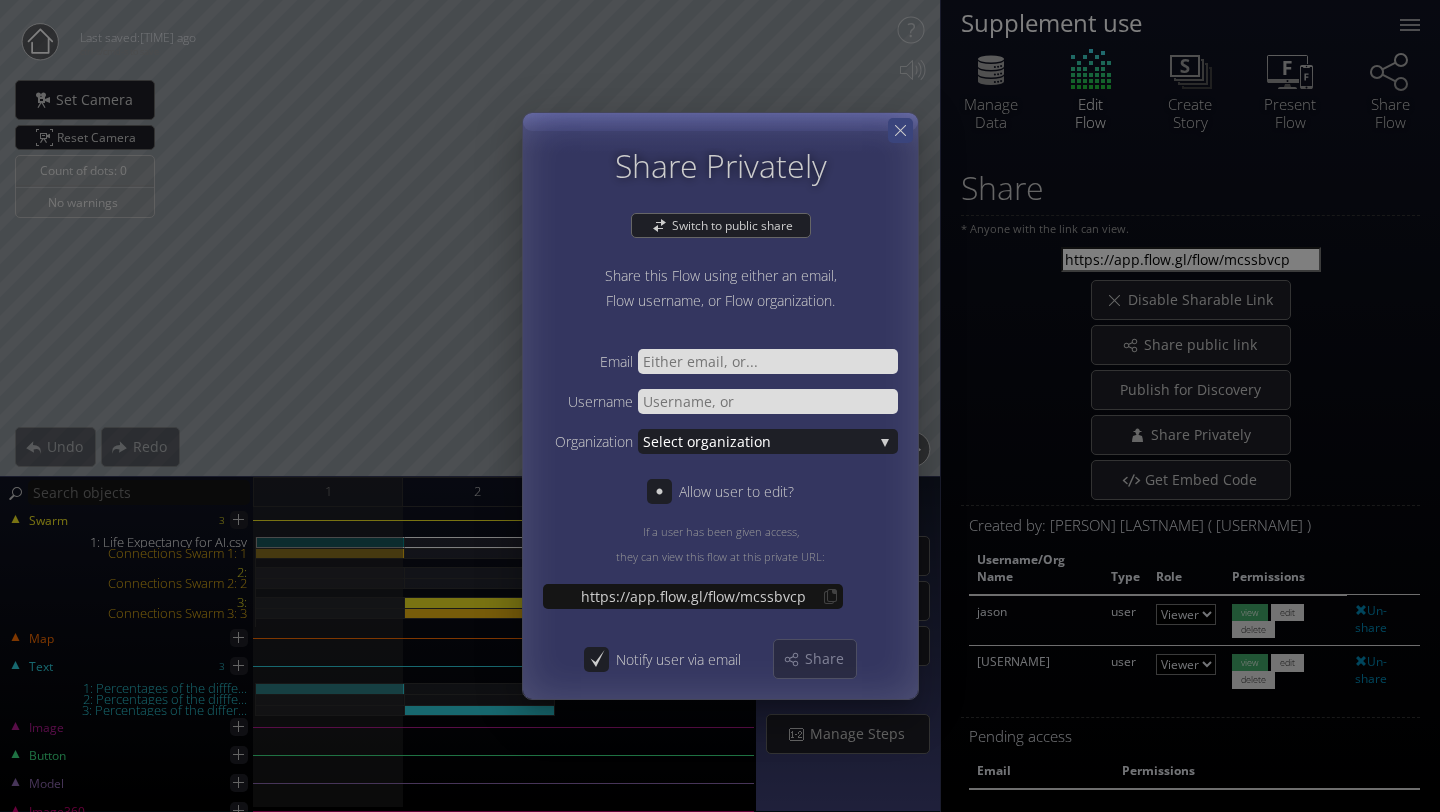 click at bounding box center (900, 130) 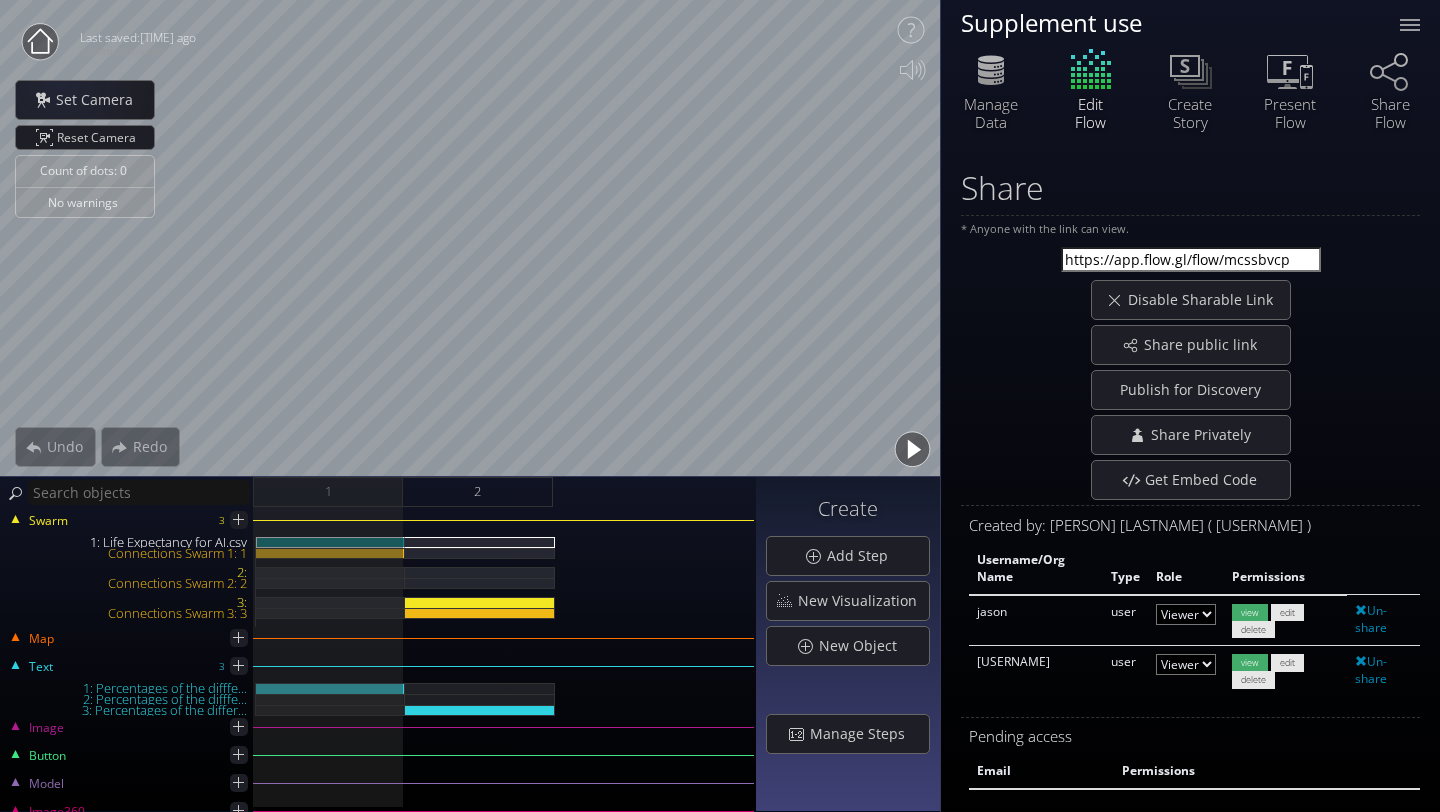 click at bounding box center (40, 40) 